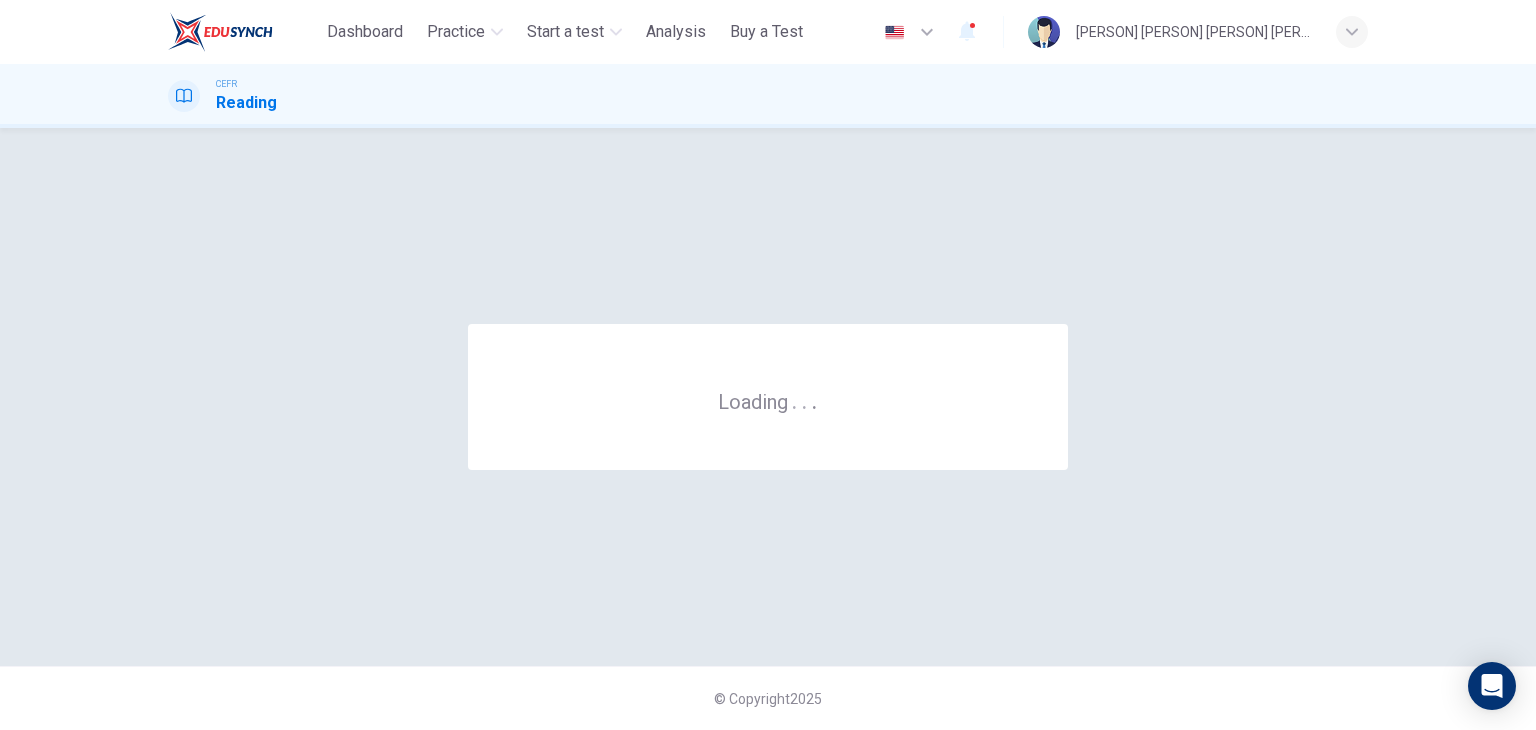 scroll, scrollTop: 0, scrollLeft: 0, axis: both 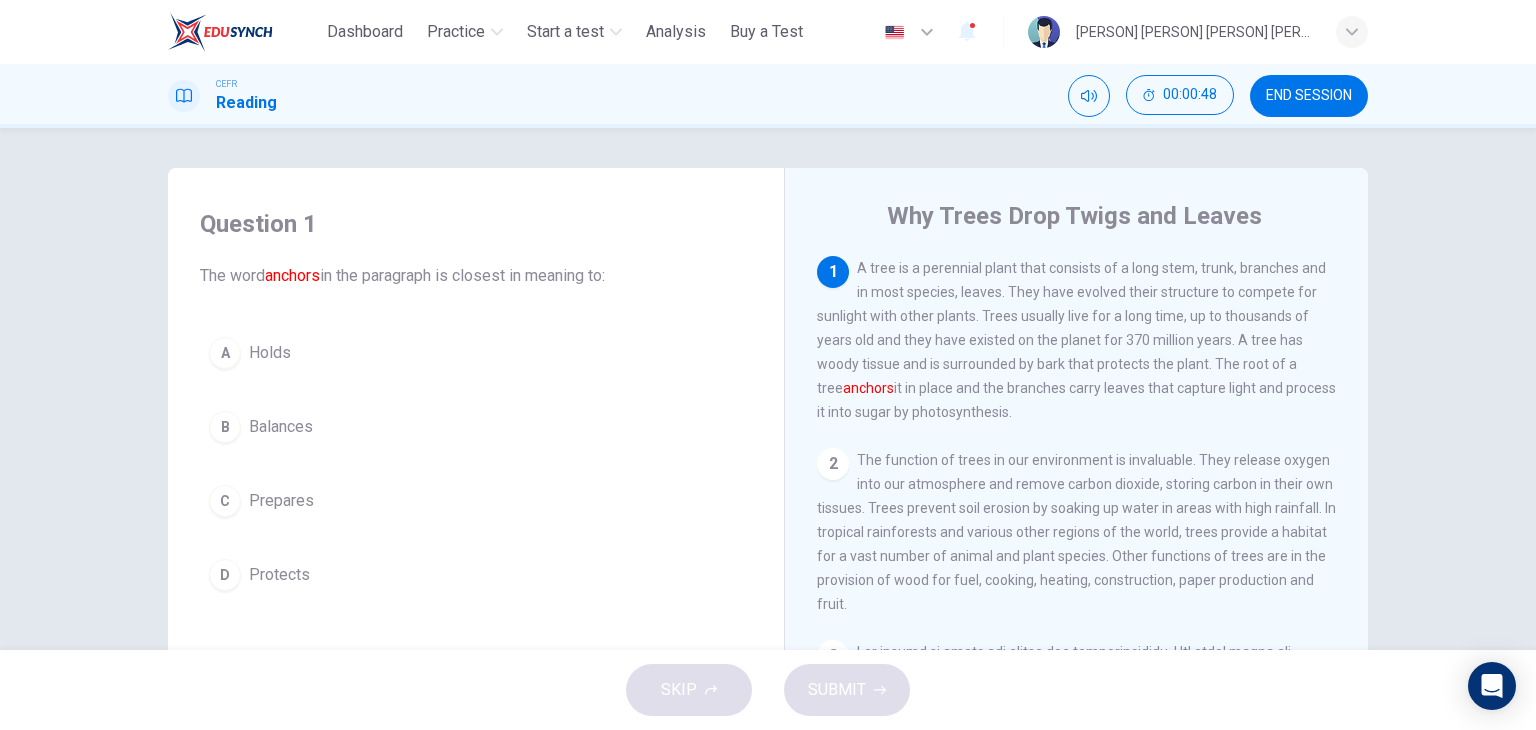 click on "Holds" at bounding box center [270, 353] 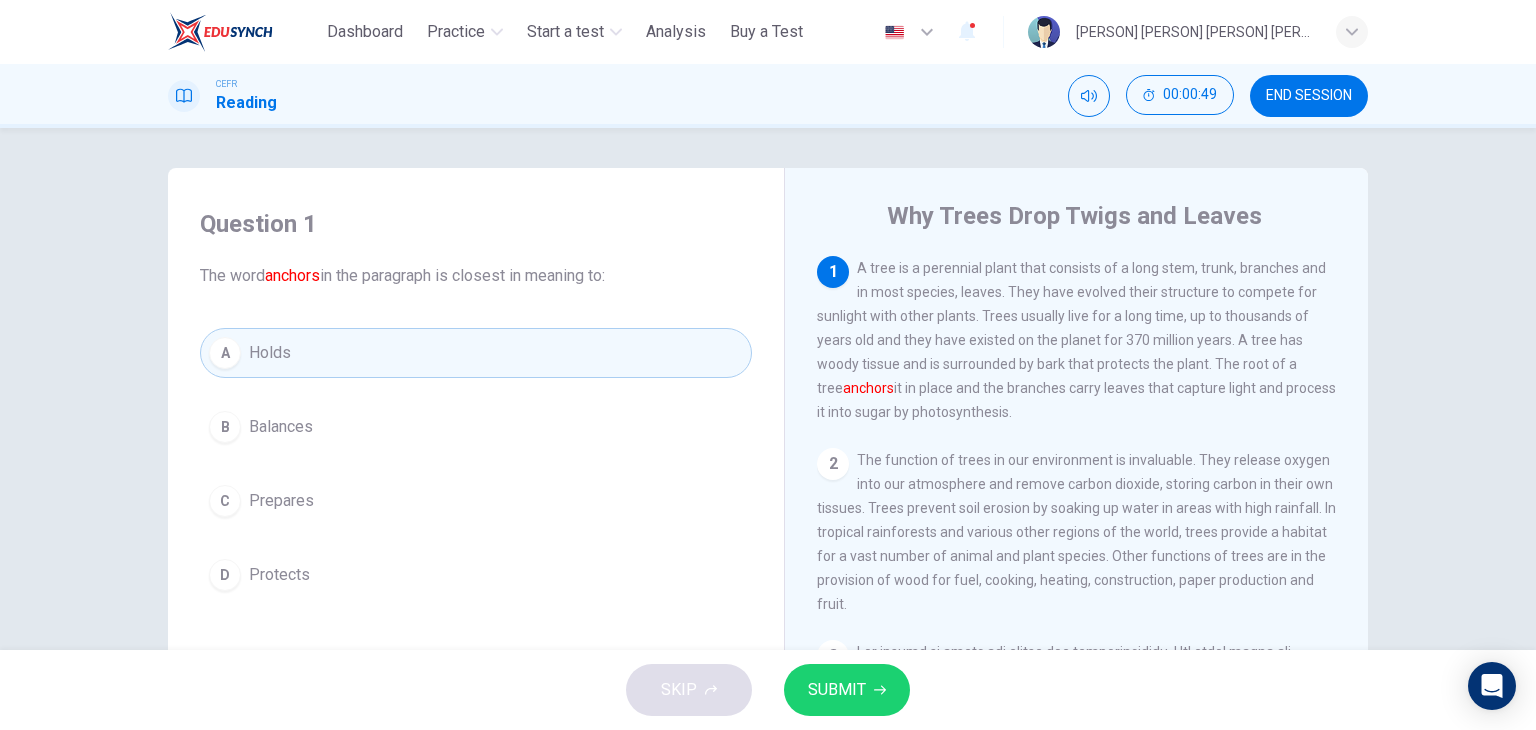 click on "SUBMIT" at bounding box center (847, 690) 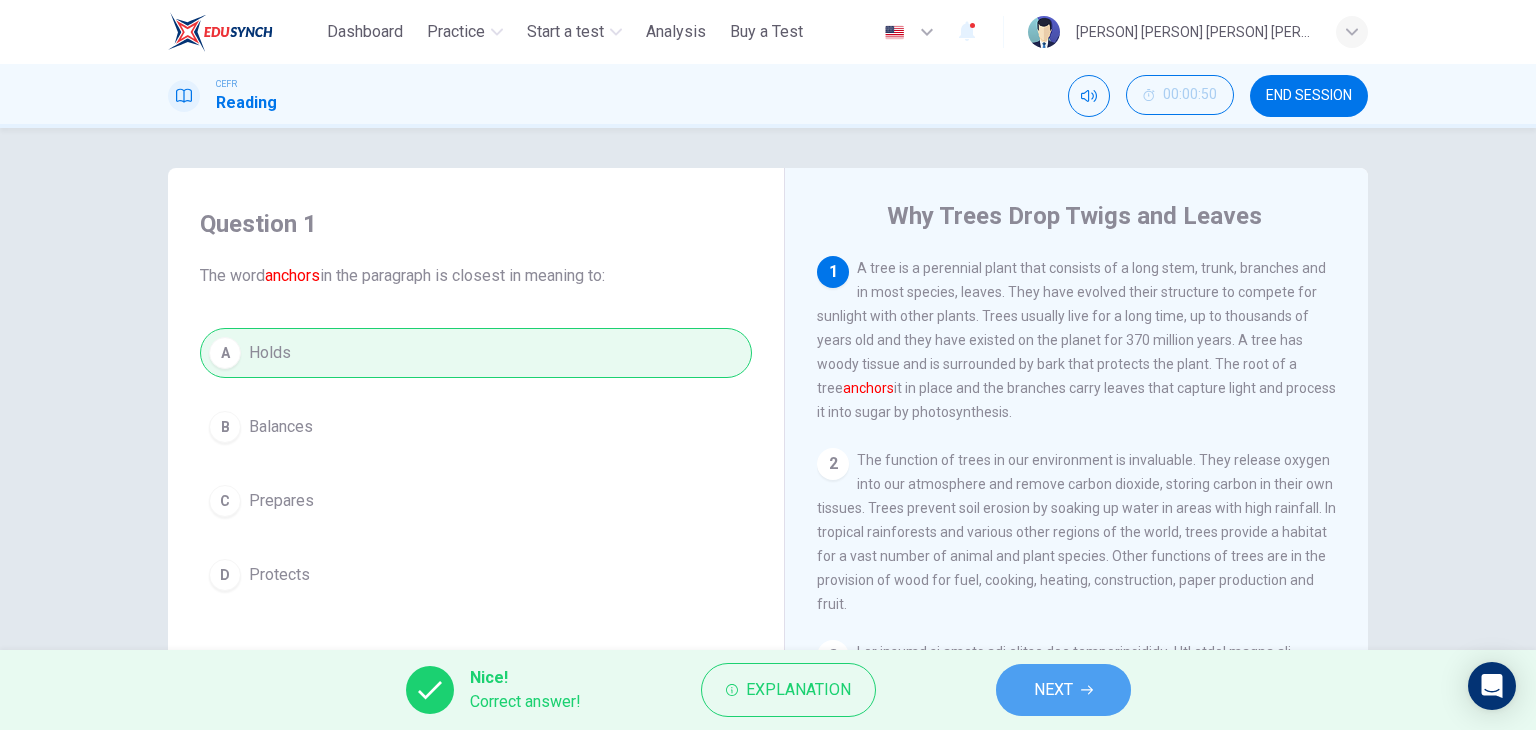 click on "NEXT" at bounding box center (1053, 690) 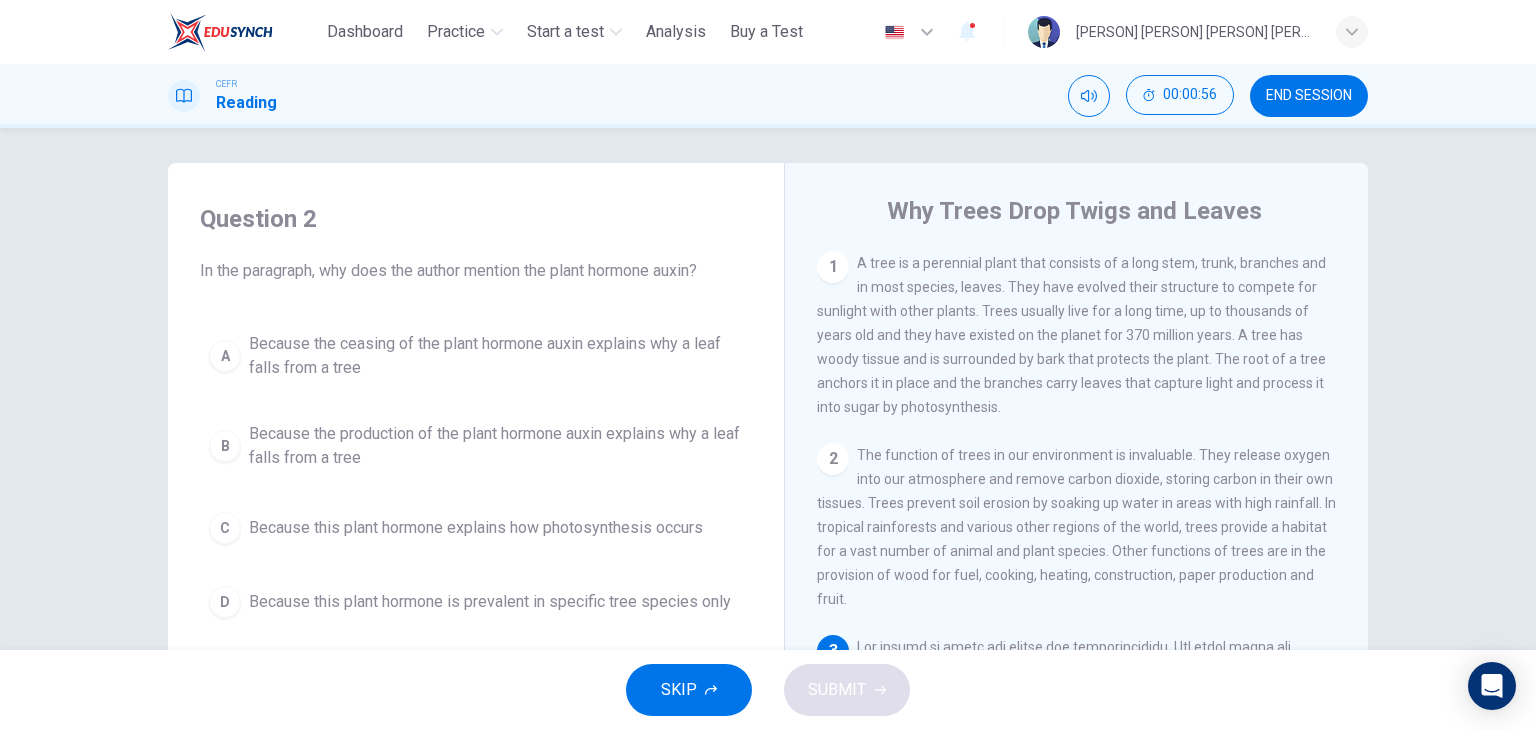 scroll, scrollTop: 0, scrollLeft: 0, axis: both 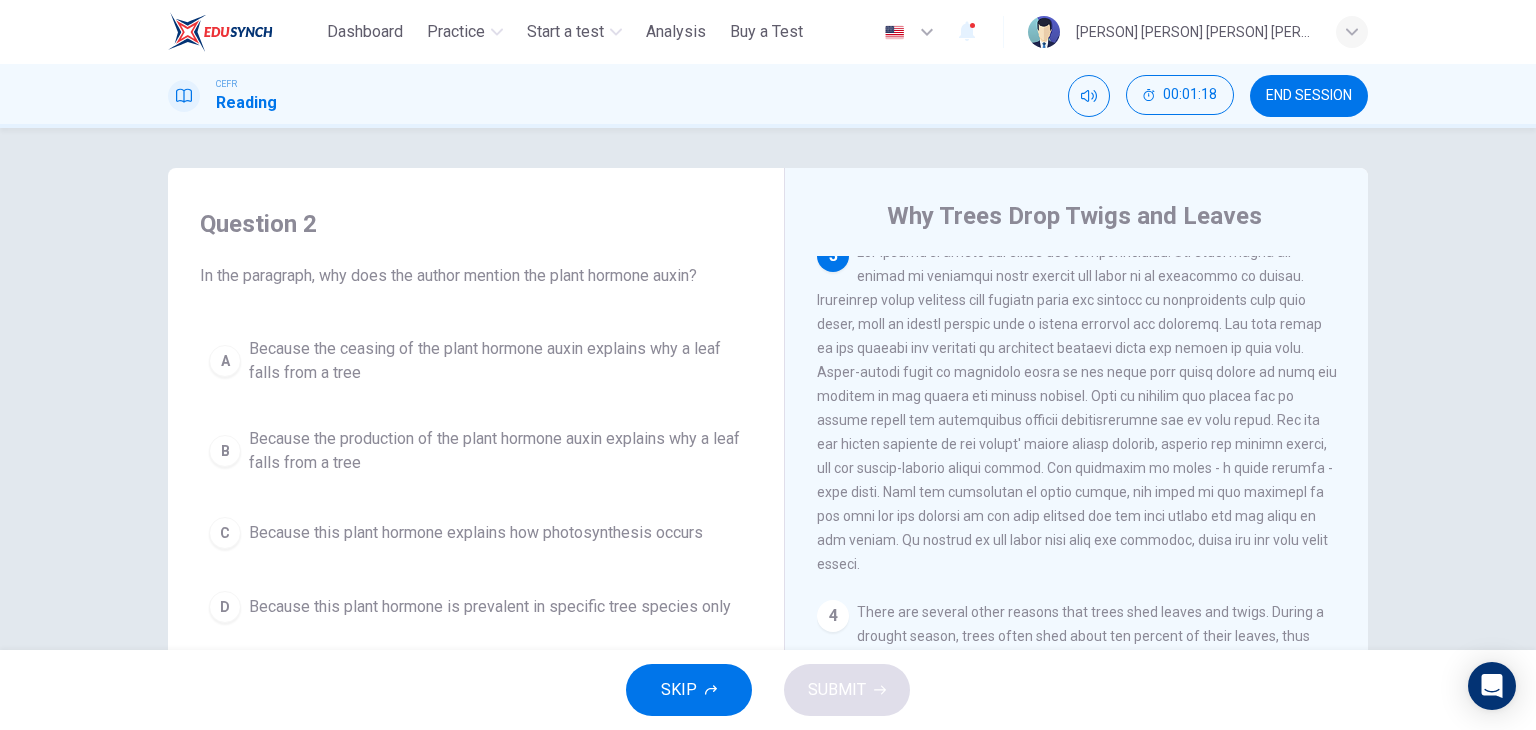 click on "Because the ceasing of the plant hormone auxin explains why a leaf falls from a tree" at bounding box center [496, 361] 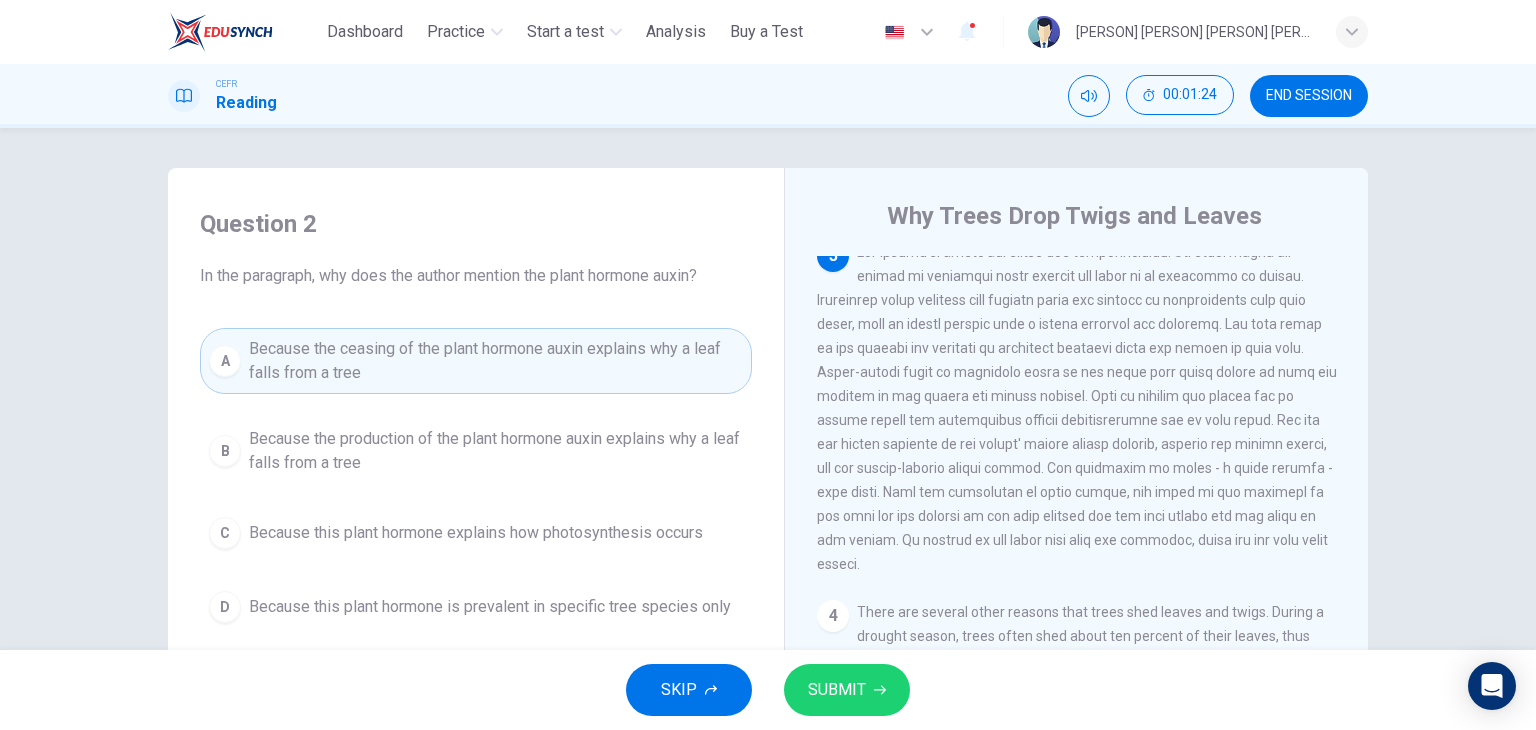 click on "SUBMIT" at bounding box center [837, 690] 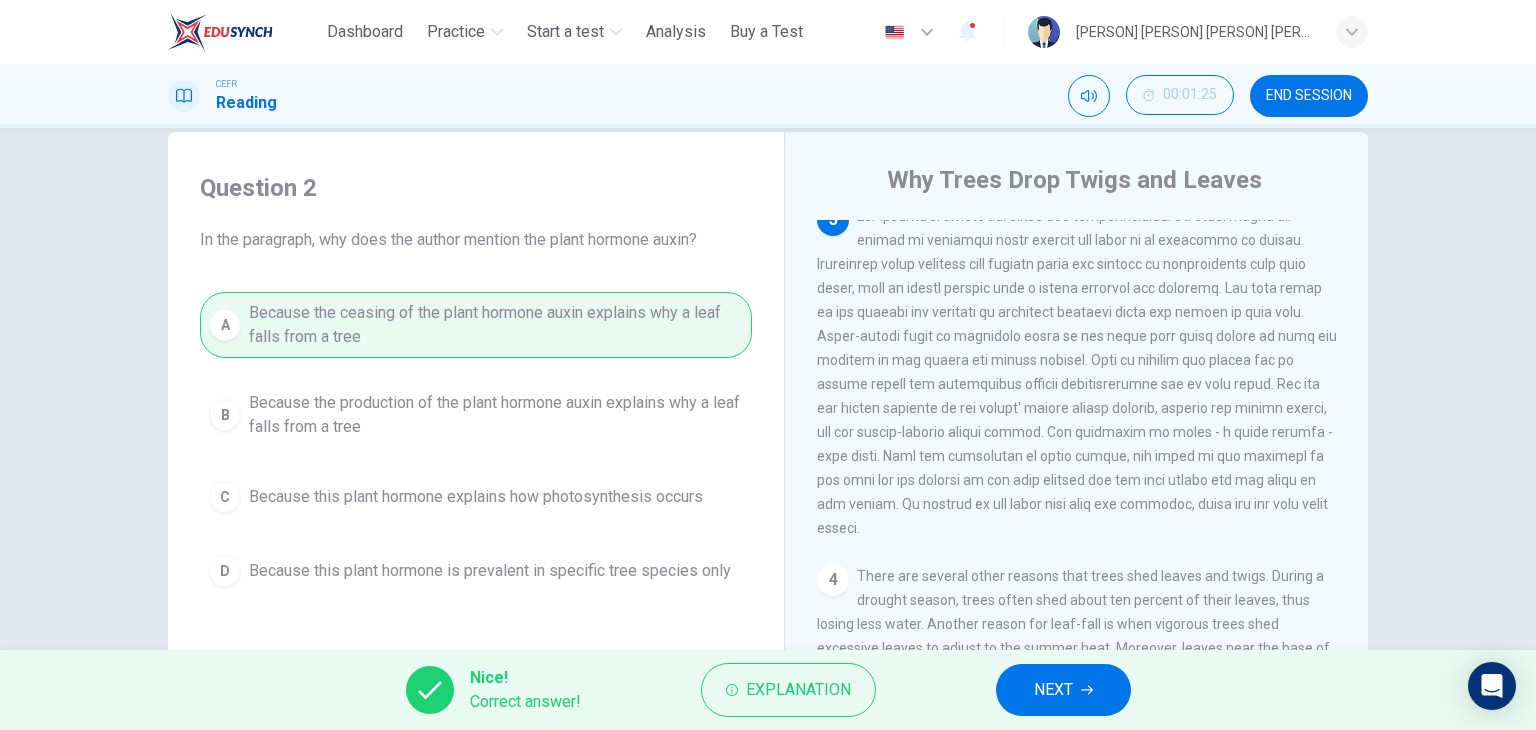 scroll, scrollTop: 100, scrollLeft: 0, axis: vertical 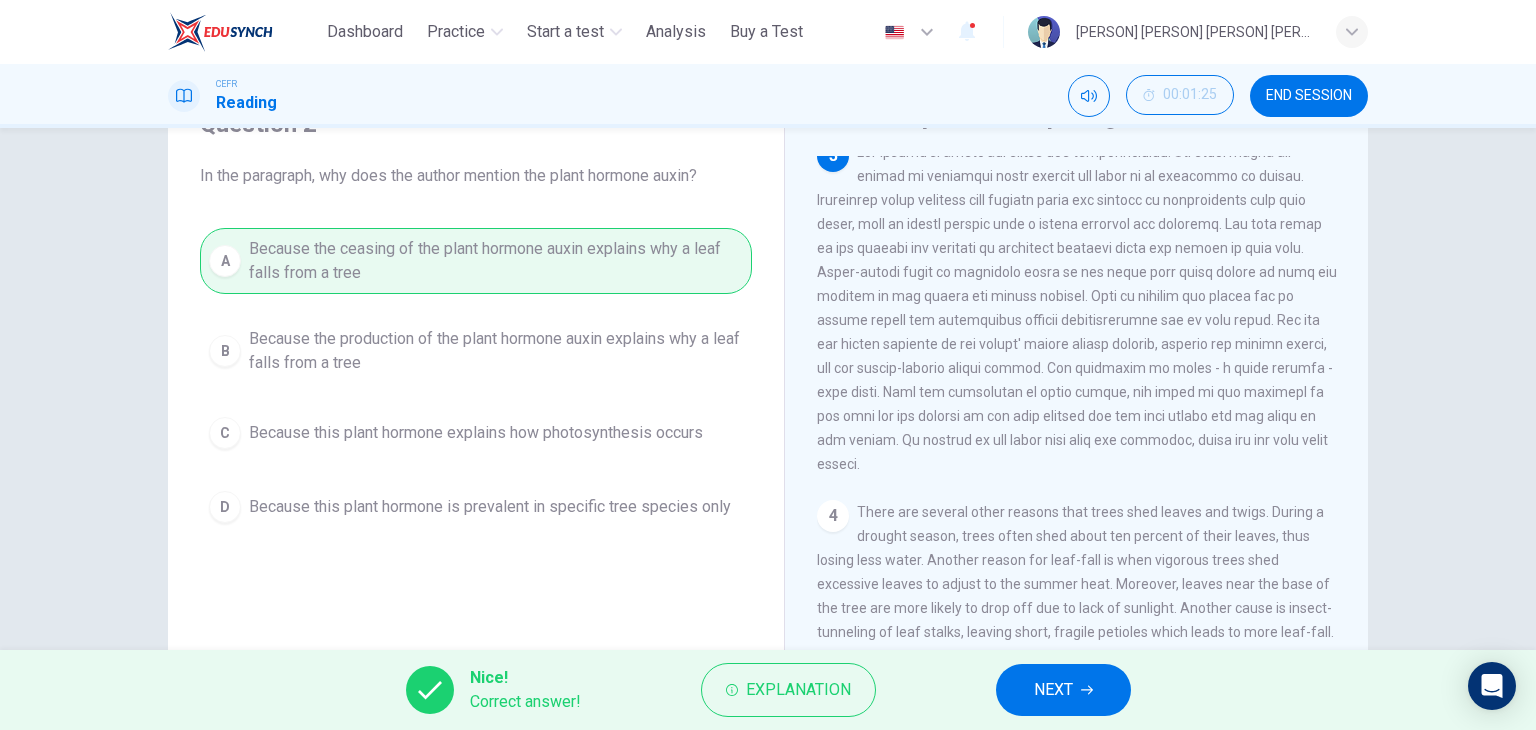 click on "NEXT" at bounding box center [1063, 690] 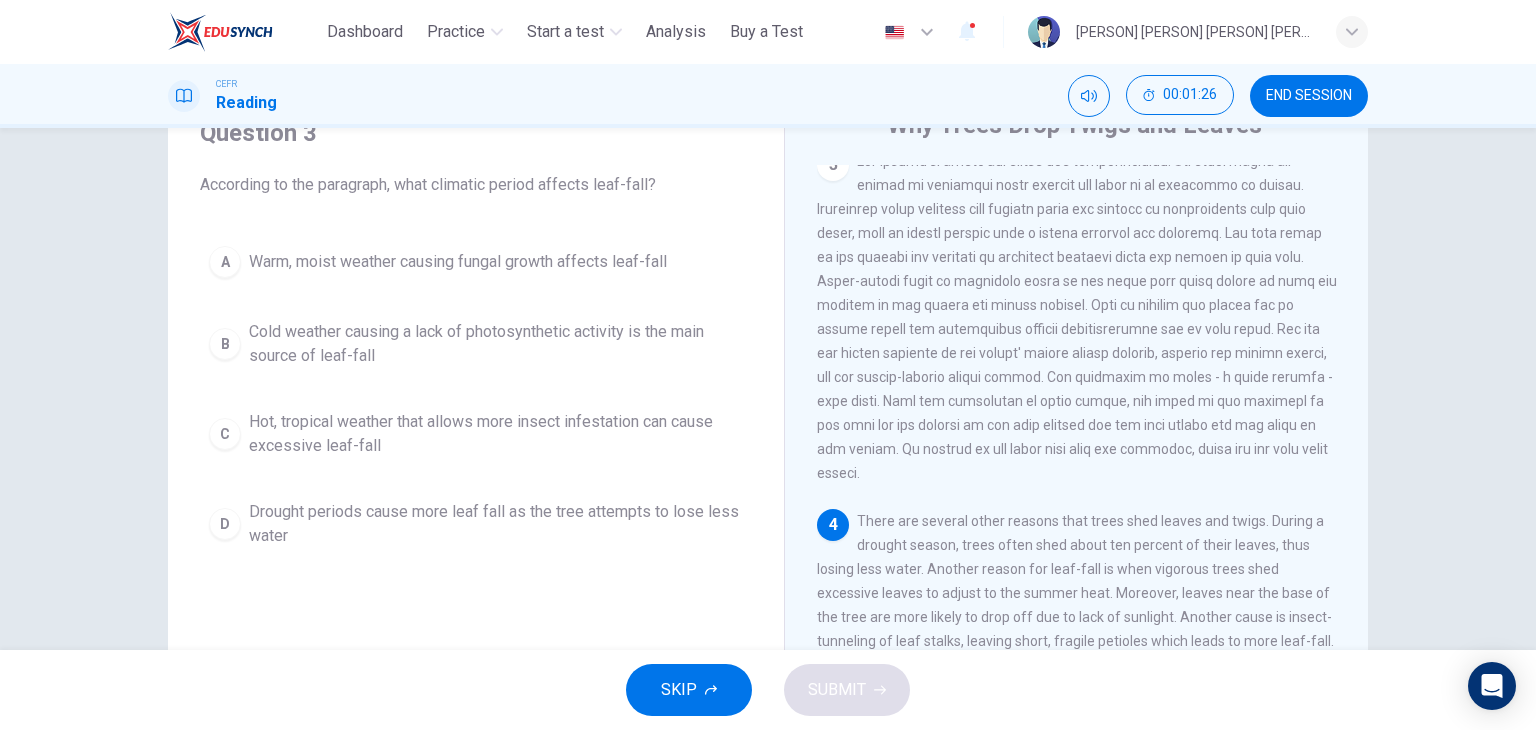 scroll, scrollTop: 100, scrollLeft: 0, axis: vertical 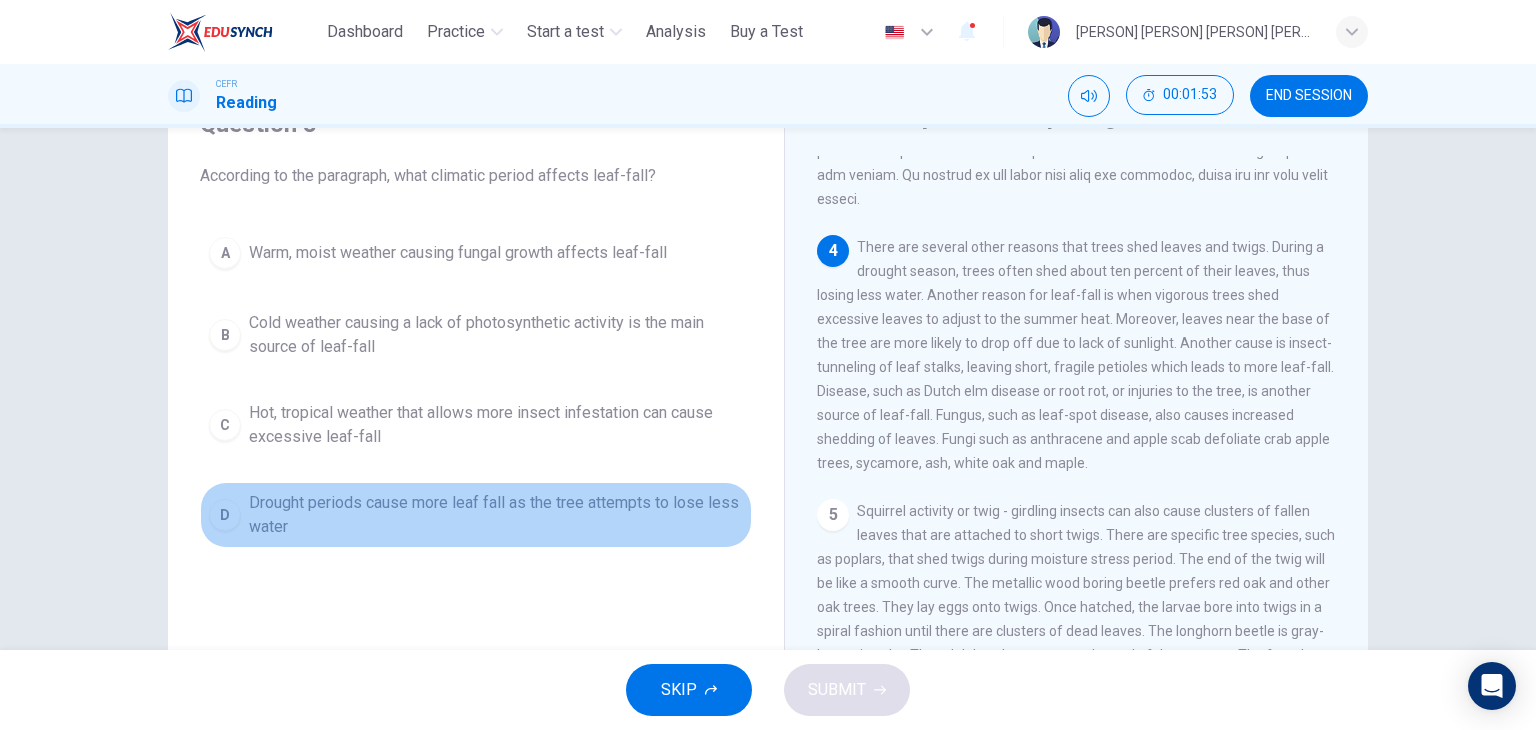 click on "Drought periods cause more leaf fall as the tree attempts to lose less water" at bounding box center (496, 515) 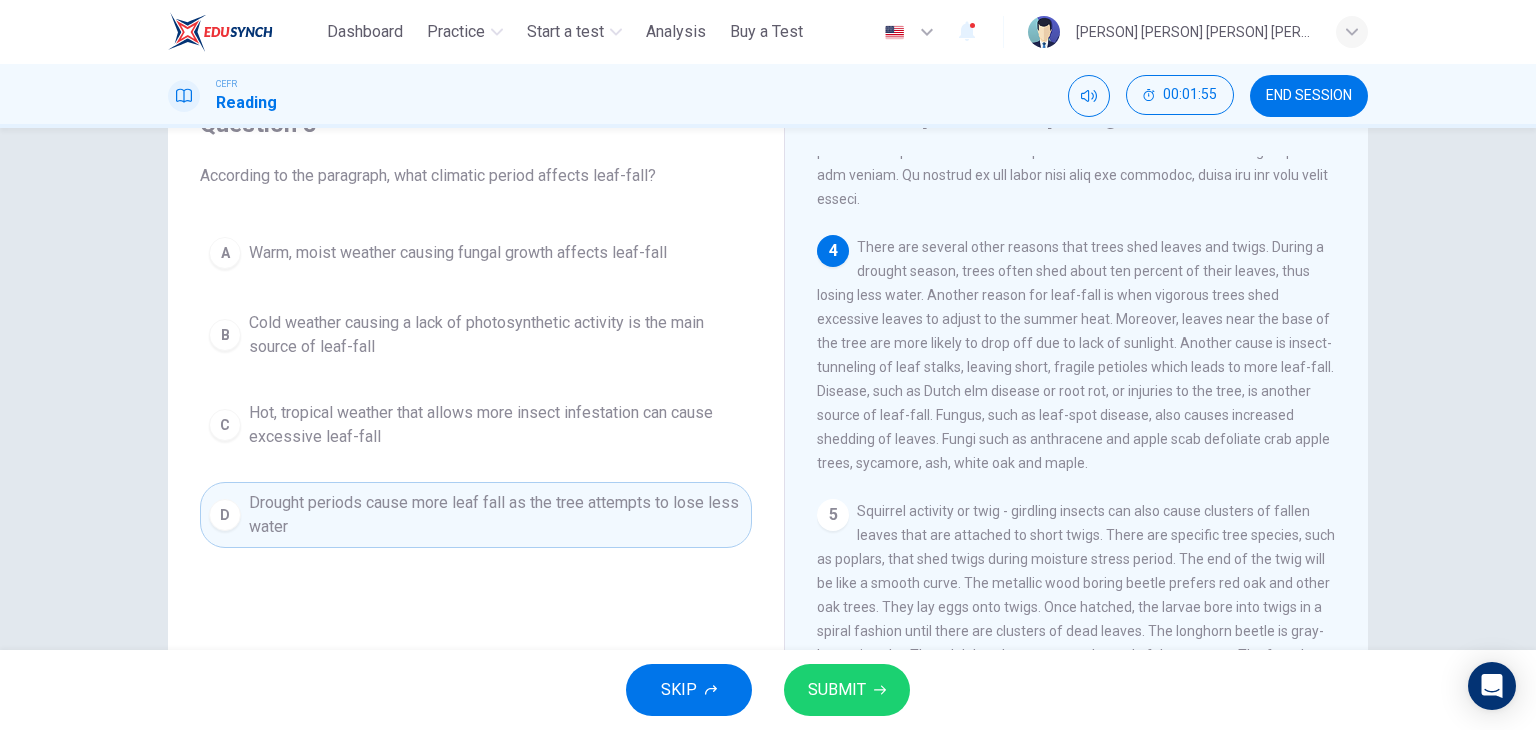 click on "Hot, tropical weather that allows more insect infestation can cause excessive leaf-fall" at bounding box center (496, 425) 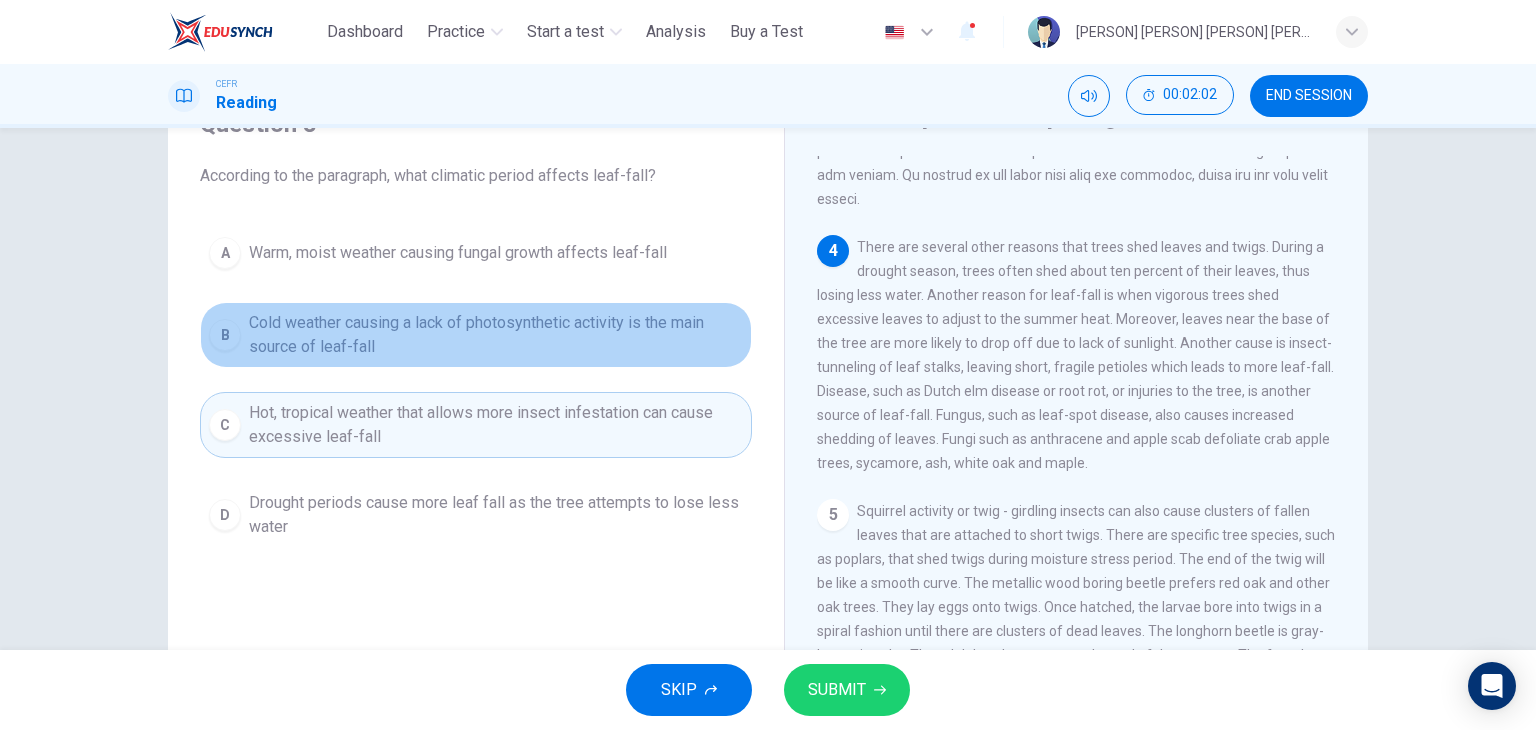 click on "Cold weather causing a lack of photosynthetic activity is the main source of leaf-fall" at bounding box center (496, 335) 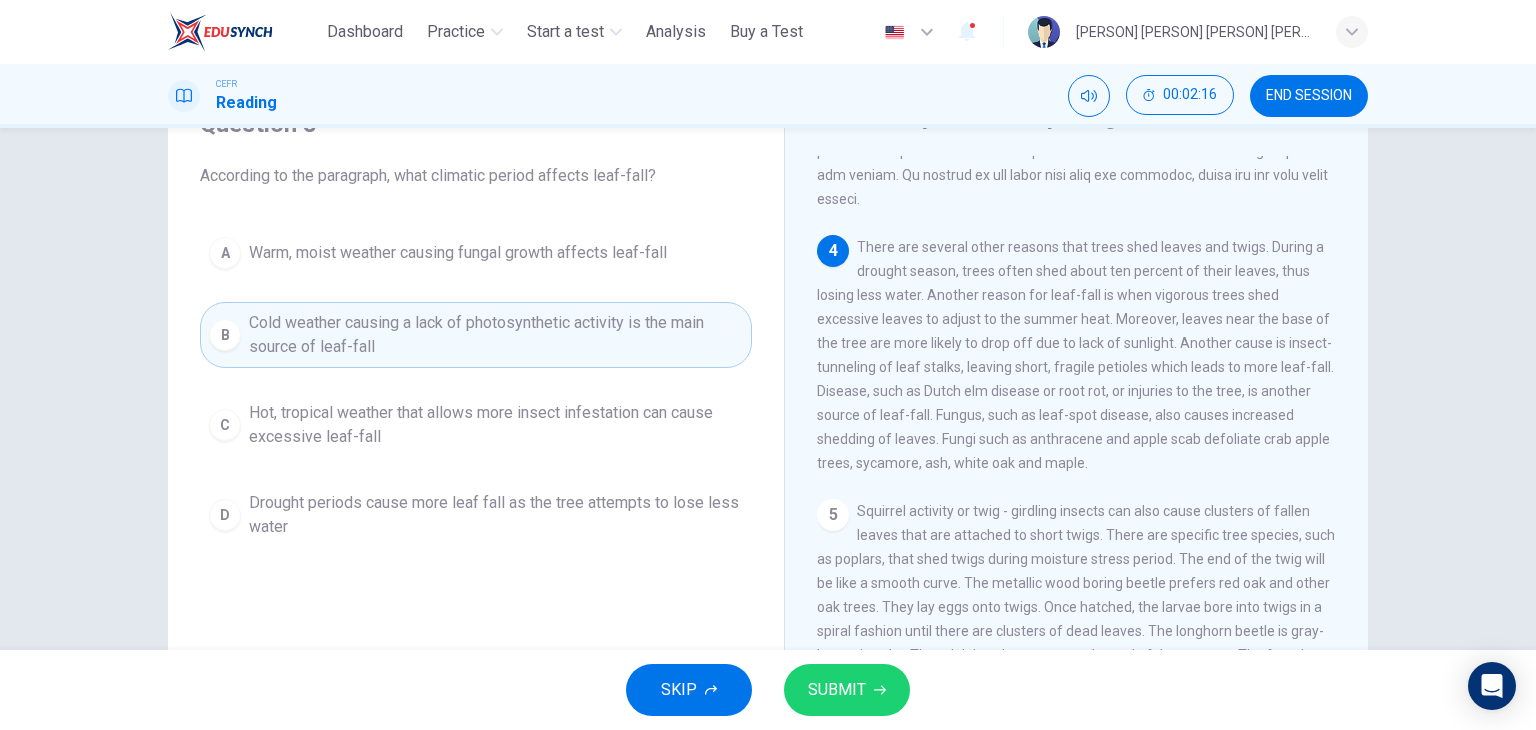click on "B Cold weather causing a lack of photosynthetic activity is the main source of leaf-fall" at bounding box center [476, 335] 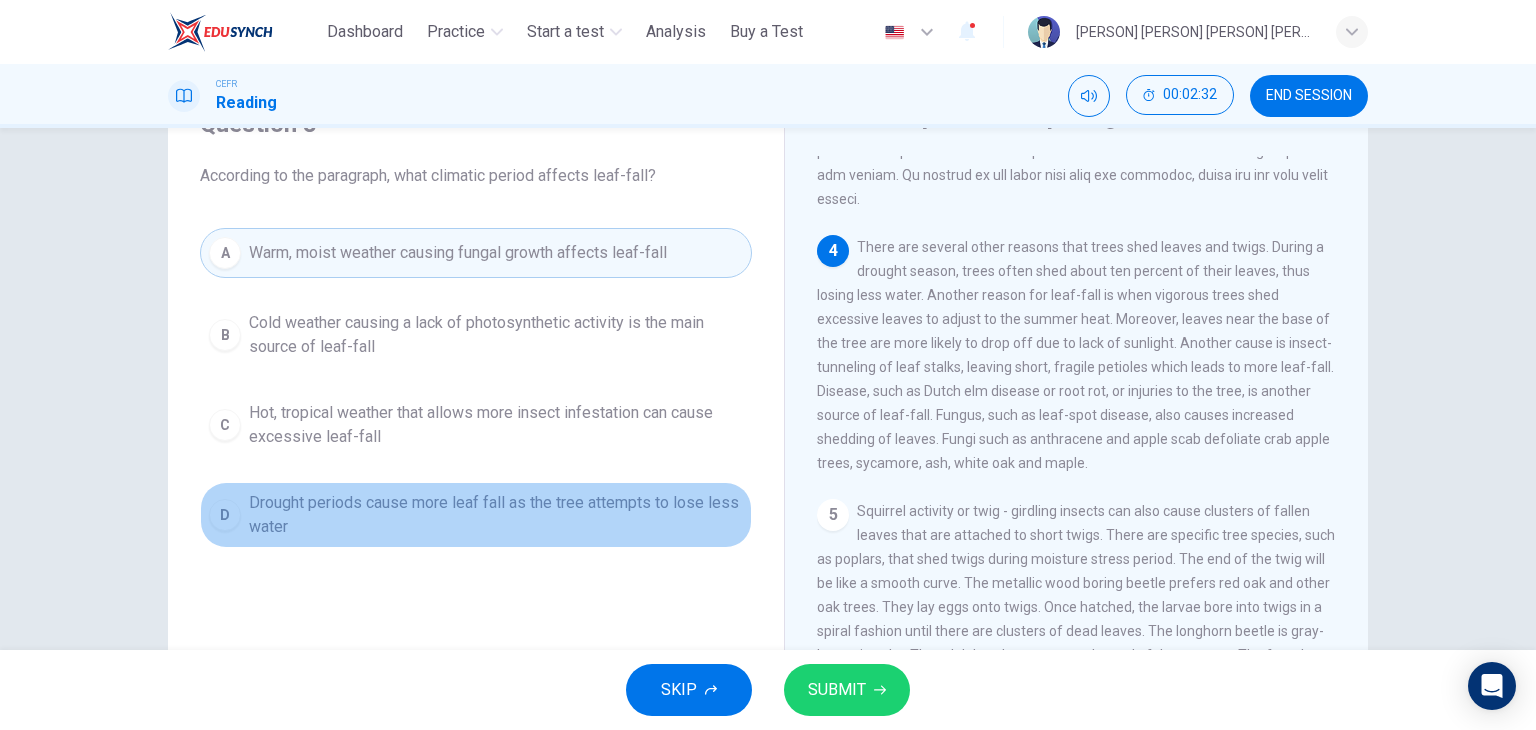 click on "Drought periods cause more leaf fall as the tree attempts to lose less water" at bounding box center [496, 515] 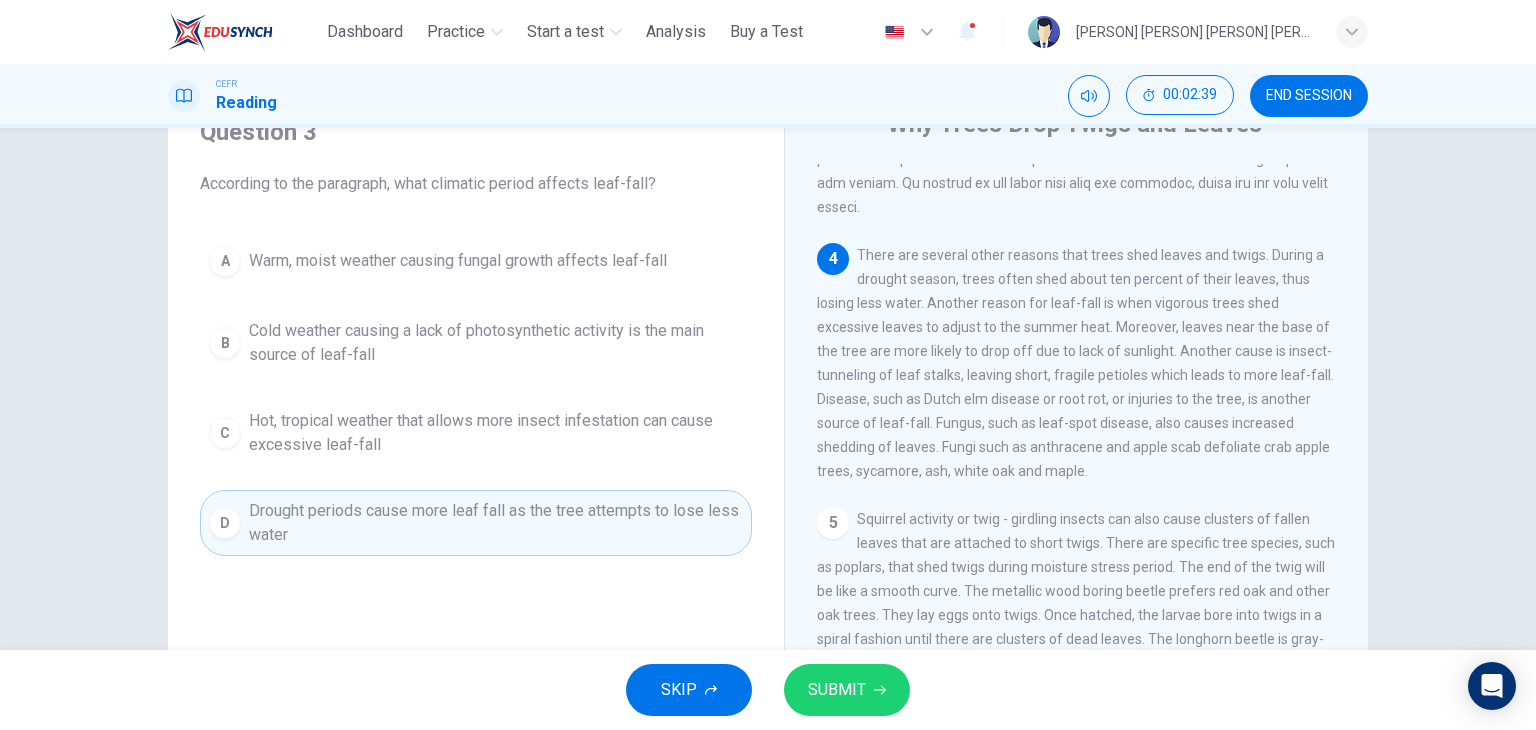 scroll, scrollTop: 100, scrollLeft: 0, axis: vertical 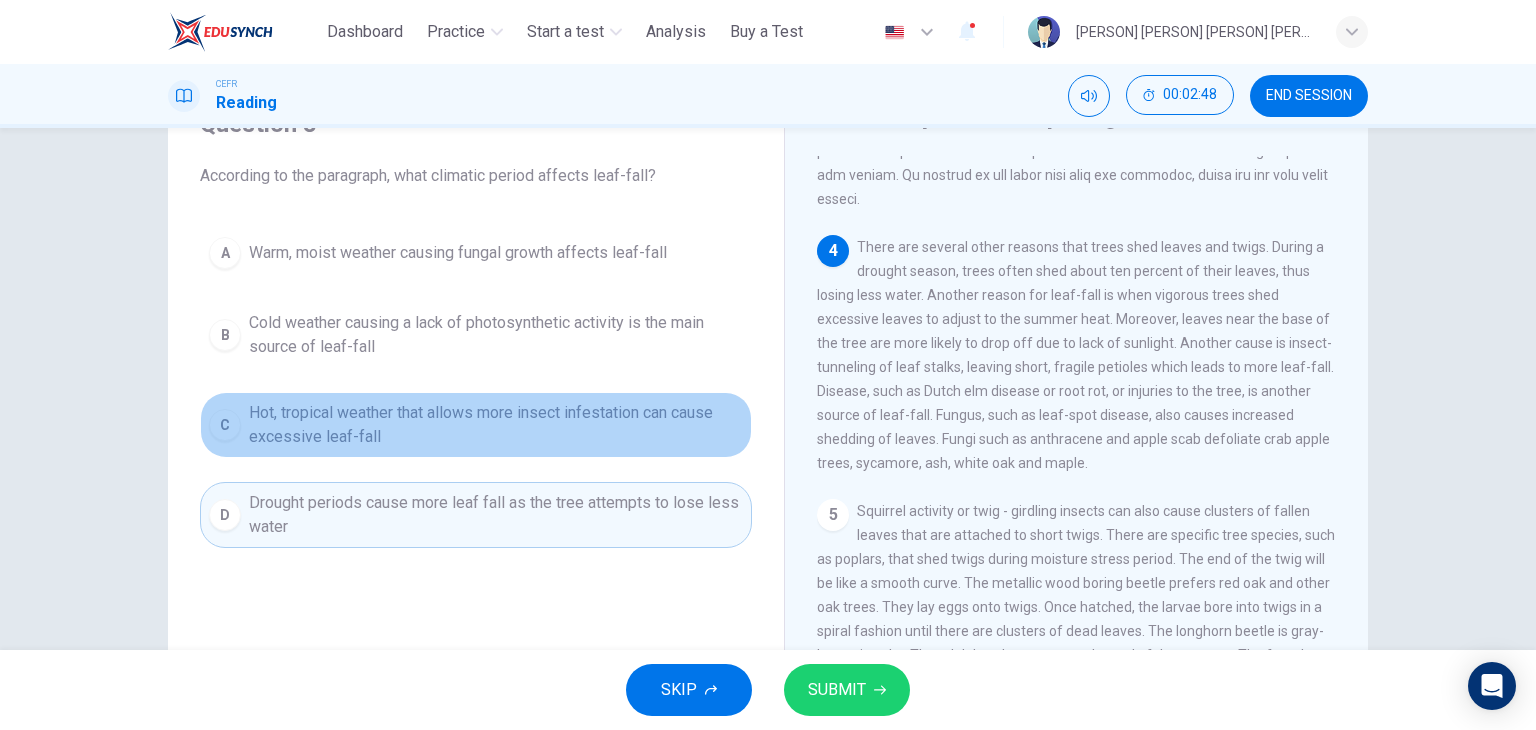 click on "Hot, tropical weather that allows more insect infestation can cause excessive leaf-fall" at bounding box center (496, 425) 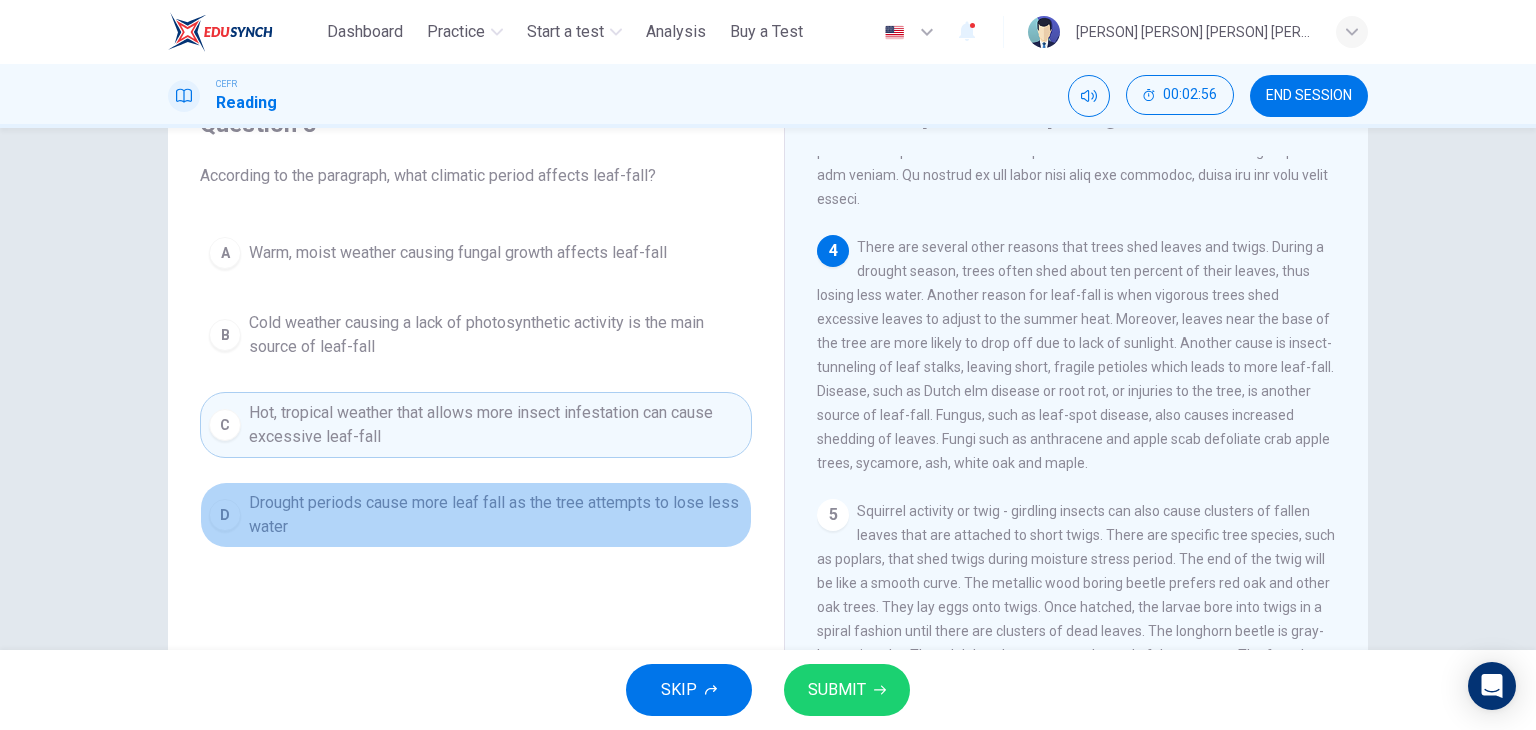 click on "Drought periods cause more leaf fall as the tree attempts to lose less water" at bounding box center (496, 515) 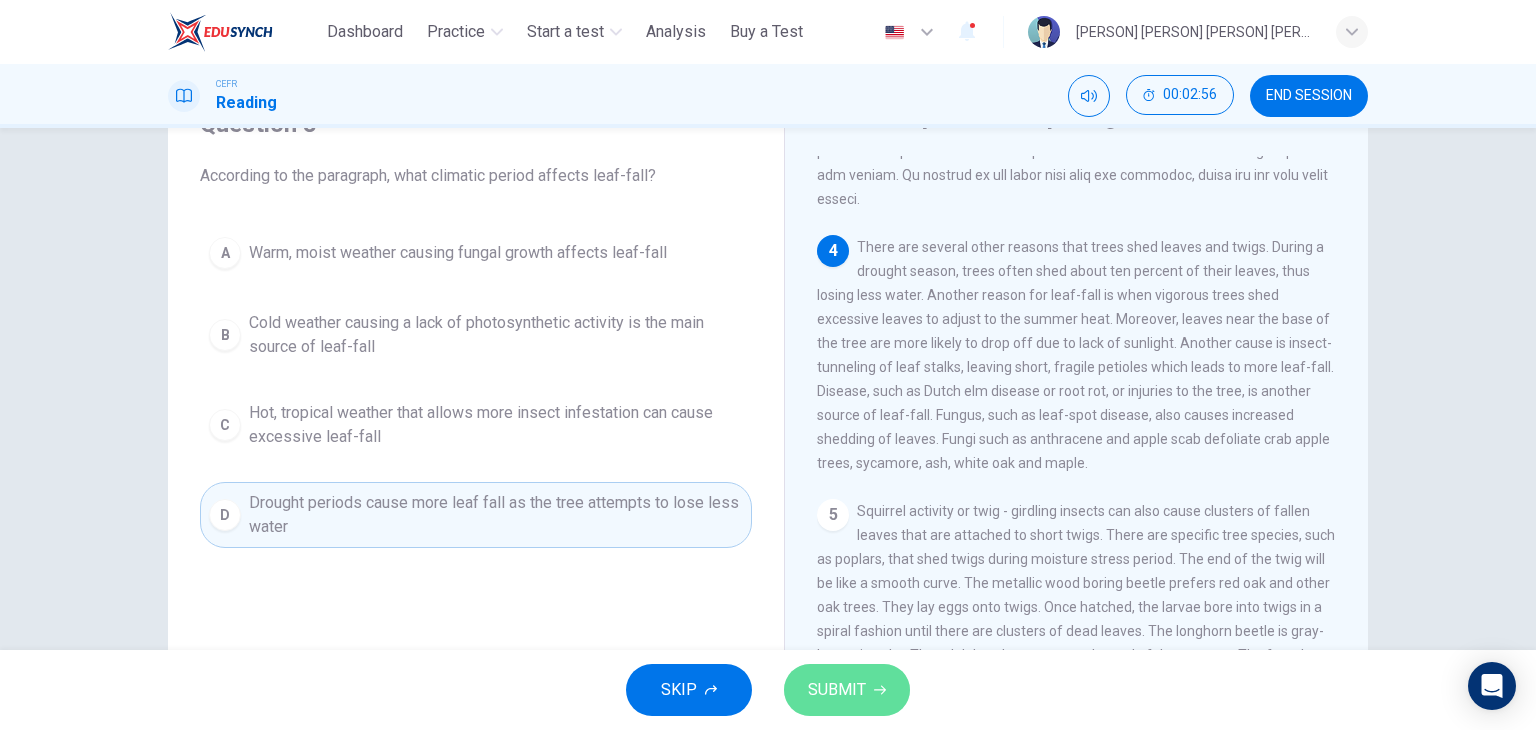 click 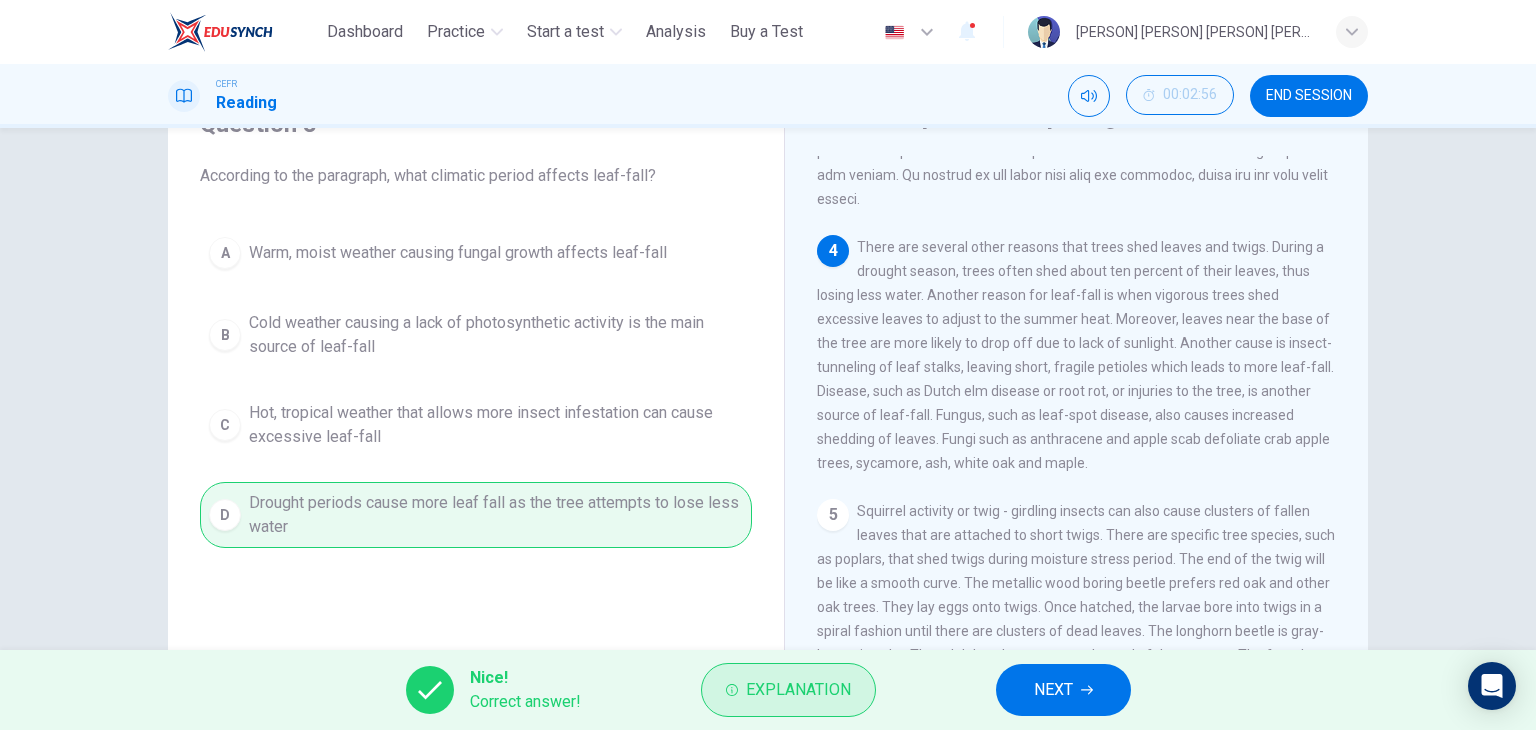drag, startPoint x: 1041, startPoint y: 708, endPoint x: 818, endPoint y: 705, distance: 223.02017 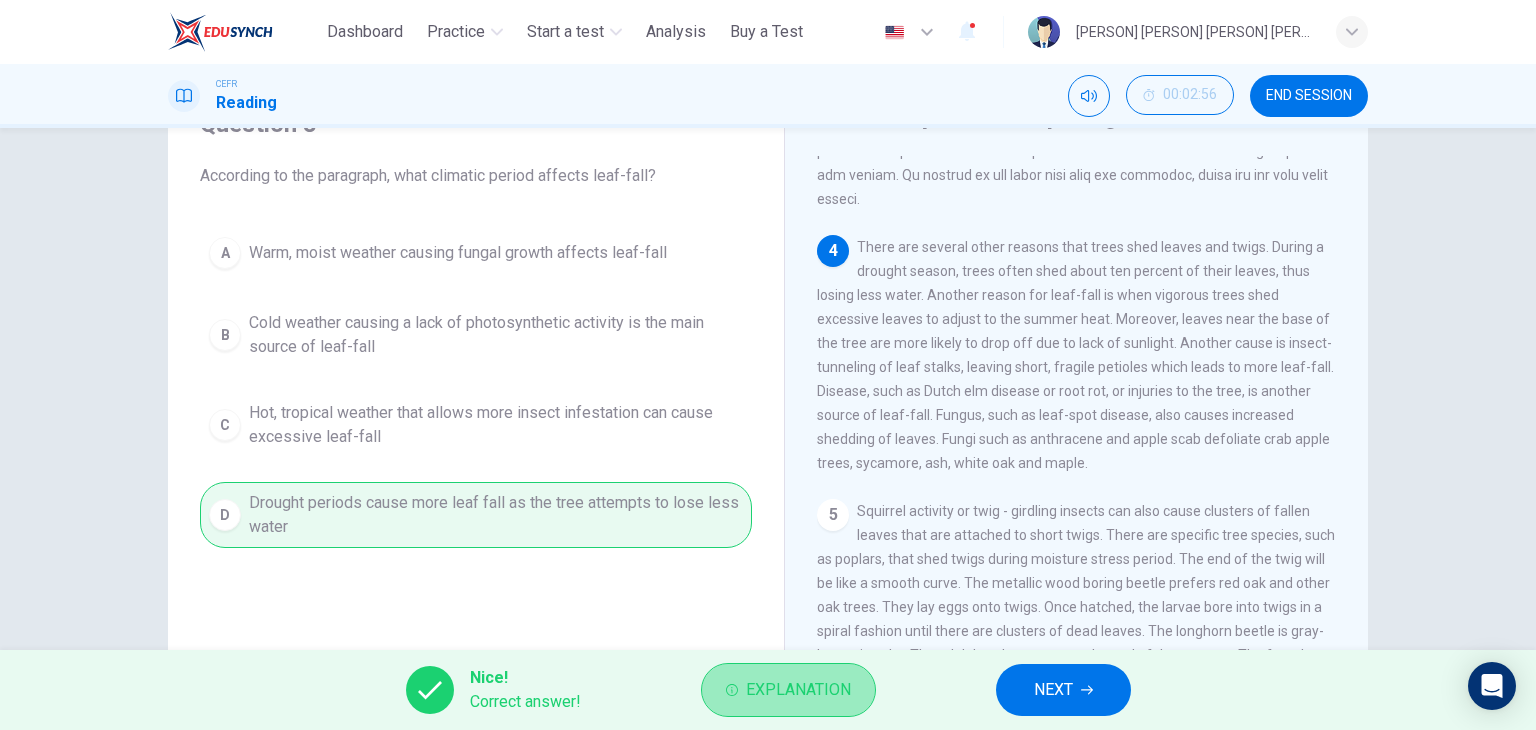 click on "Explanation" at bounding box center (788, 690) 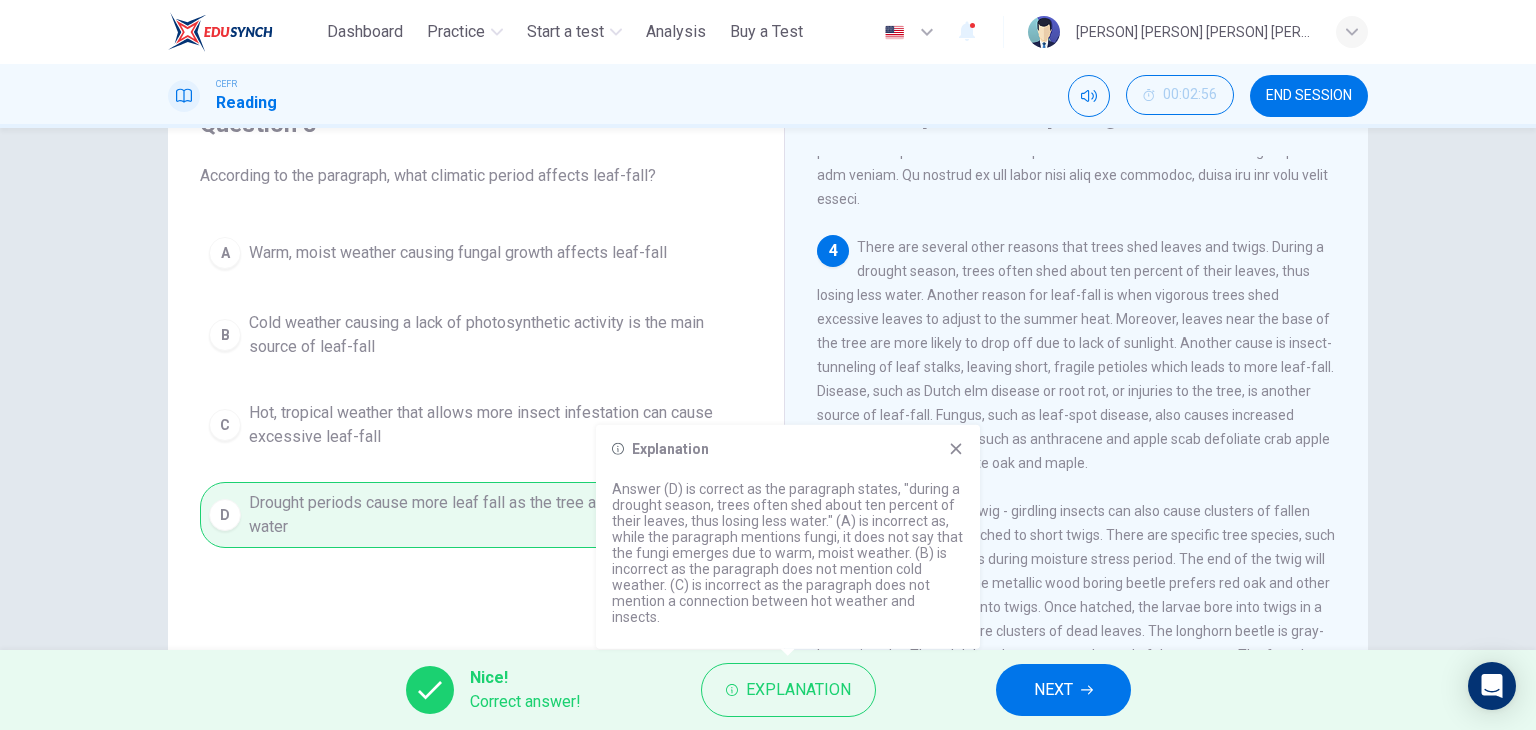 click on "NEXT" at bounding box center [1053, 690] 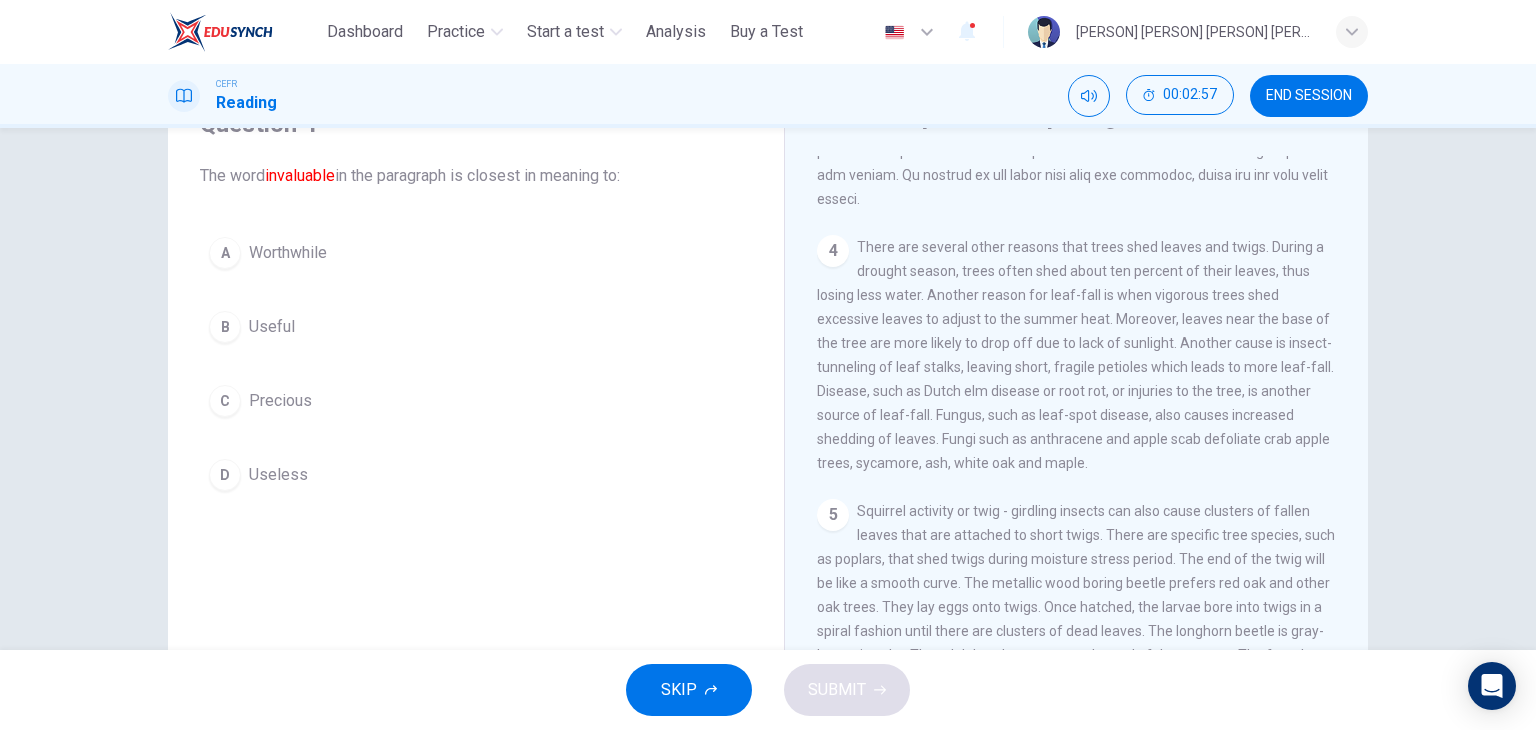 scroll, scrollTop: 703, scrollLeft: 0, axis: vertical 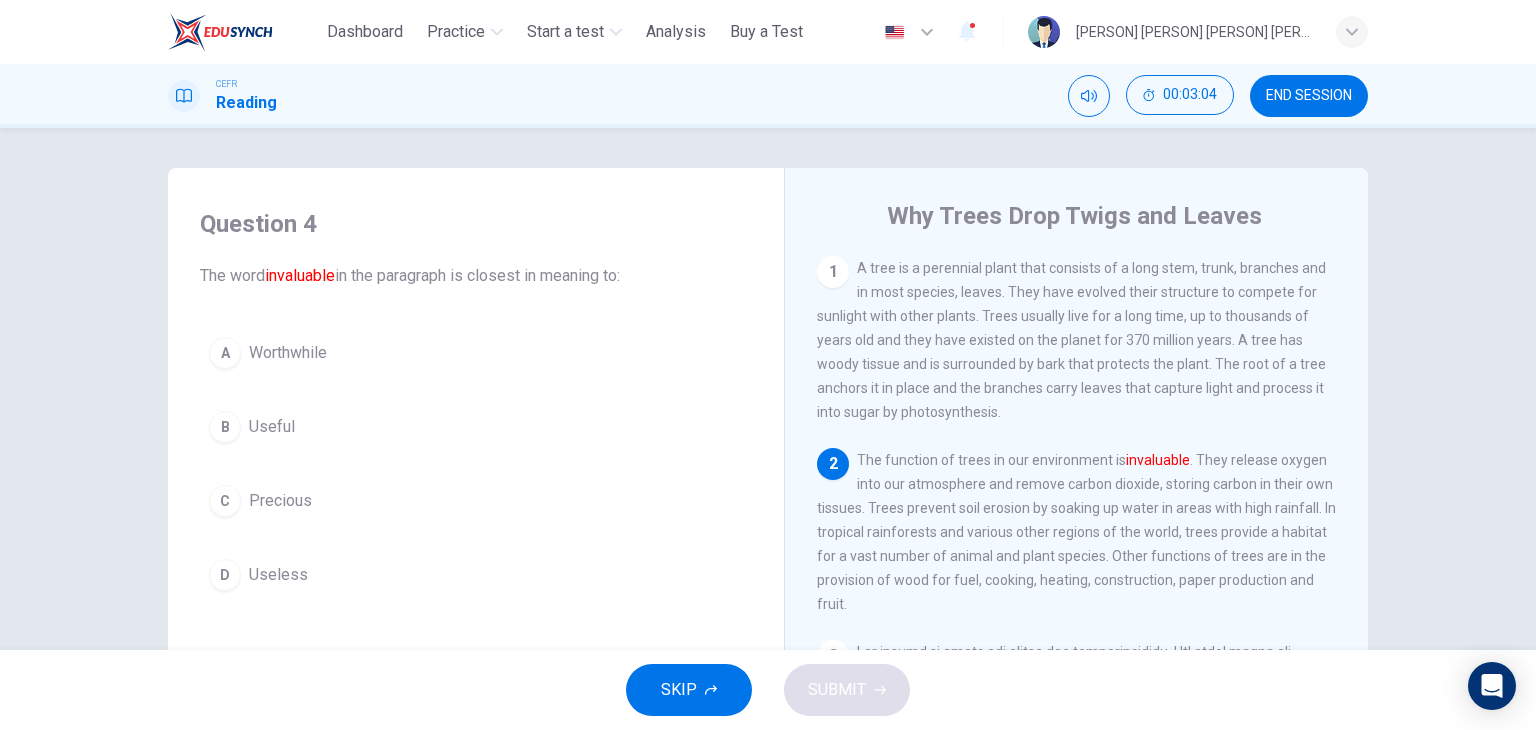 click on "Precious" at bounding box center (280, 501) 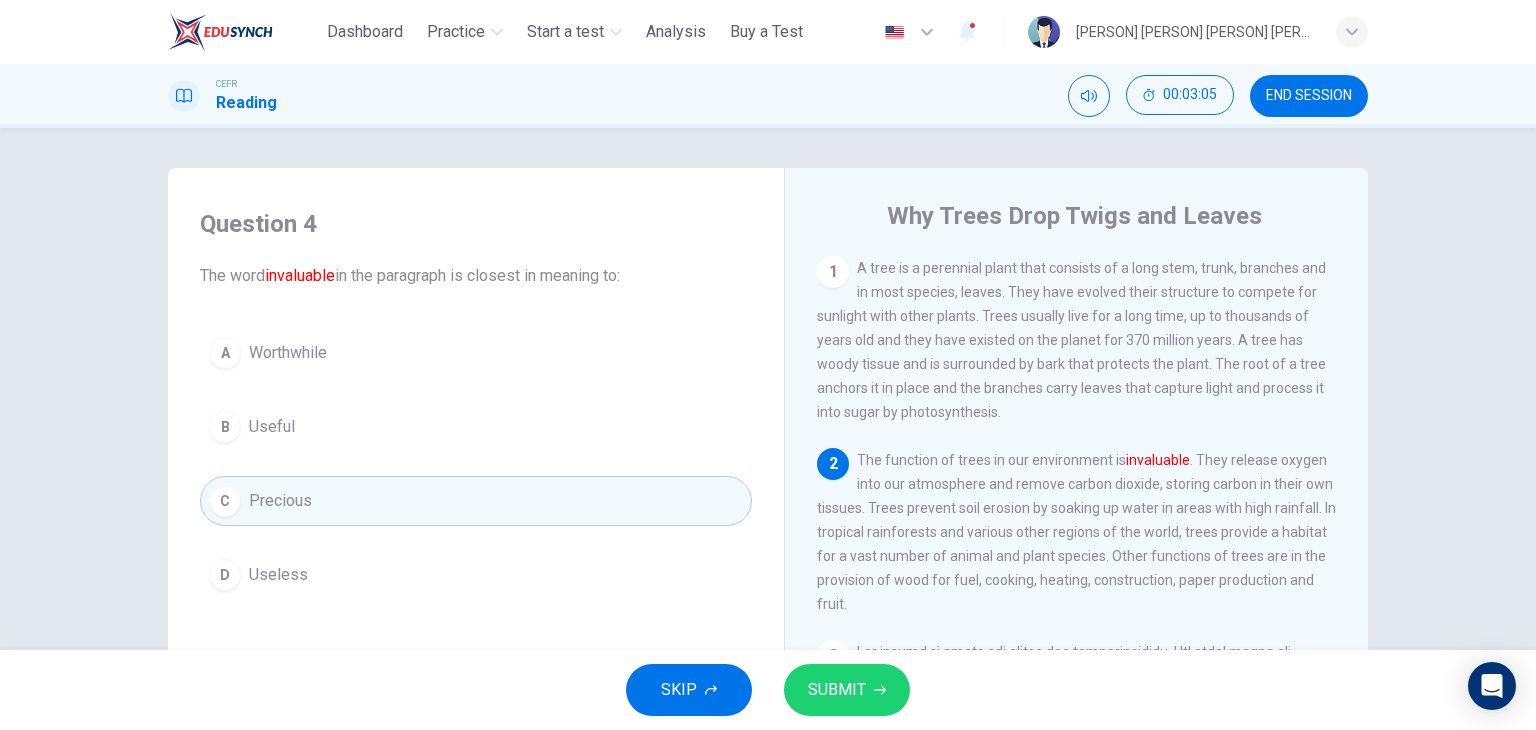 click on "SUBMIT" at bounding box center [837, 690] 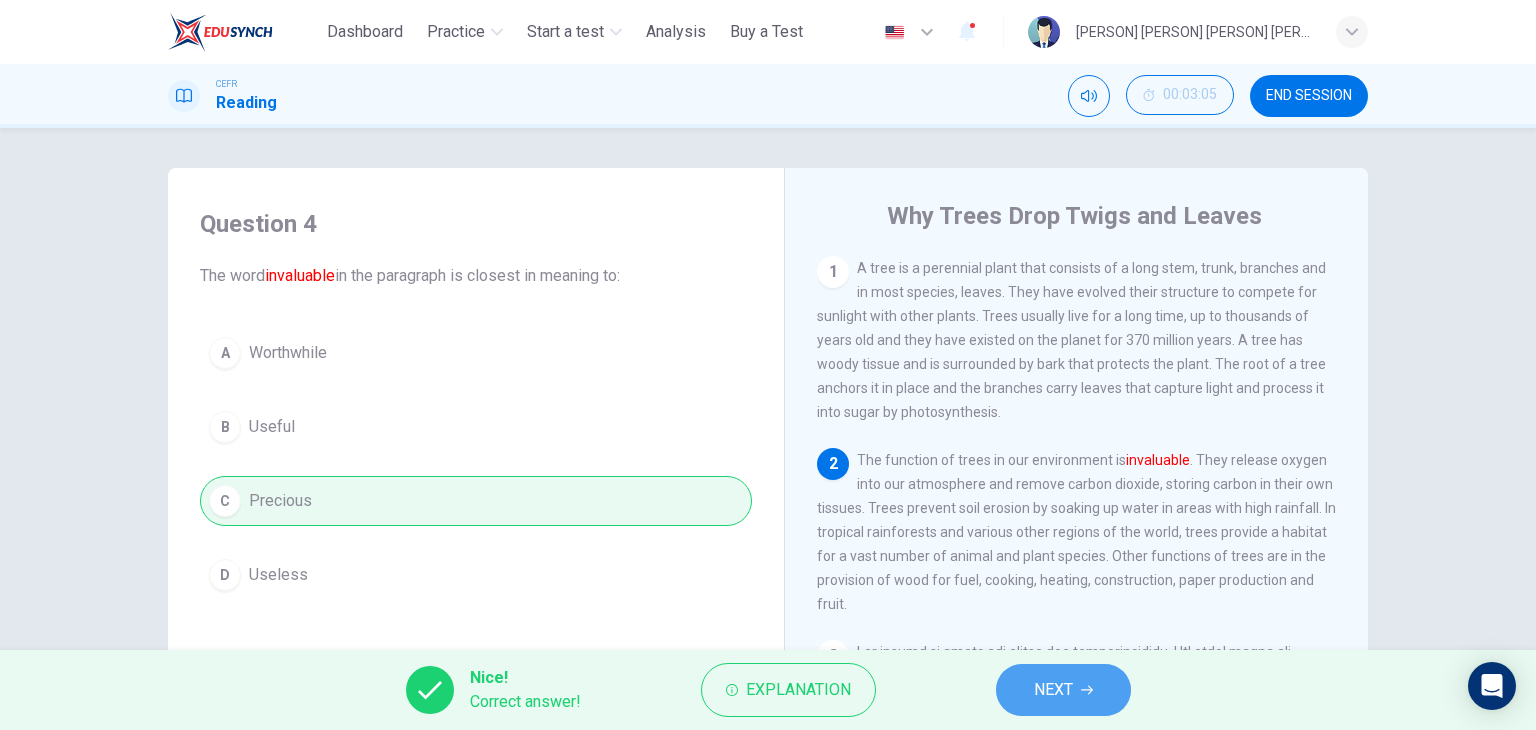 click on "NEXT" at bounding box center [1063, 690] 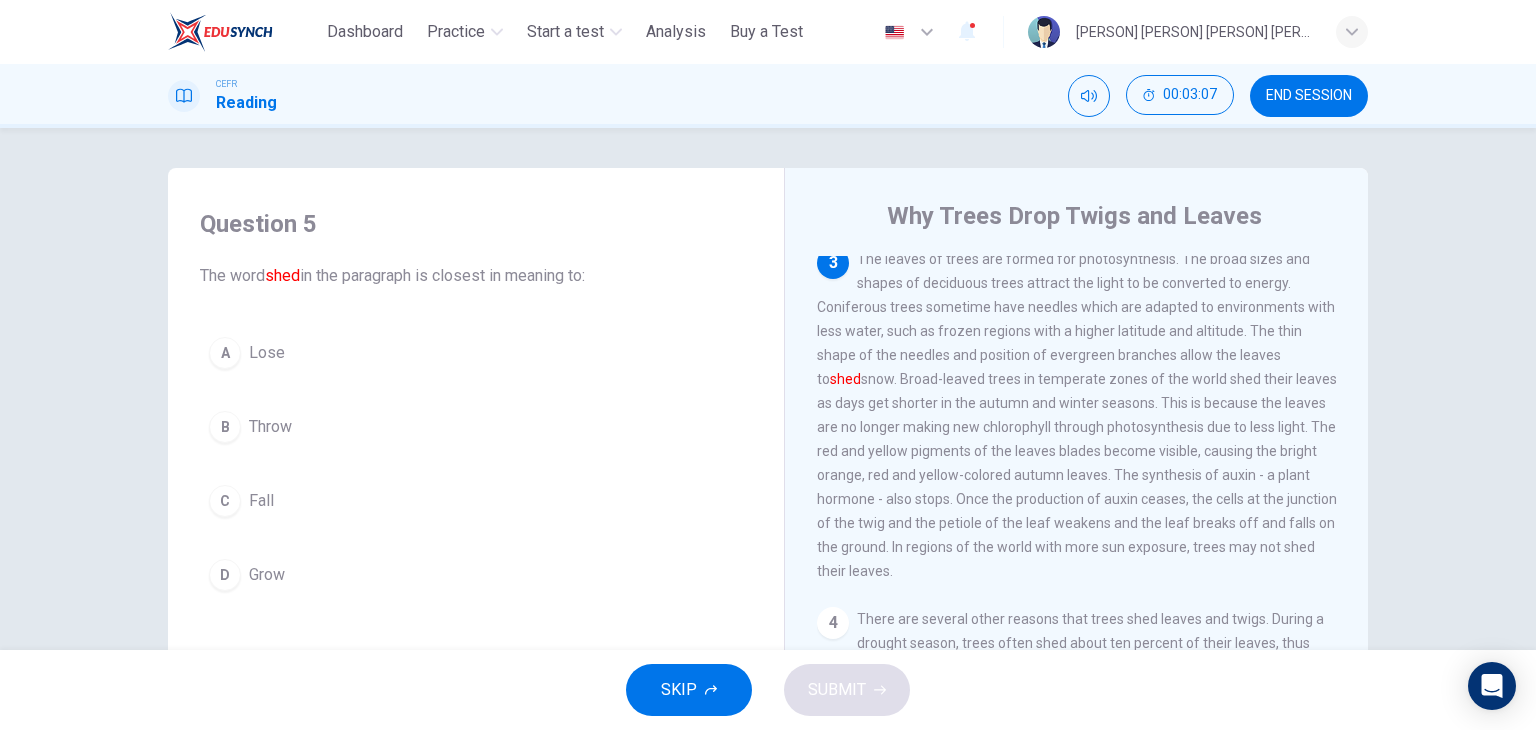 scroll, scrollTop: 400, scrollLeft: 0, axis: vertical 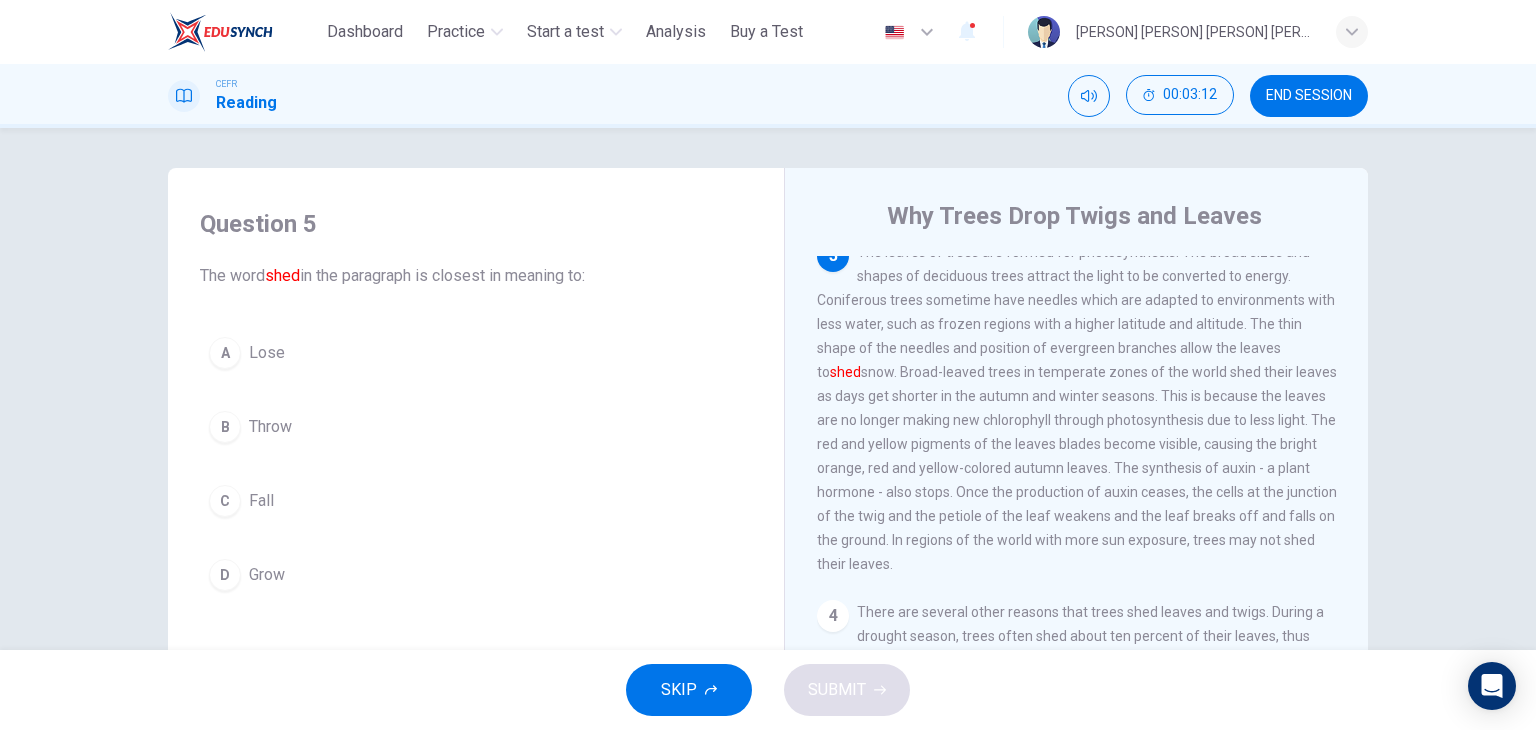 click on "Lose" at bounding box center [267, 353] 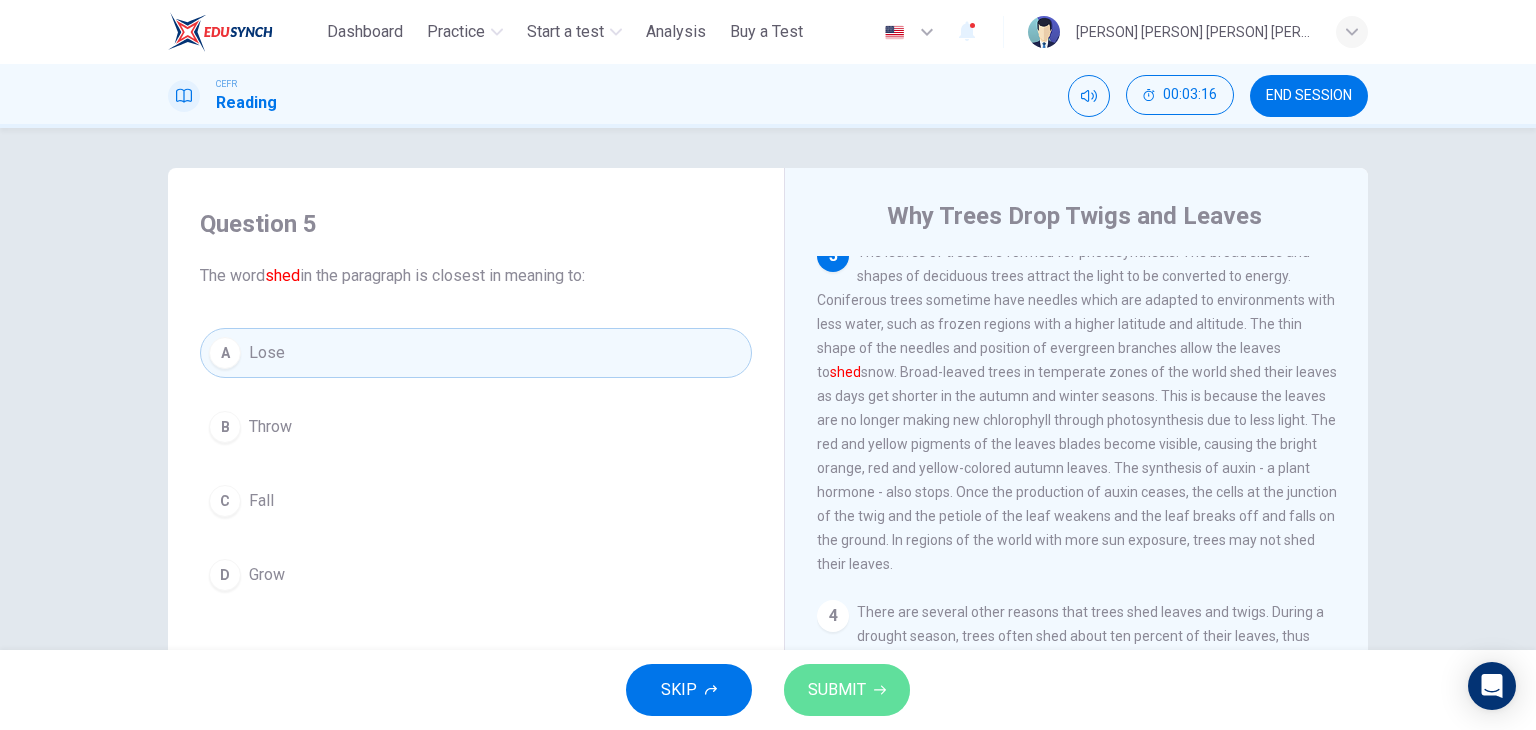 click on "SUBMIT" at bounding box center [837, 690] 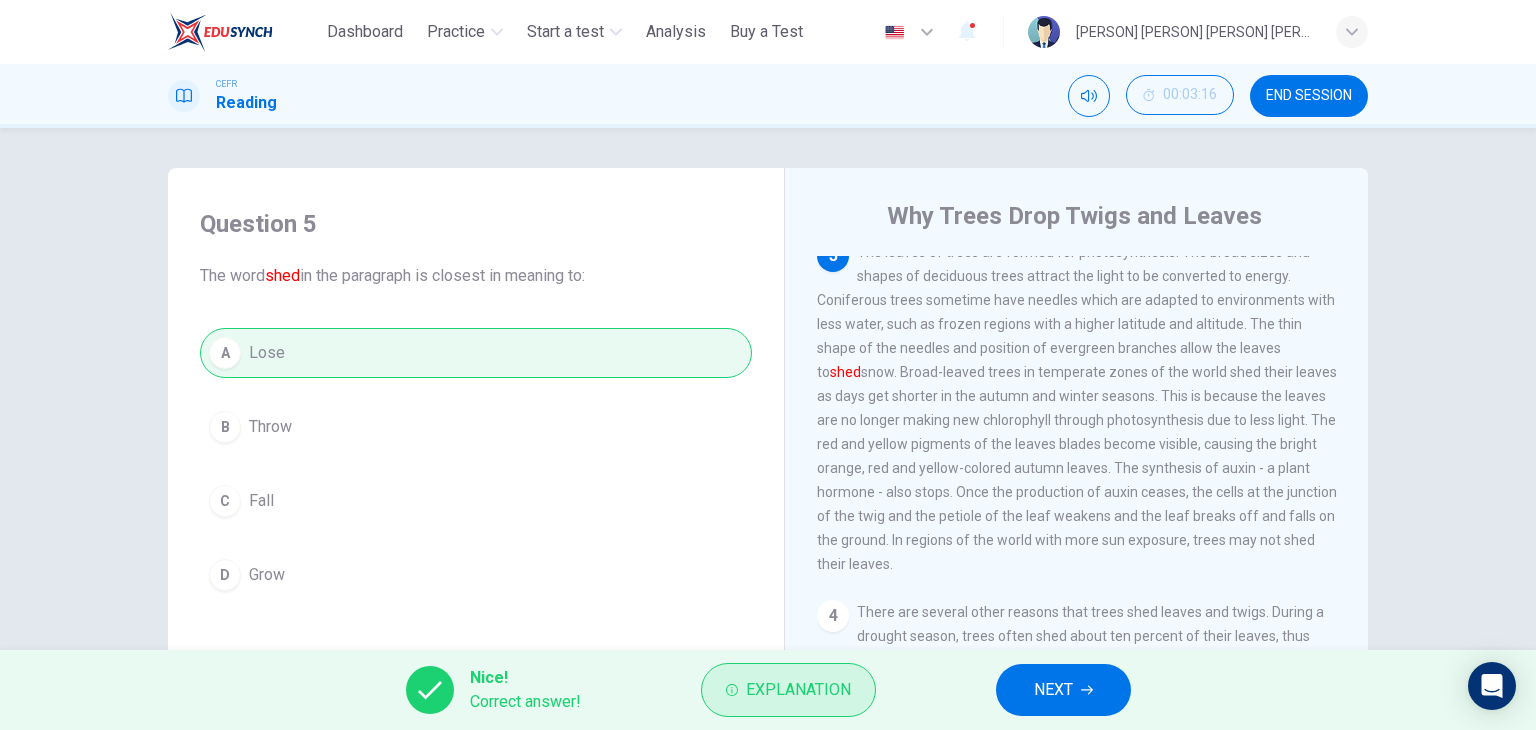 click on "Explanation" at bounding box center [798, 690] 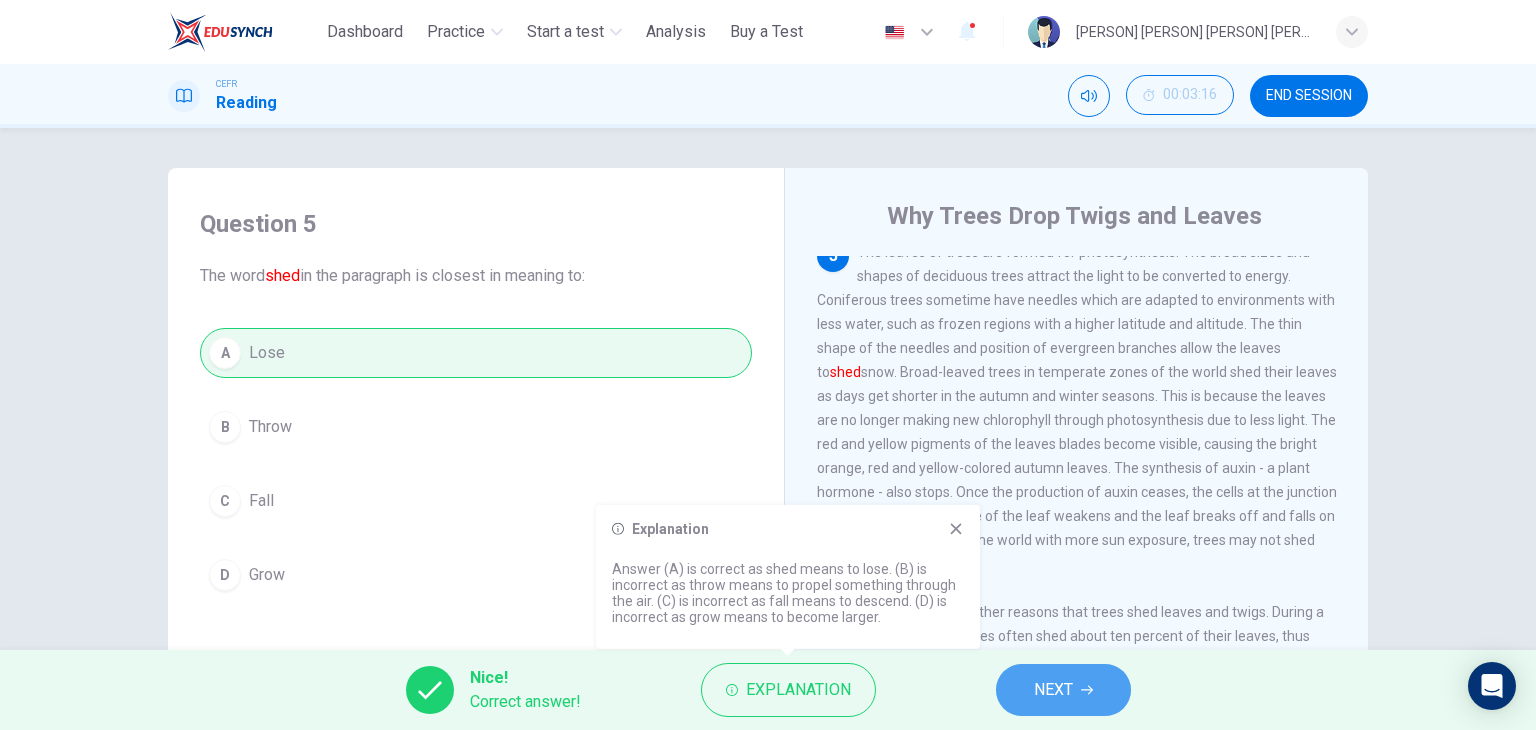 click on "NEXT" at bounding box center (1053, 690) 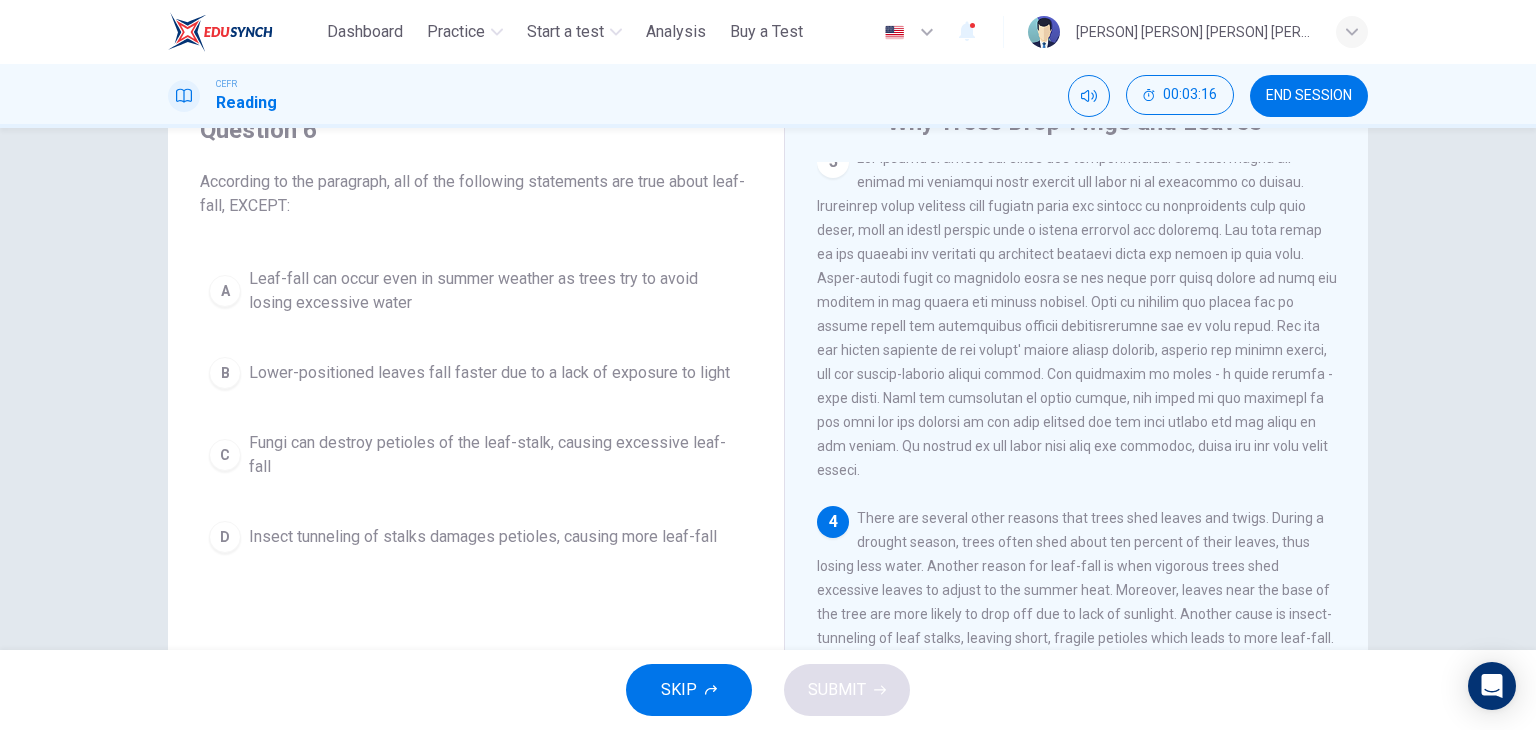 scroll, scrollTop: 100, scrollLeft: 0, axis: vertical 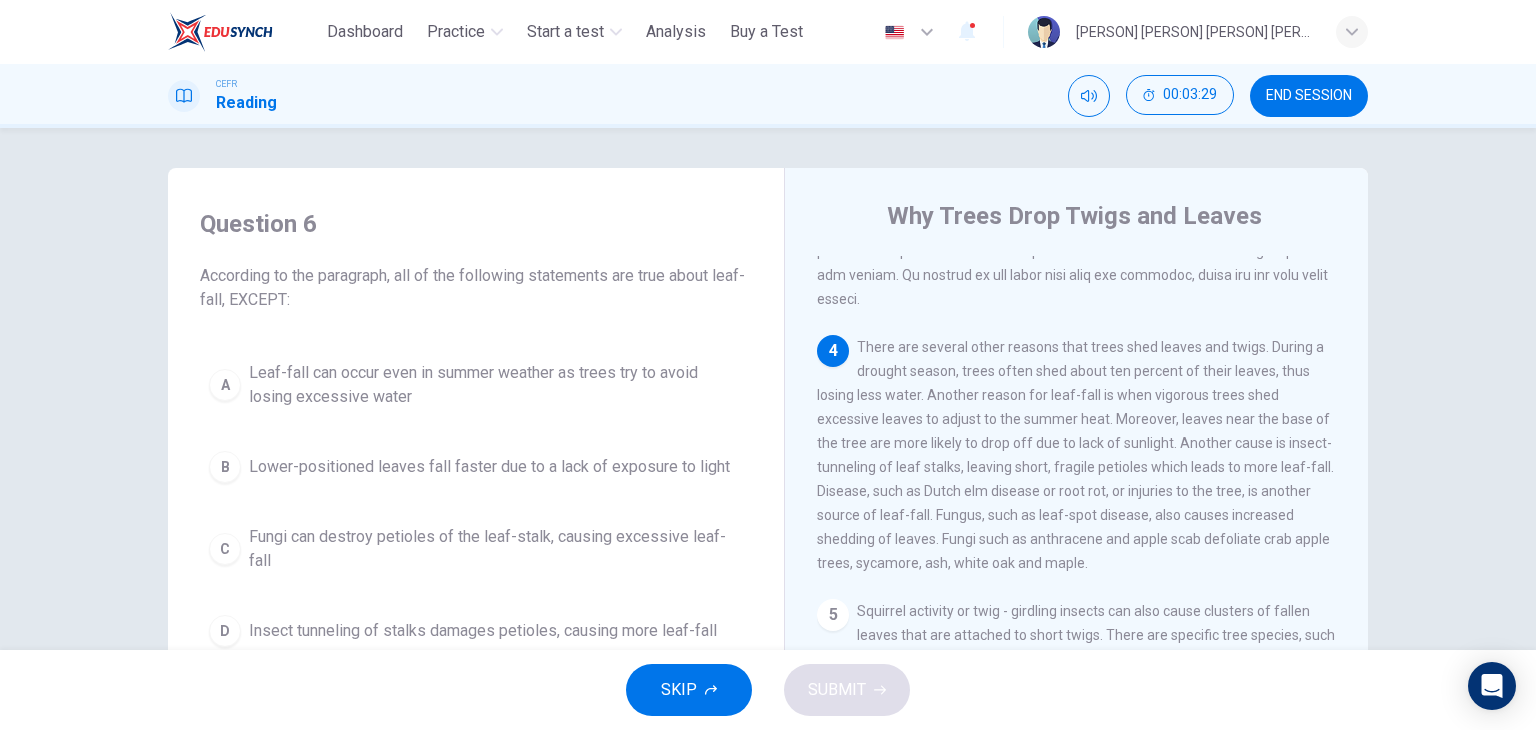 click on "Leaf-fall can occur even in summer weather as trees try to avoid losing excessive water" at bounding box center (496, 385) 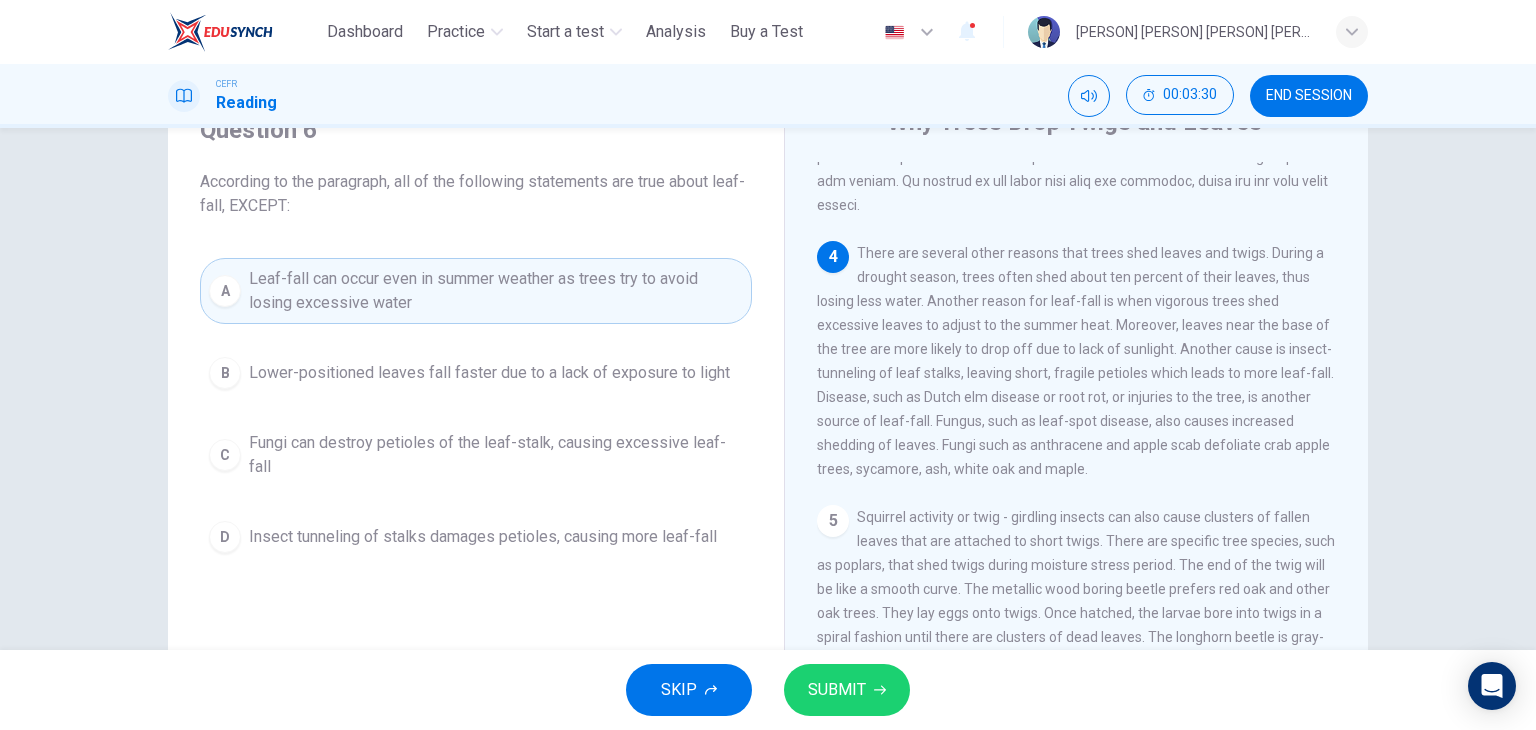 scroll, scrollTop: 100, scrollLeft: 0, axis: vertical 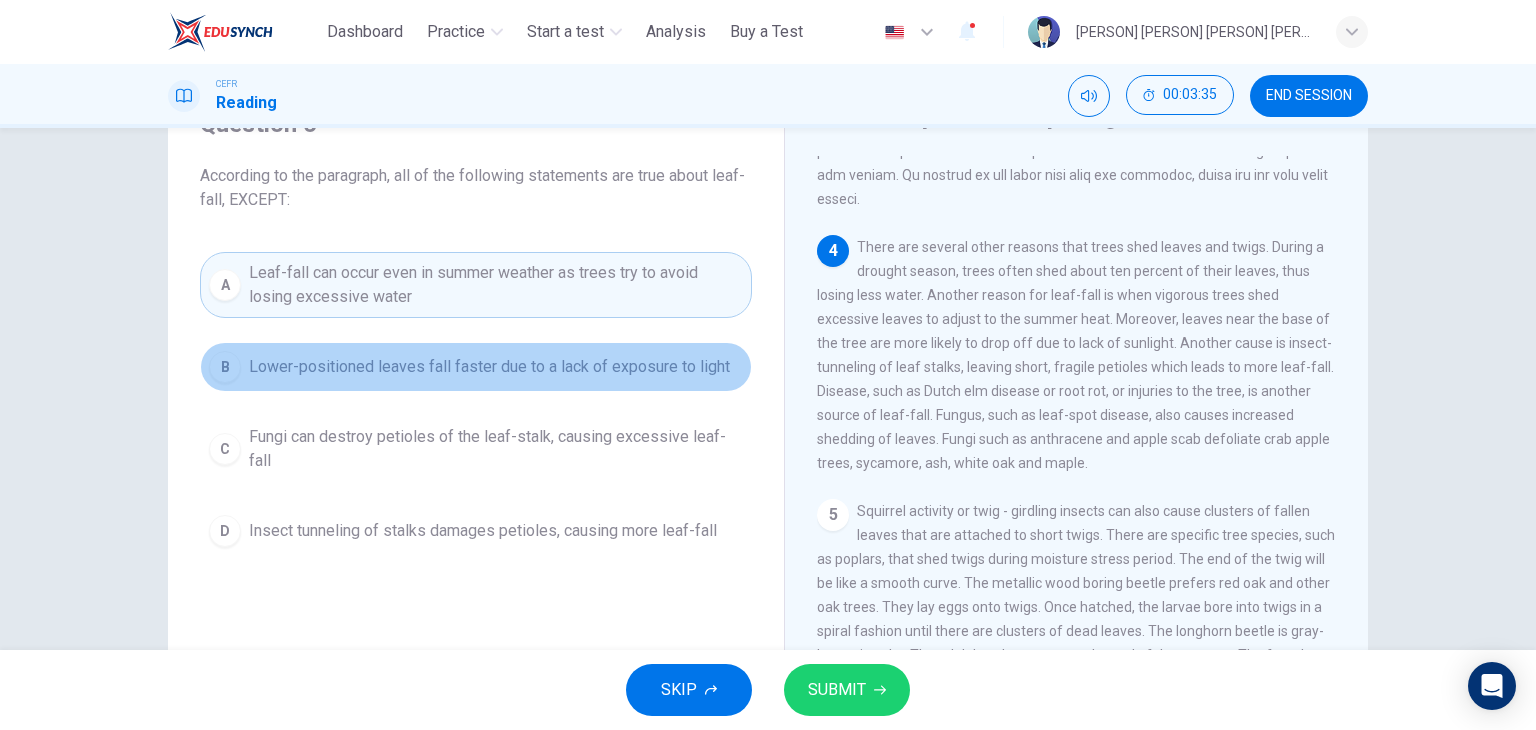 click on "Lower-positioned leaves fall faster due to a lack of exposure to light" at bounding box center (489, 367) 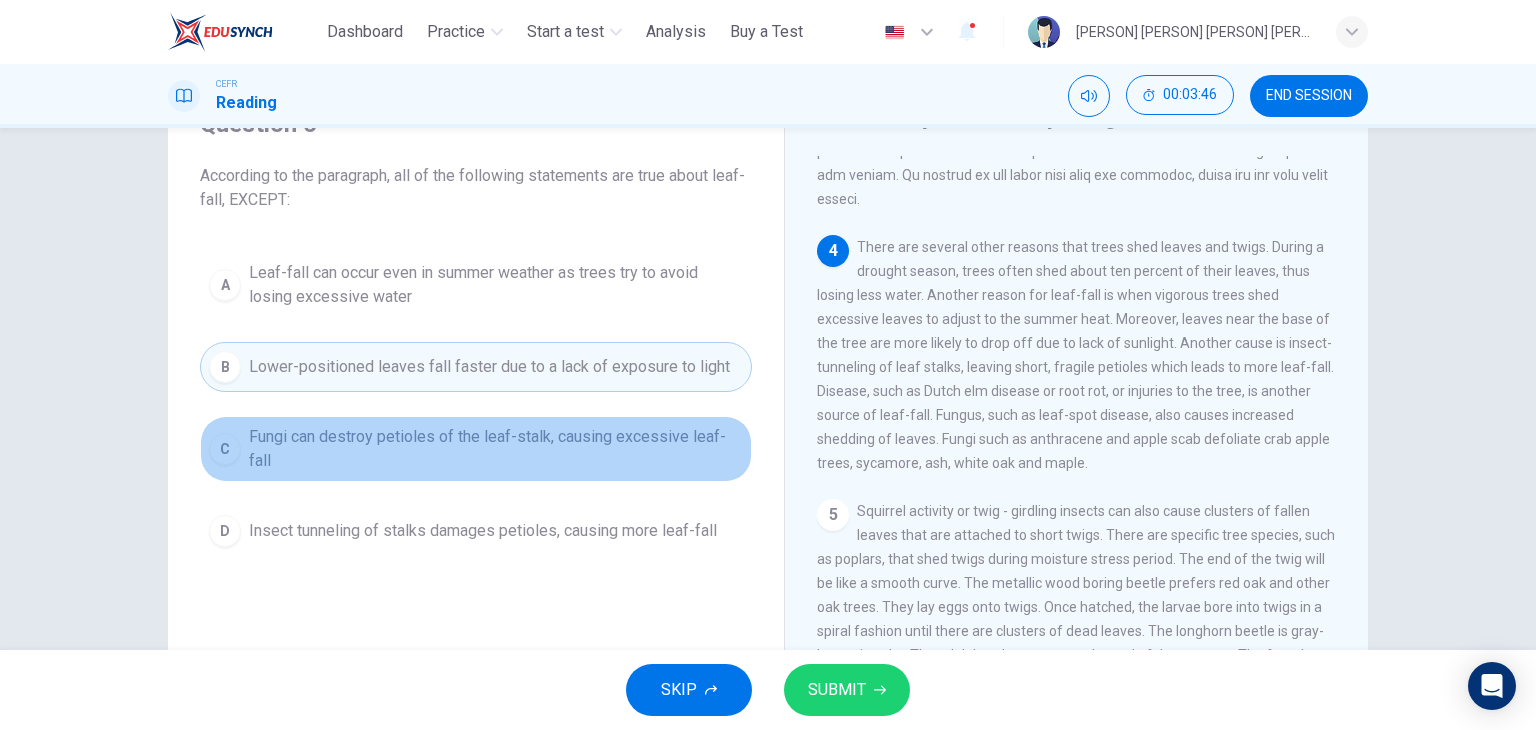 click on "Fungi can destroy petioles of the leaf-stalk, causing excessive leaf-fall" at bounding box center (496, 449) 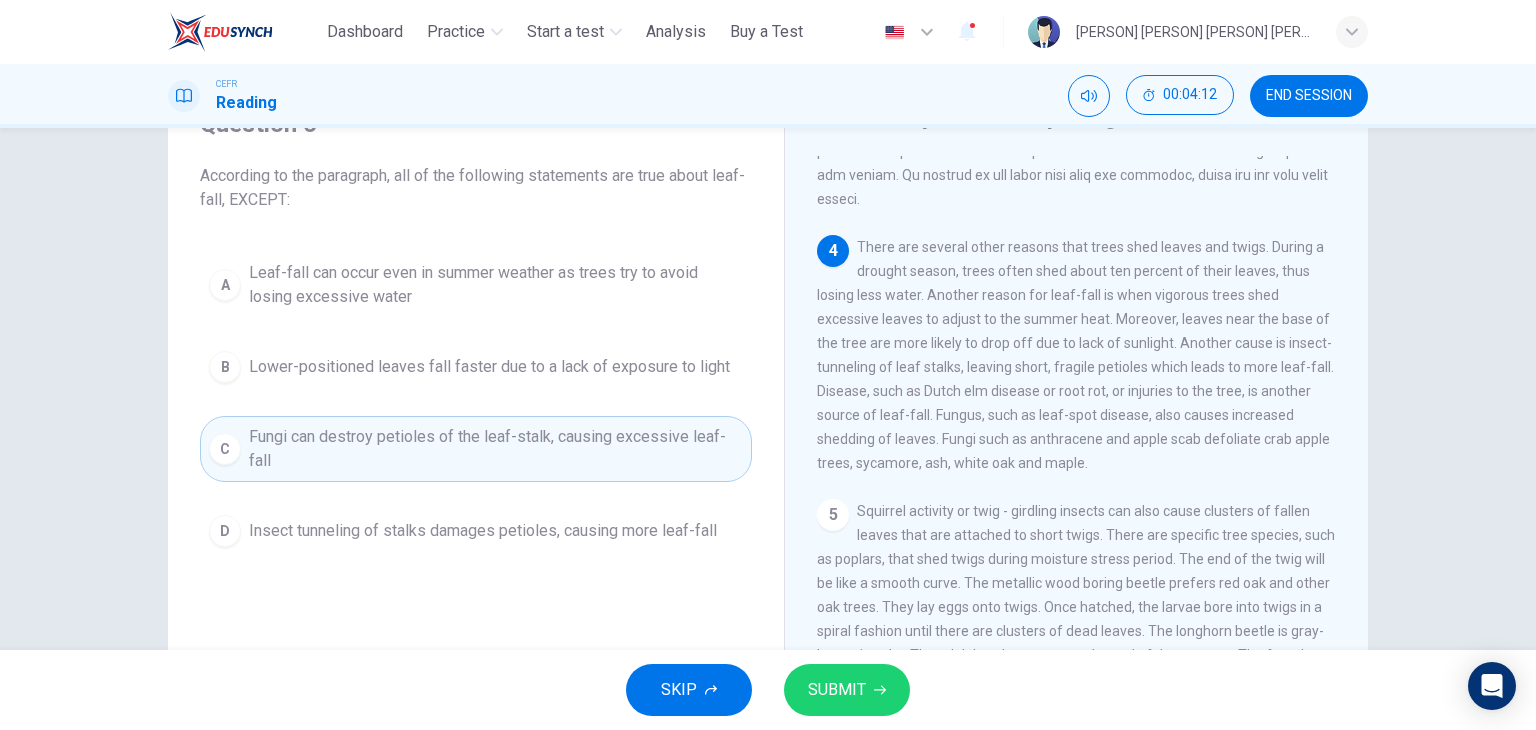 click on "Insect tunneling of stalks damages petioles, causing more leaf-fall" at bounding box center (483, 531) 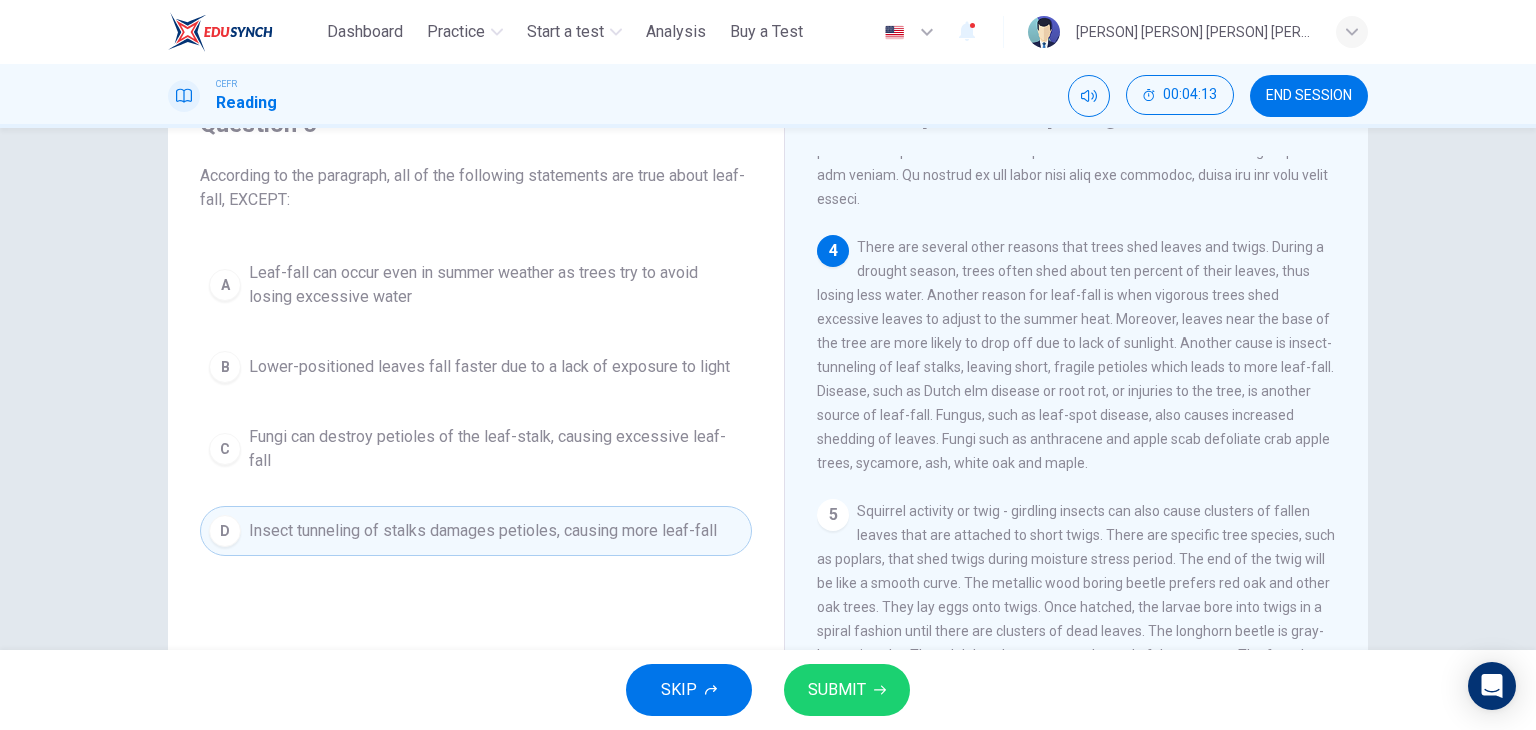 click on "SUBMIT" at bounding box center [837, 690] 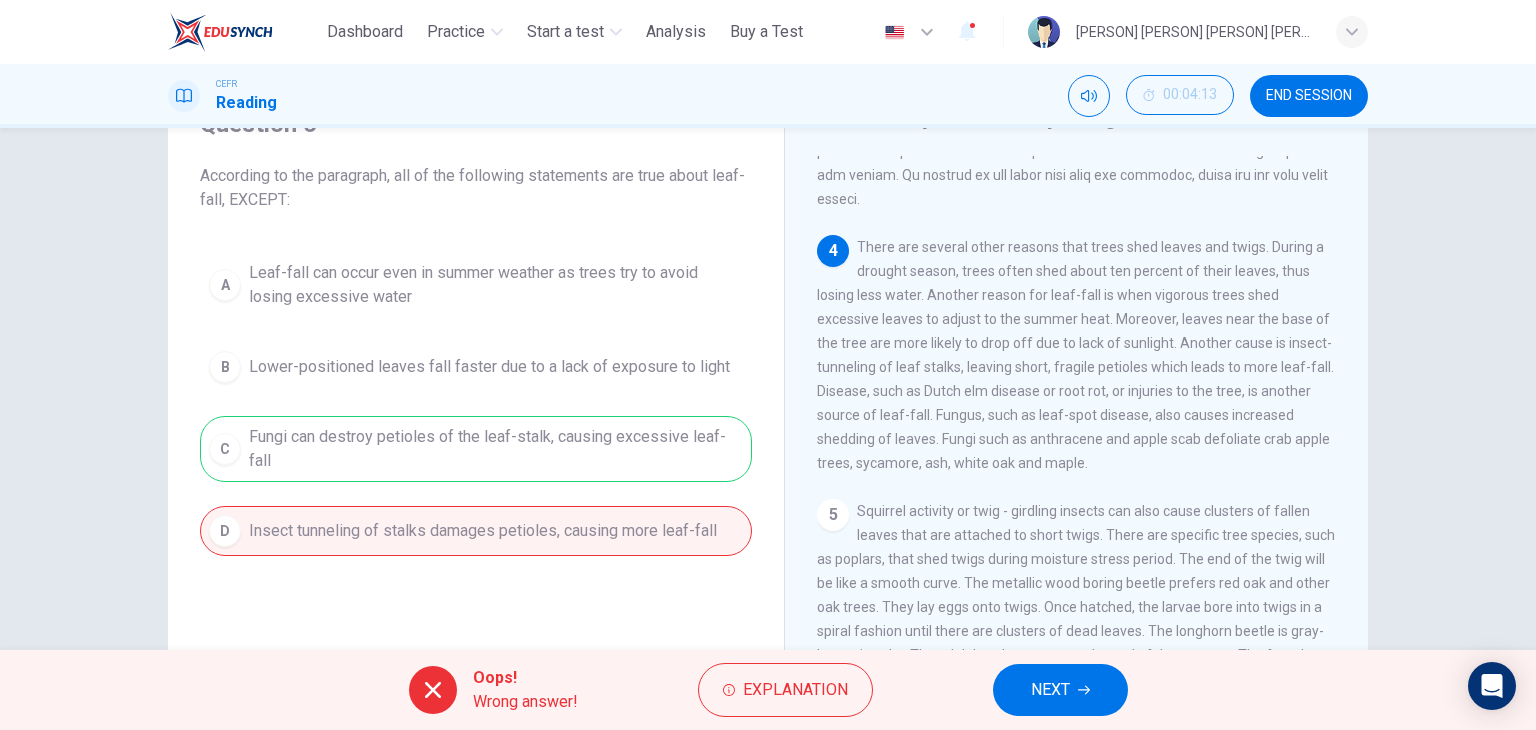 click on "A Leaf-fall can occur even in summer weather as trees try to avoid losing excessive water B Lower-positioned leaves fall faster due to a lack of exposure to light C Fungi can destroy petioles of the leaf-stalk, causing excessive leaf-fall D Insect tunneling of stalks damages petioles, causing more leaf-fall" at bounding box center [476, 404] 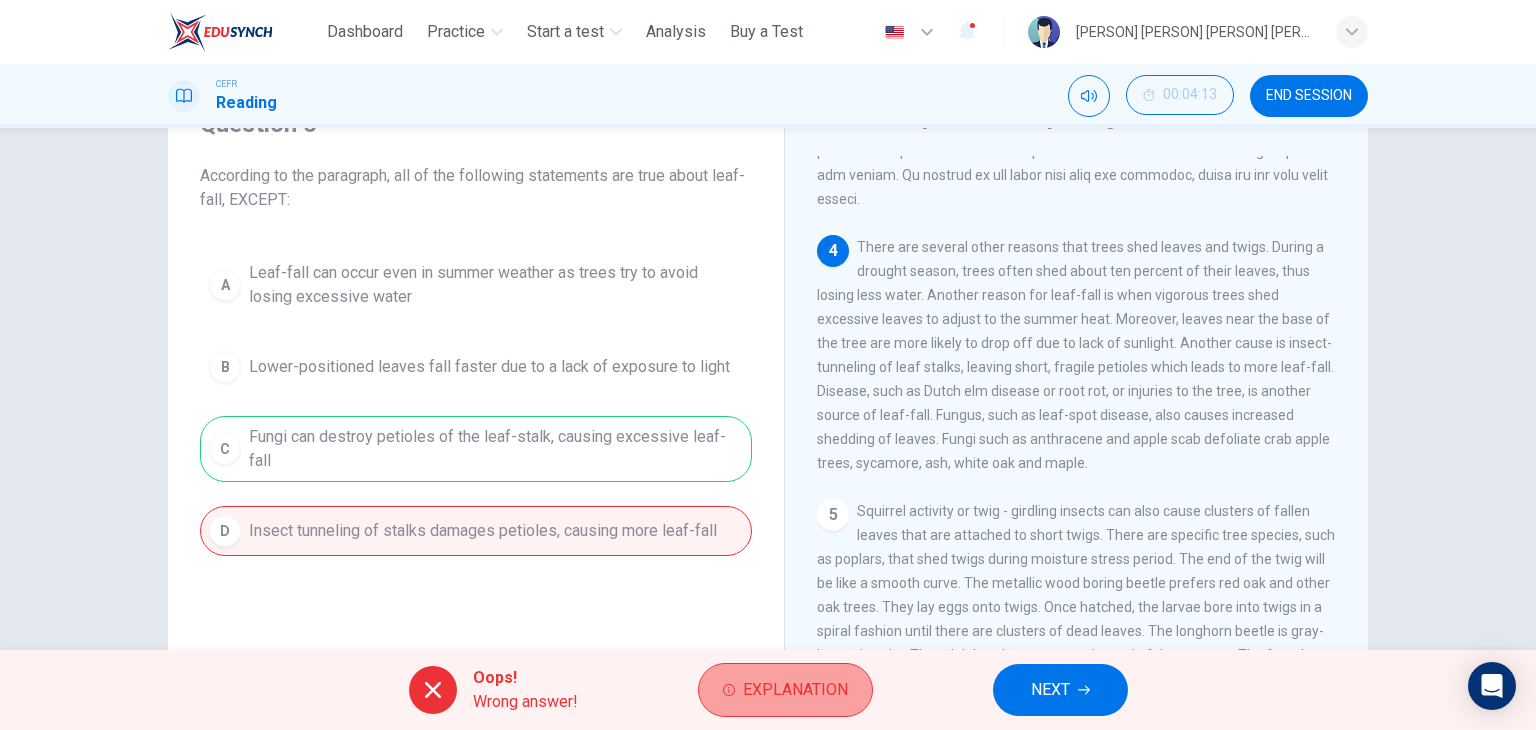 click on "Explanation" at bounding box center (795, 690) 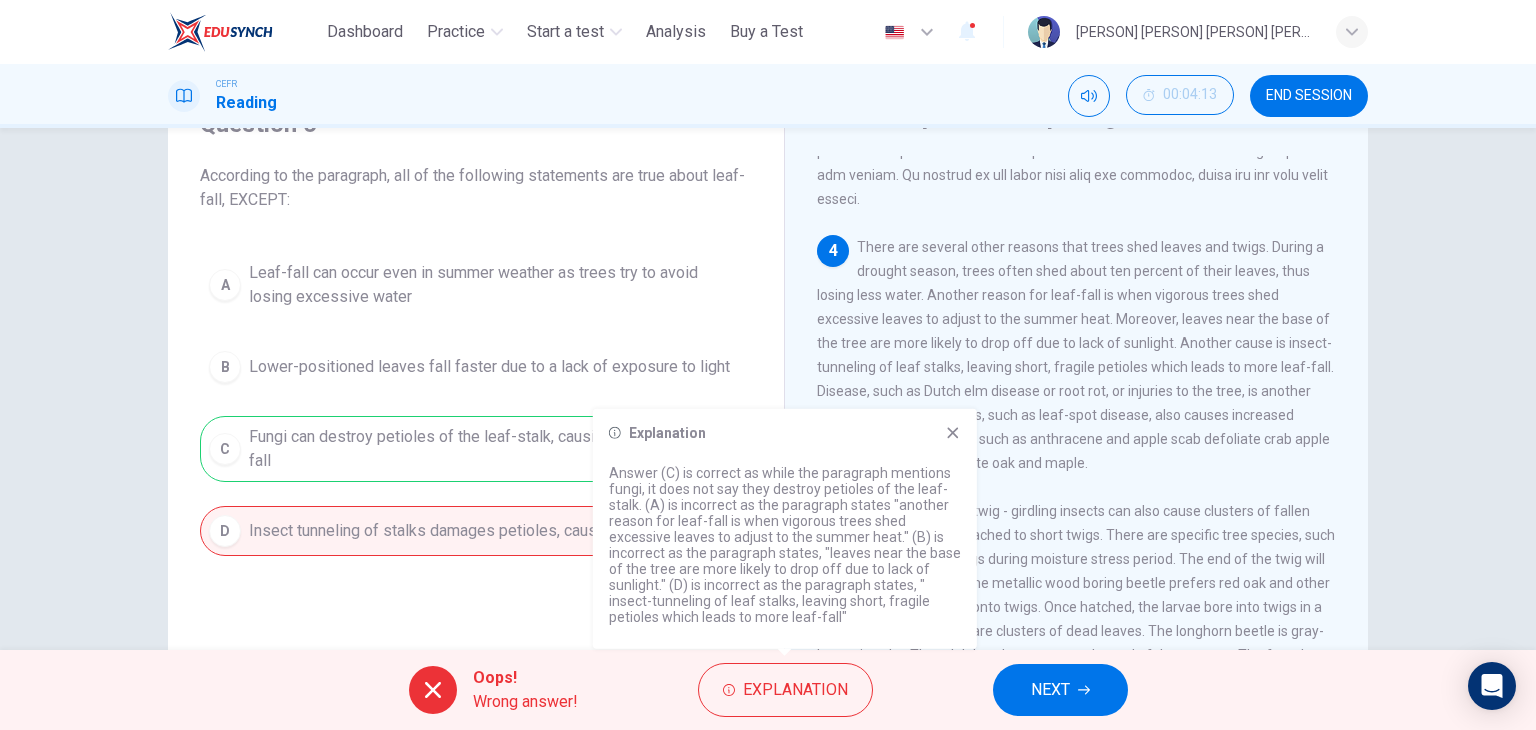 click on "A Leaf-fall can occur even in summer weather as trees try to avoid losing excessive water B Lower-positioned leaves fall faster due to a lack of exposure to light C Fungi can destroy petioles of the leaf-stalk, causing excessive leaf-fall D Insect tunneling of stalks damages petioles, causing more leaf-fall" at bounding box center (476, 404) 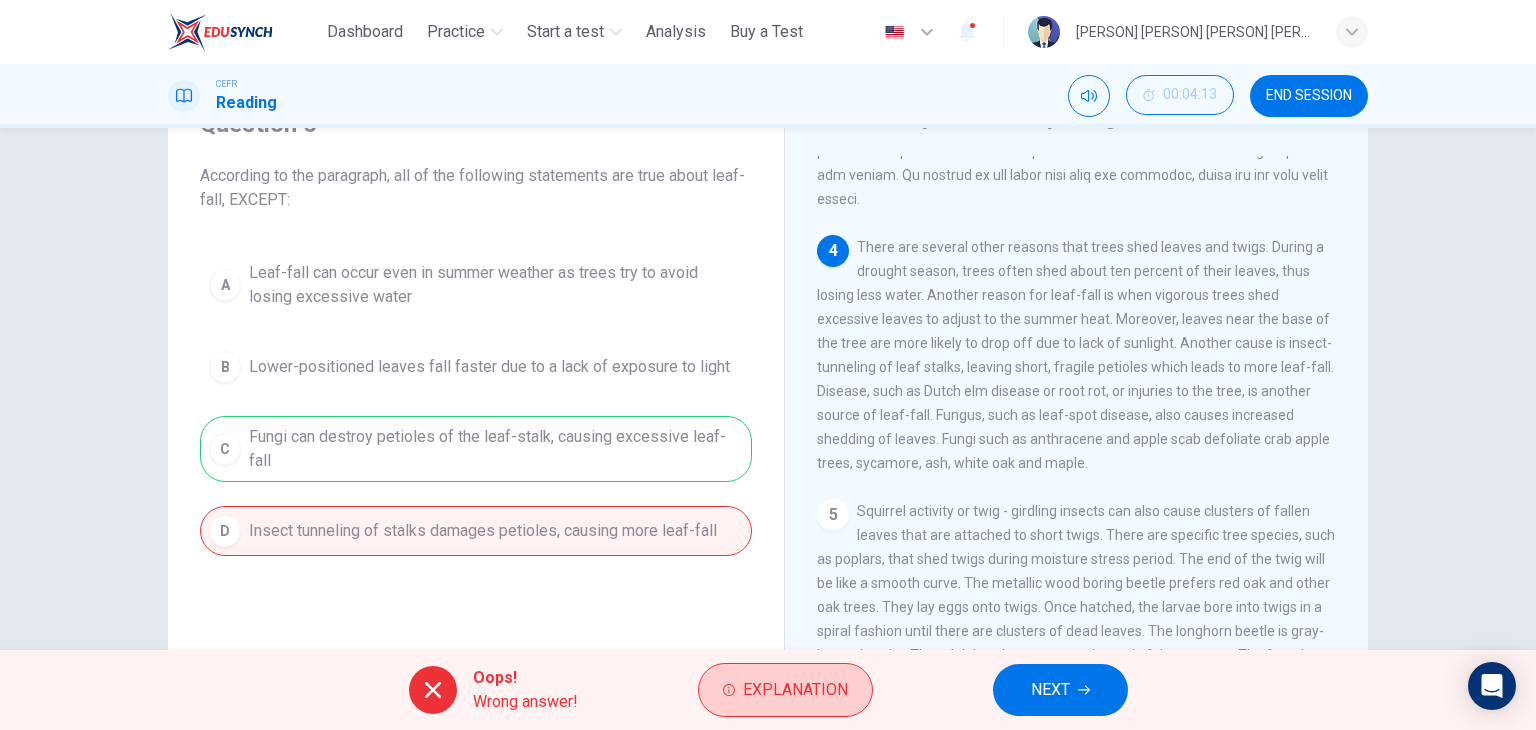 click on "Explanation" at bounding box center (785, 690) 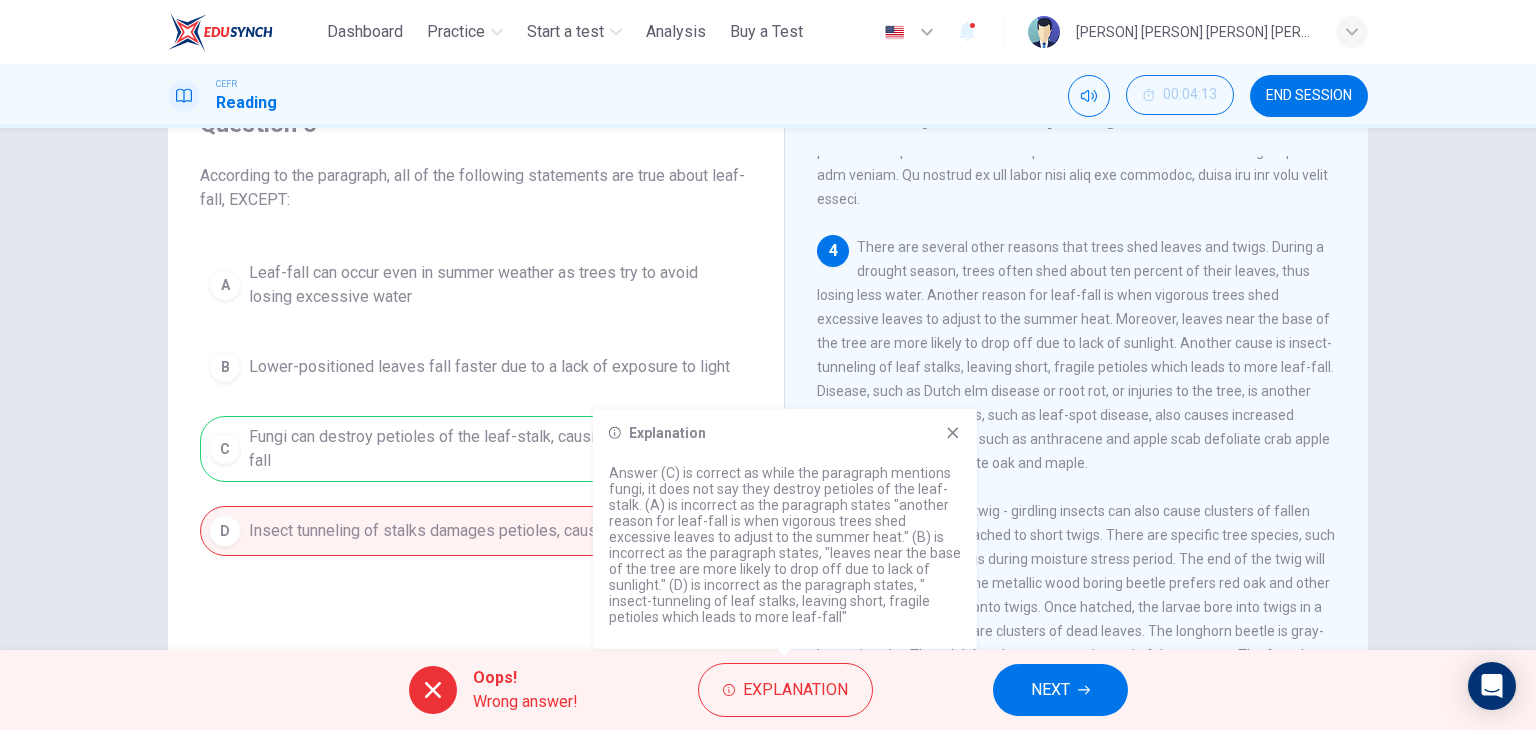 click on "Question 6 According to the paragraph, all of the following statements are true about leaf-fall, EXCEPT: A Leaf-fall can occur even in summer weather as trees try to avoid losing excessive water B Lower-positioned leaves fall faster due to a lack of exposure to light C Fungi can destroy petioles of the leaf-stalk, causing excessive leaf-fall D Insect tunneling of stalks damages petioles, causing more leaf-fall" at bounding box center [476, 425] 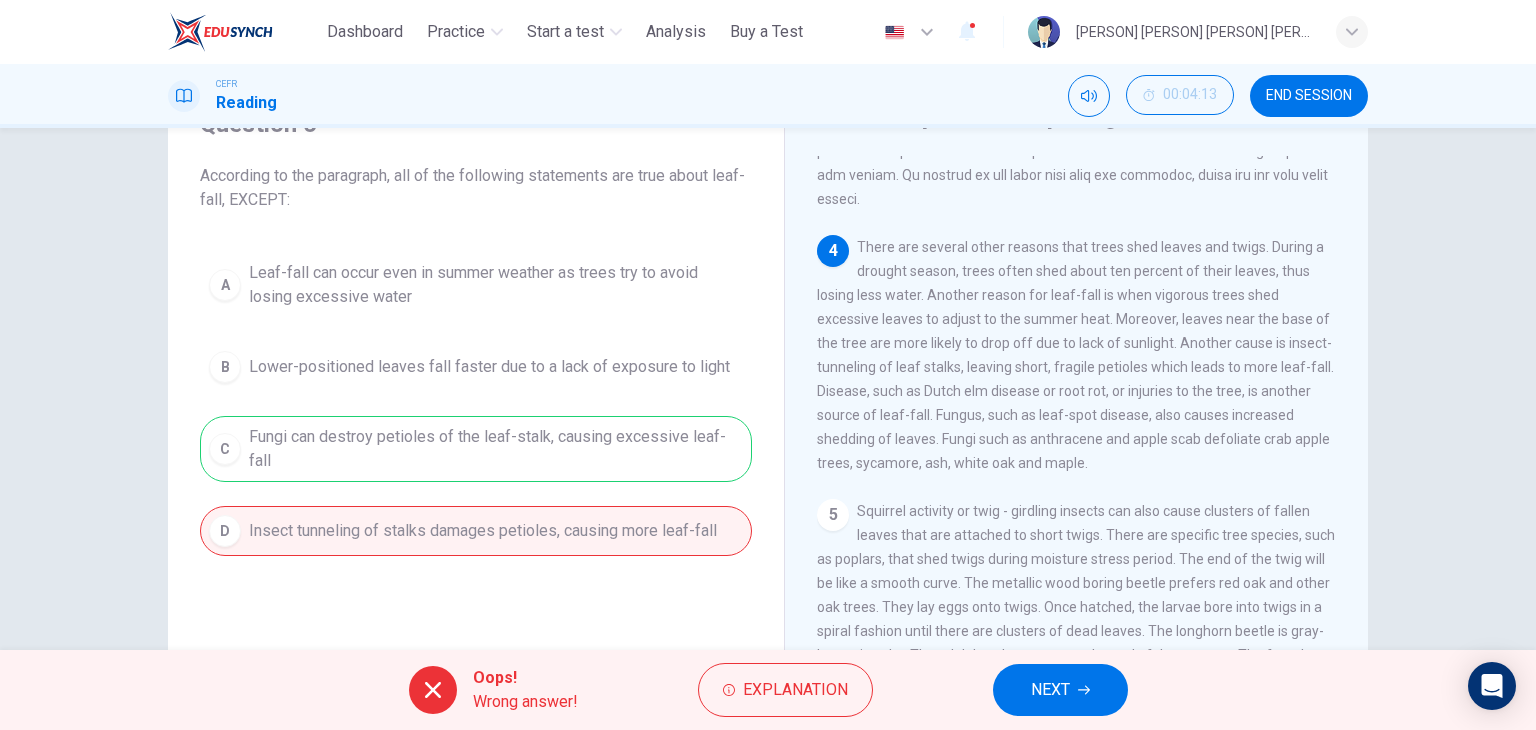 click on "A Leaf-fall can occur even in summer weather as trees try to avoid losing excessive water B Lower-positioned leaves fall faster due to a lack of exposure to light C Fungi can destroy petioles of the leaf-stalk, causing excessive leaf-fall D Insect tunneling of stalks damages petioles, causing more leaf-fall" at bounding box center (476, 404) 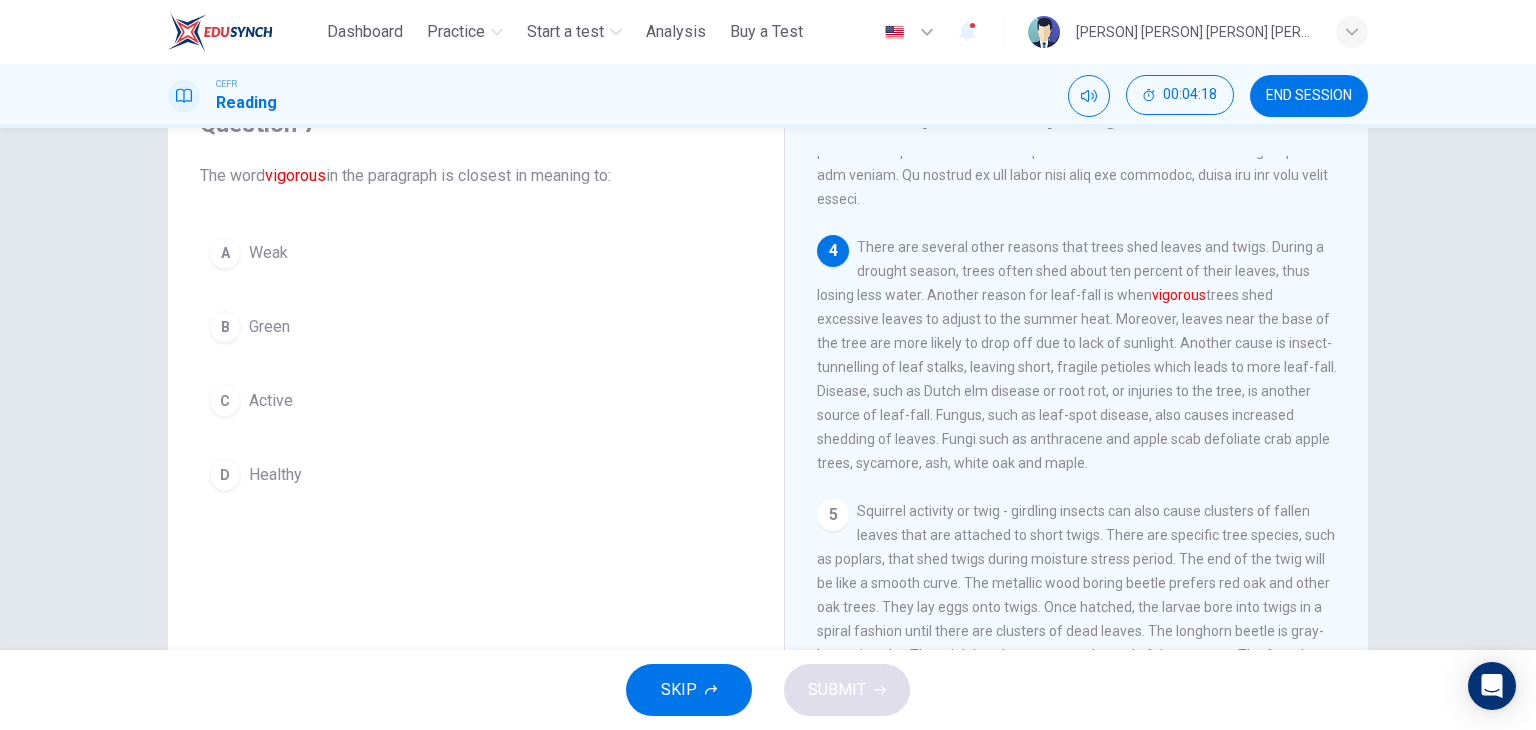 click on "Green" at bounding box center [269, 327] 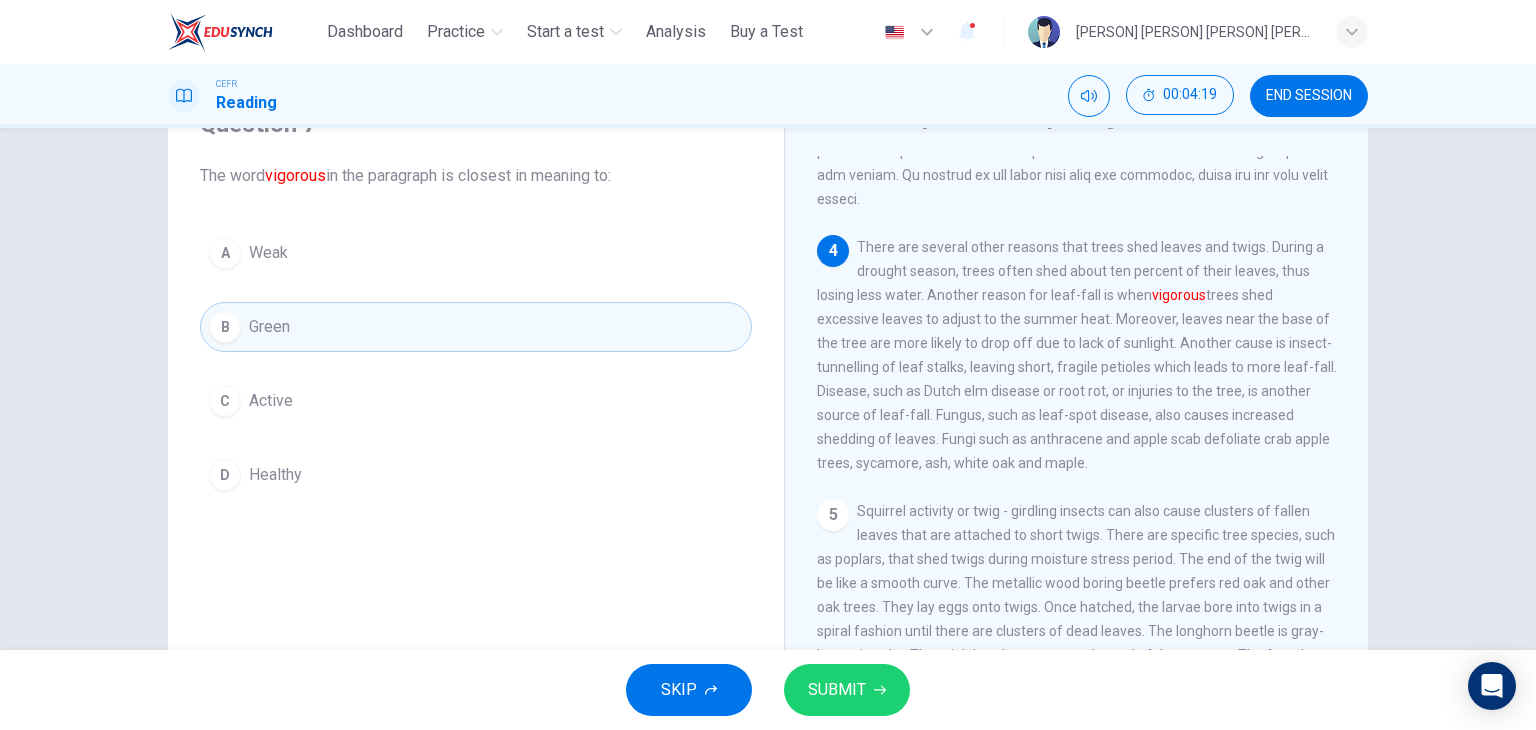 click on "Active" at bounding box center [271, 401] 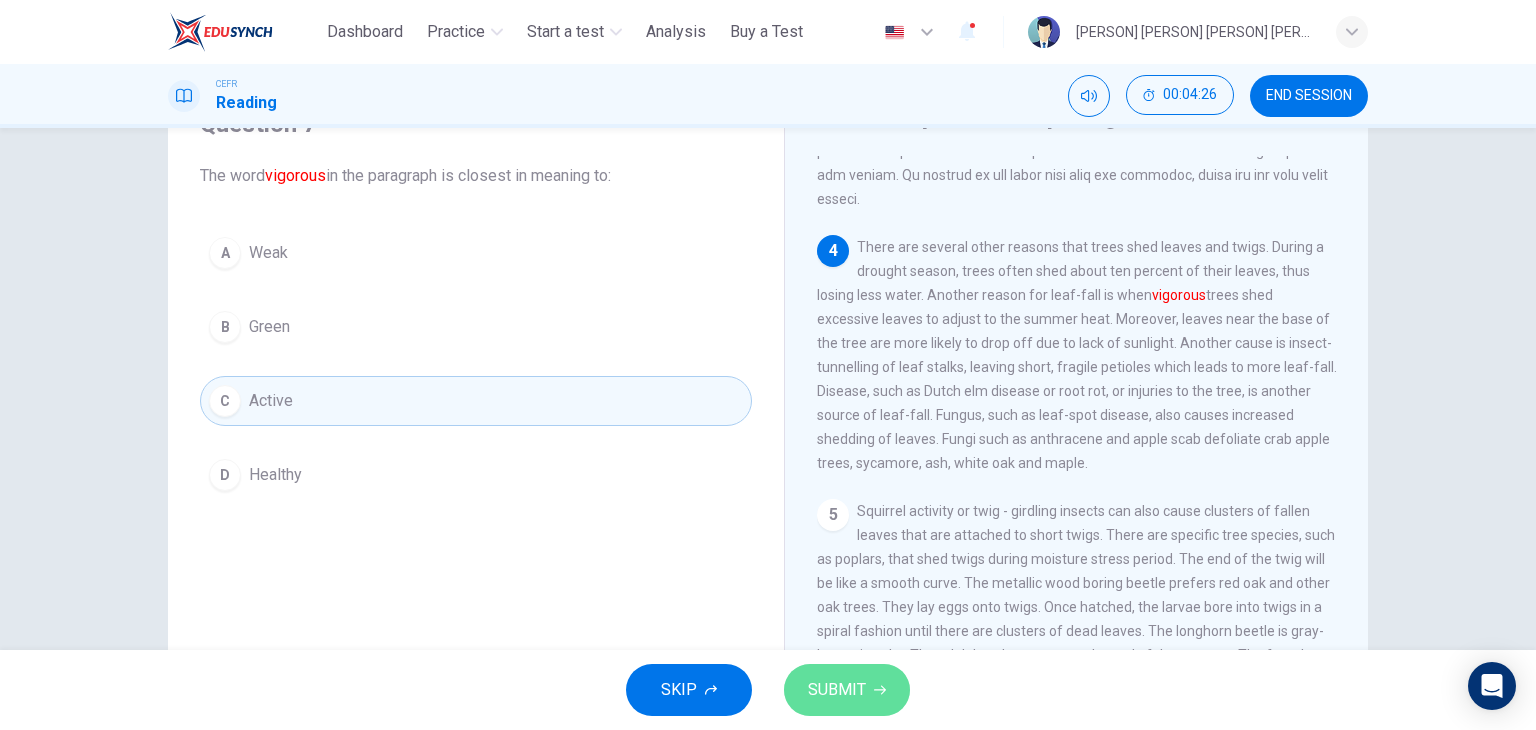 click 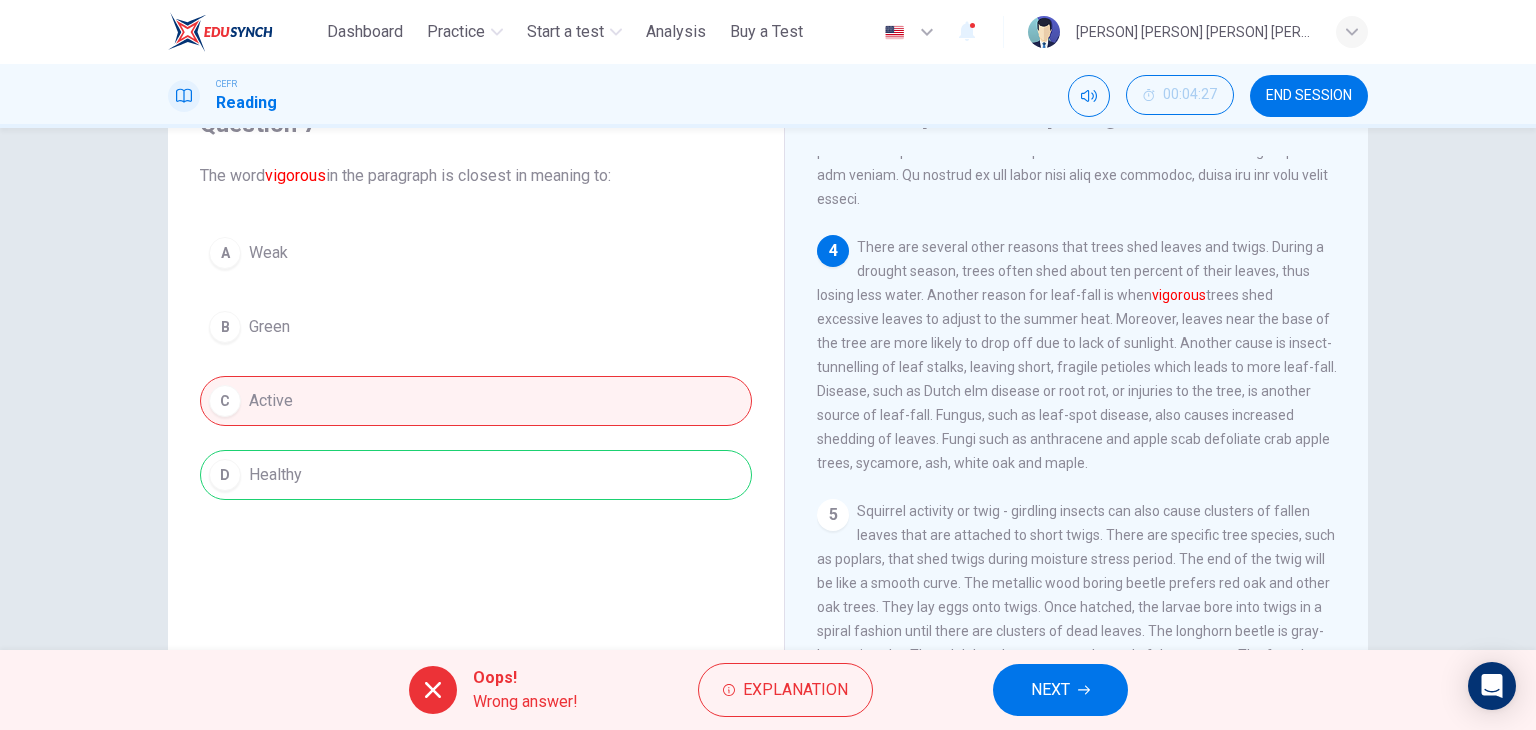 click on "A Weak B Green C Active D Healthy" at bounding box center (476, 364) 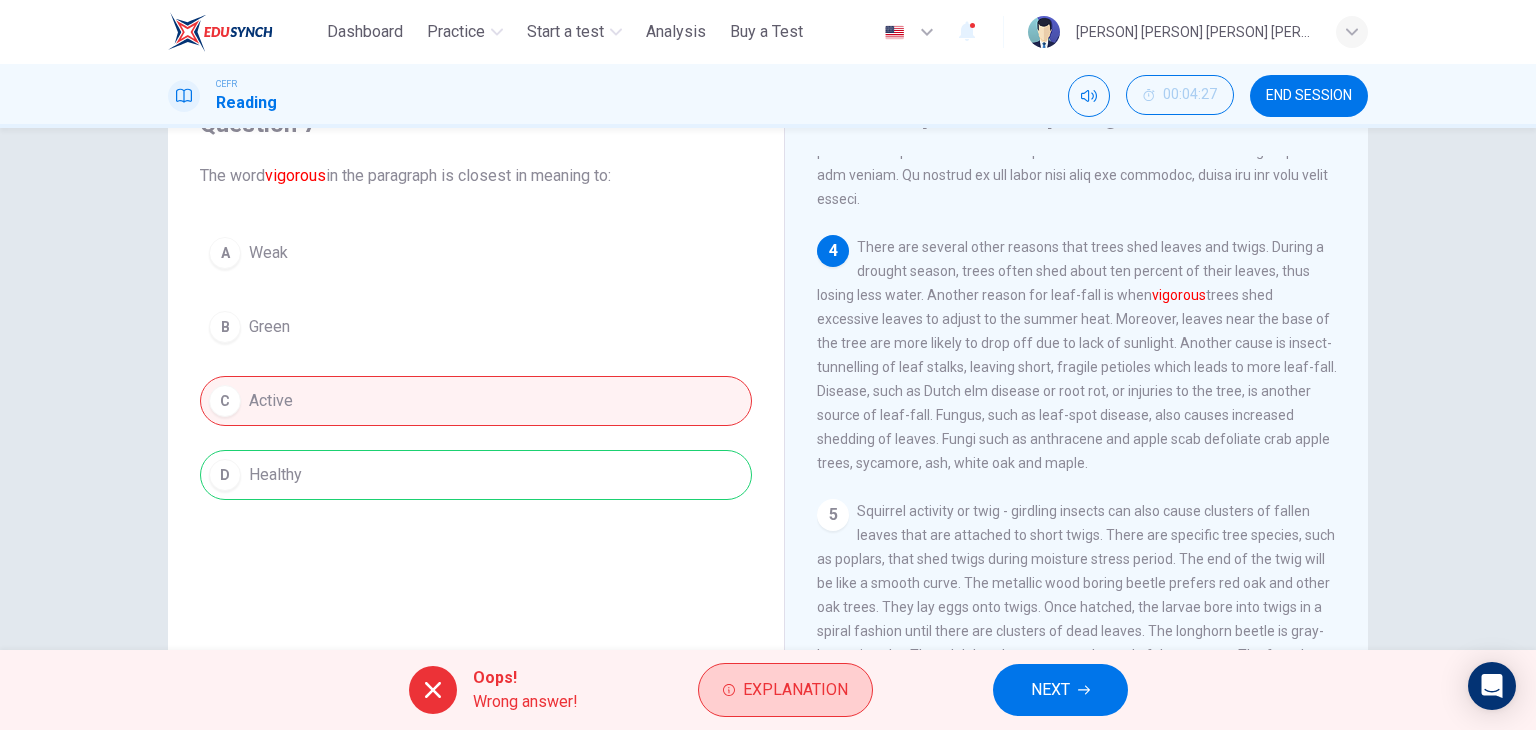 click on "Explanation" at bounding box center (795, 690) 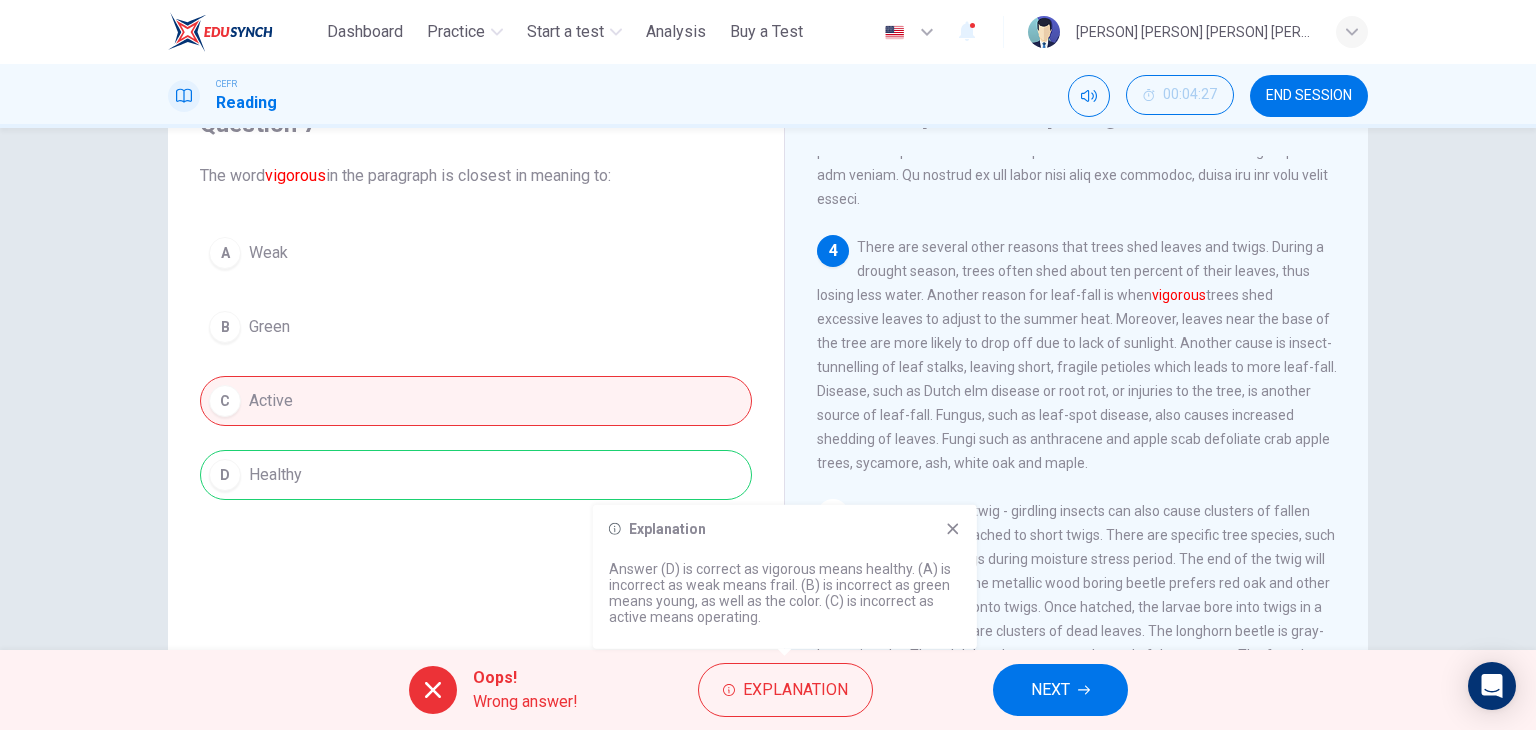 click 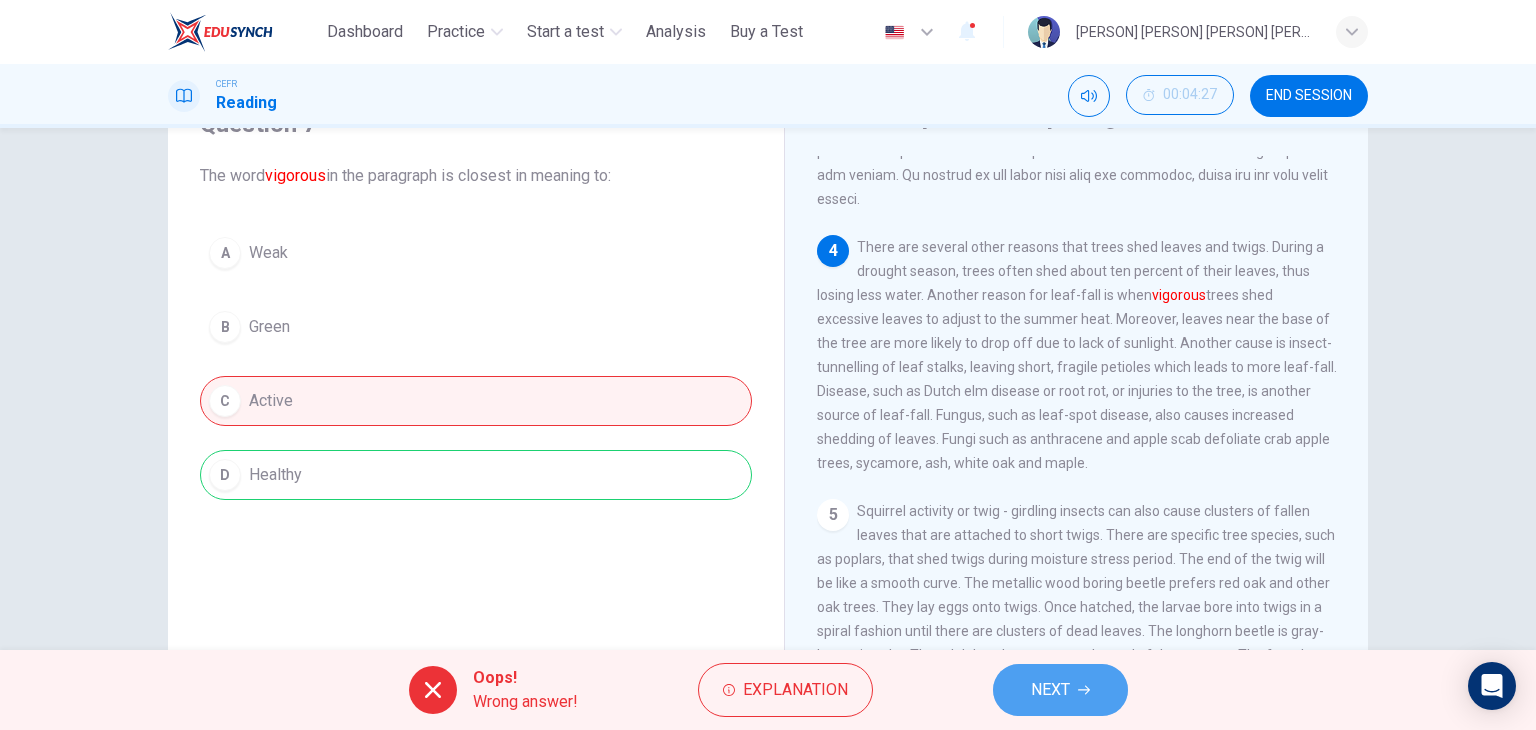 click on "NEXT" at bounding box center (1060, 690) 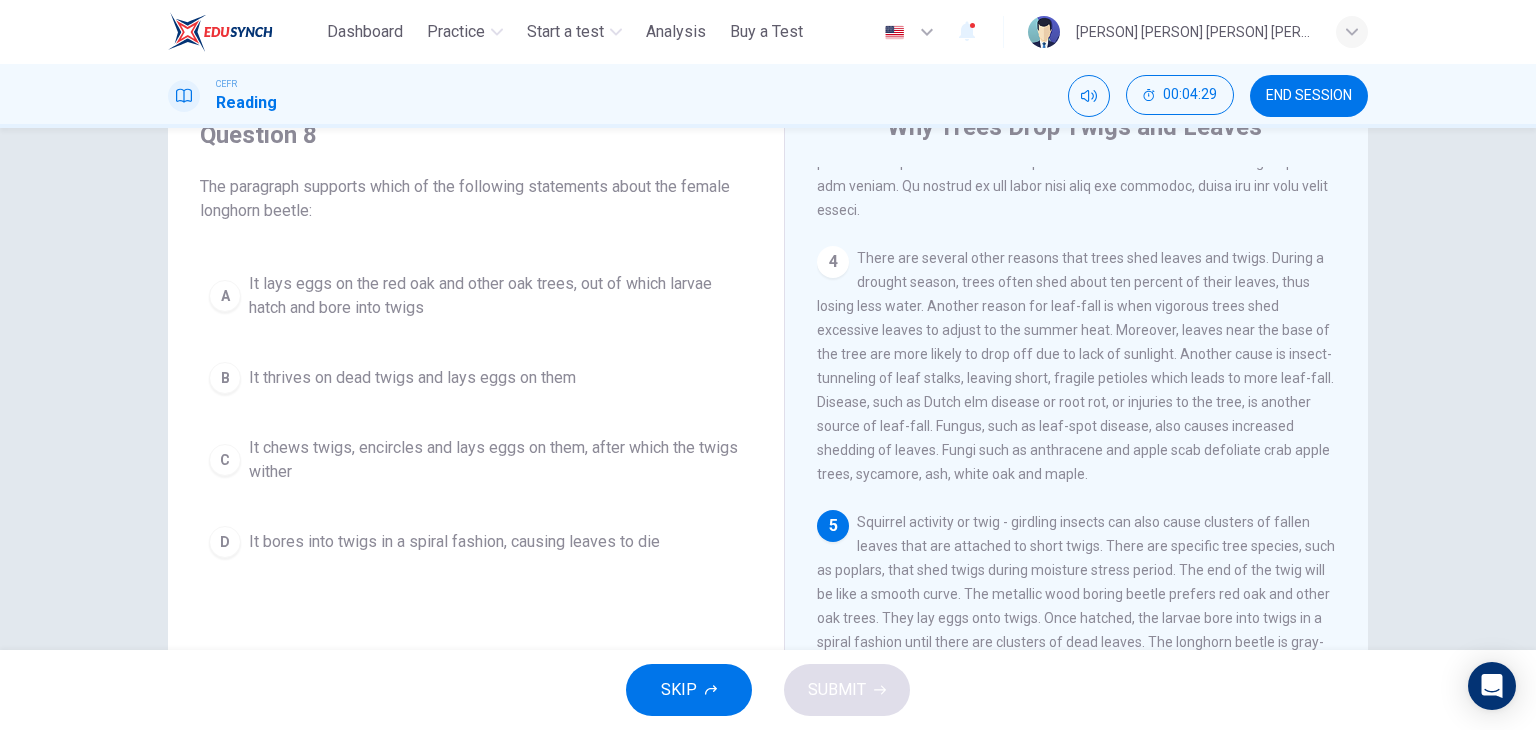 scroll, scrollTop: 100, scrollLeft: 0, axis: vertical 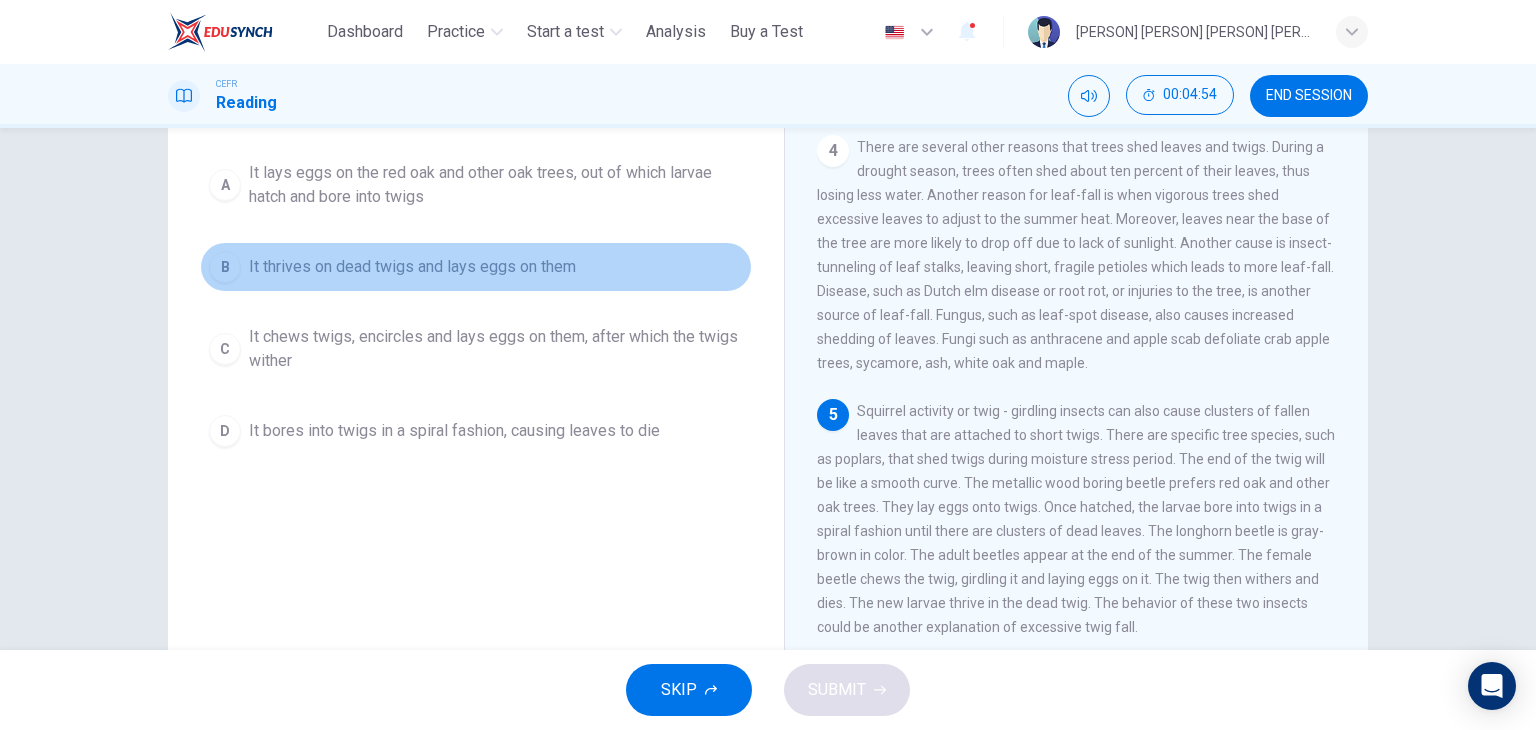 click on "It thrives on dead twigs and lays eggs on them" at bounding box center [412, 267] 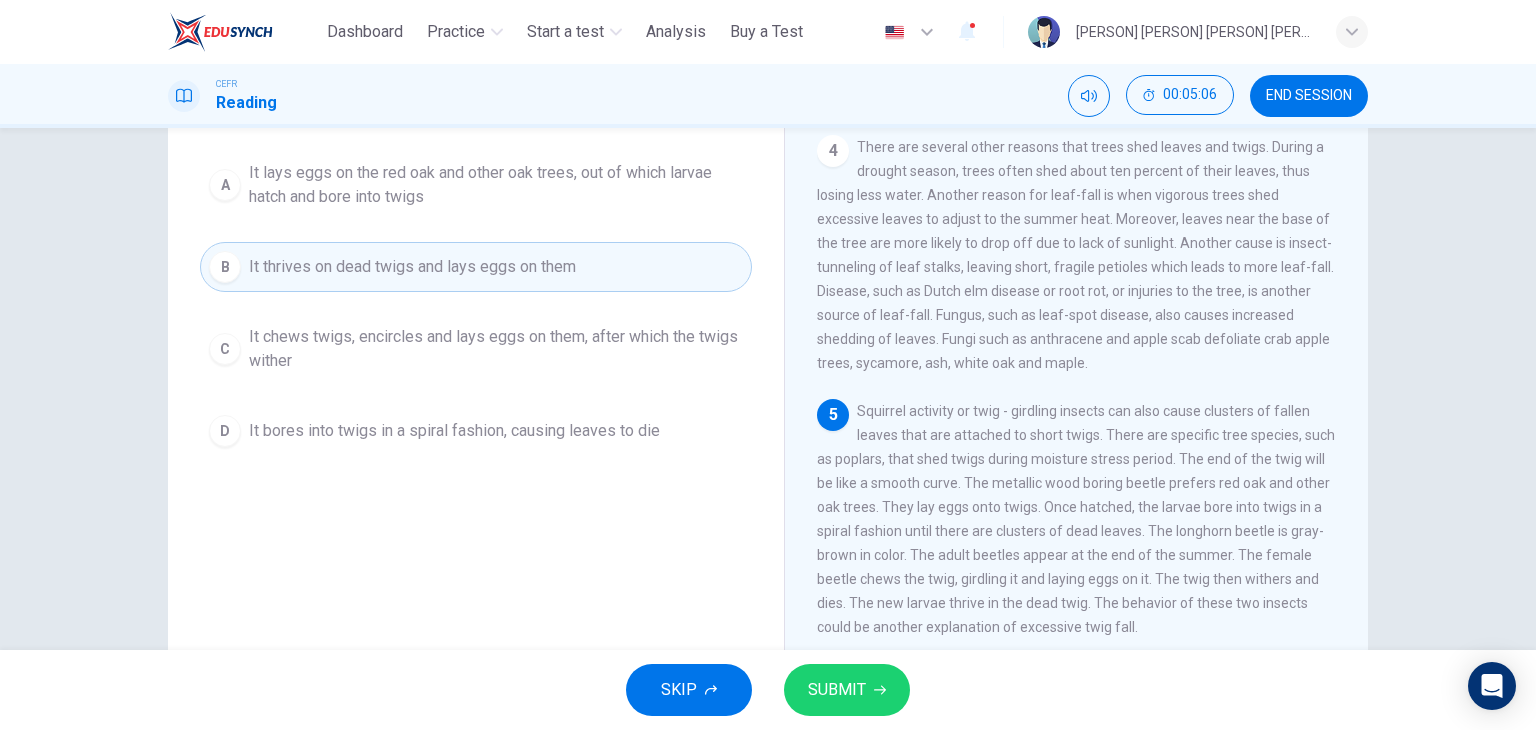 click on "C It chews twigs, encircles and lays eggs on them, after which the twigs wither" at bounding box center [476, 349] 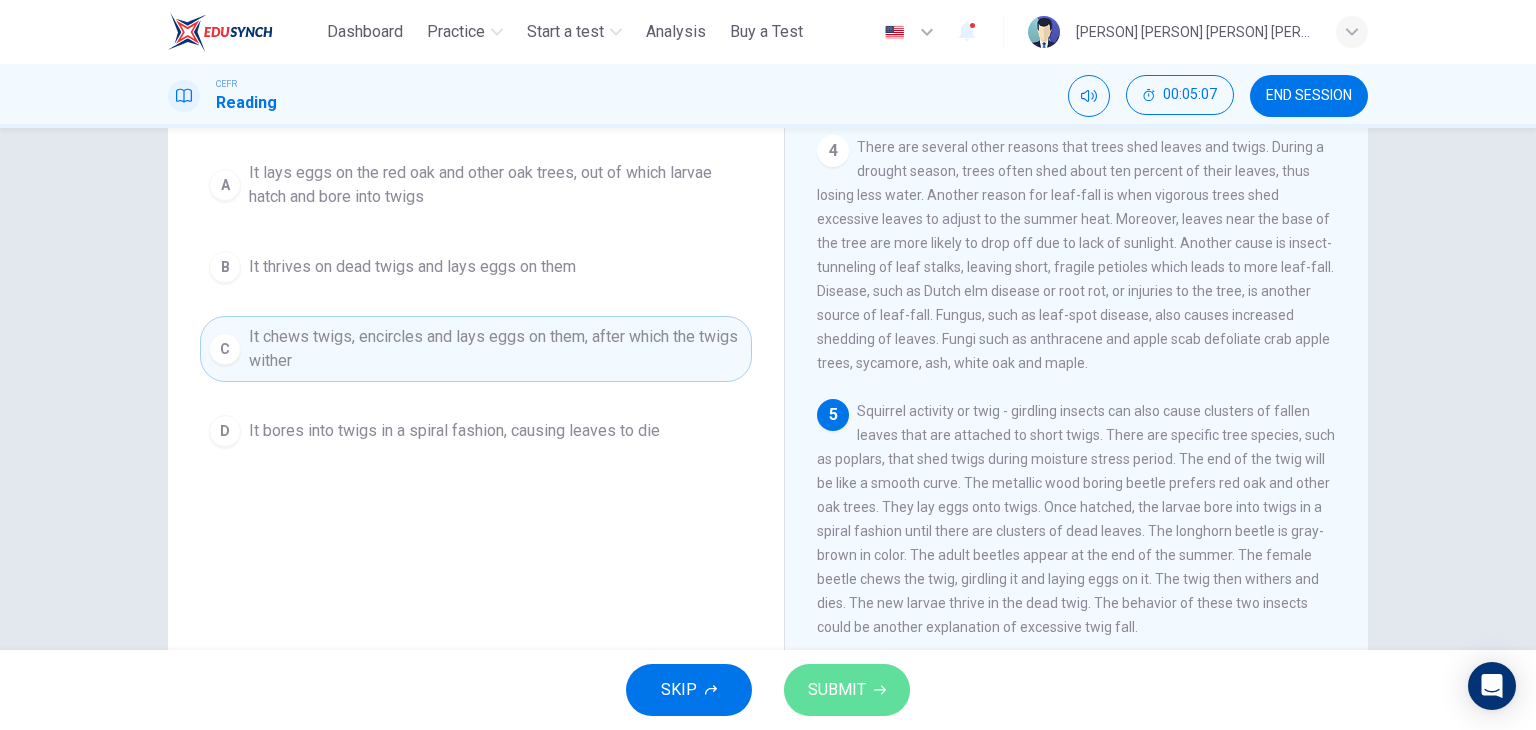 click on "SUBMIT" at bounding box center [837, 690] 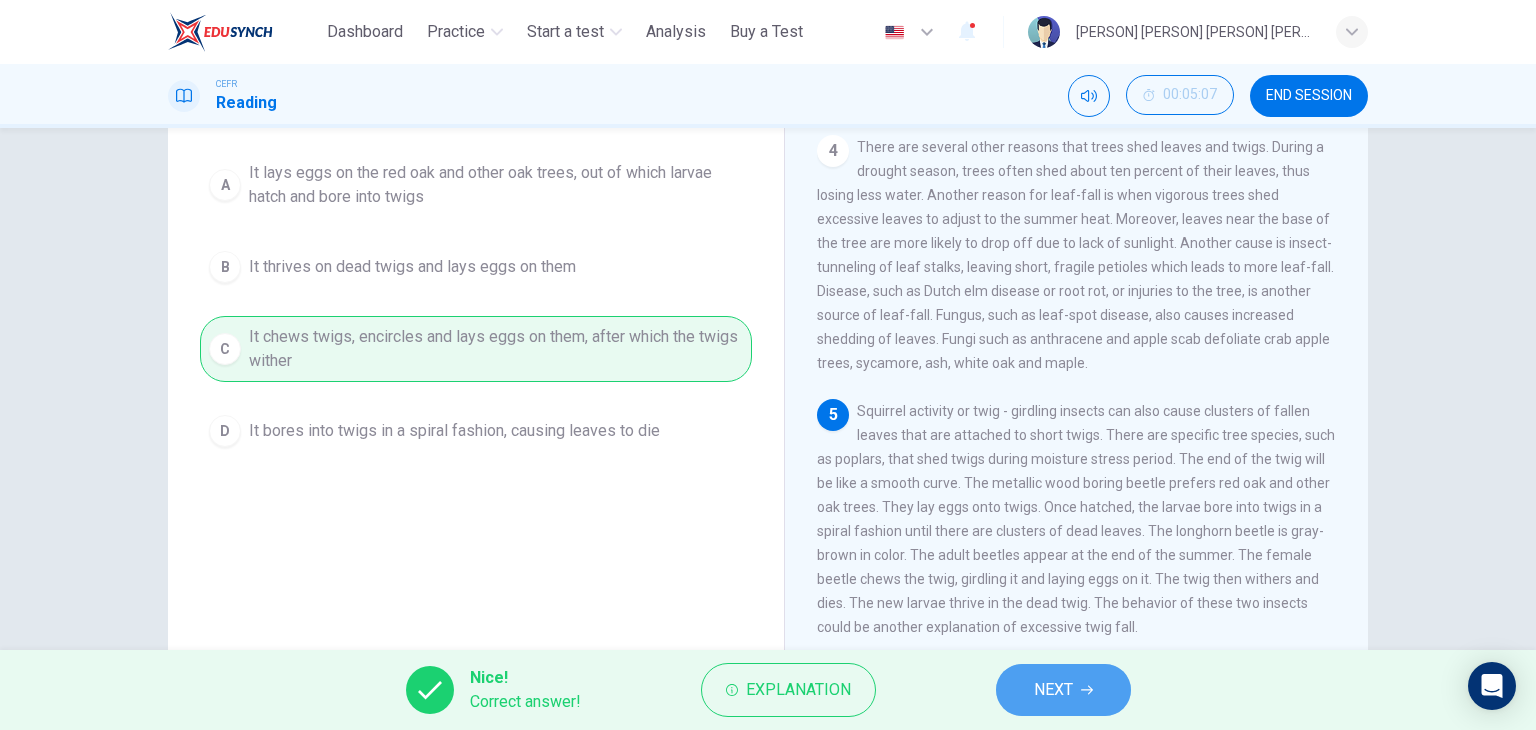 click on "NEXT" at bounding box center (1053, 690) 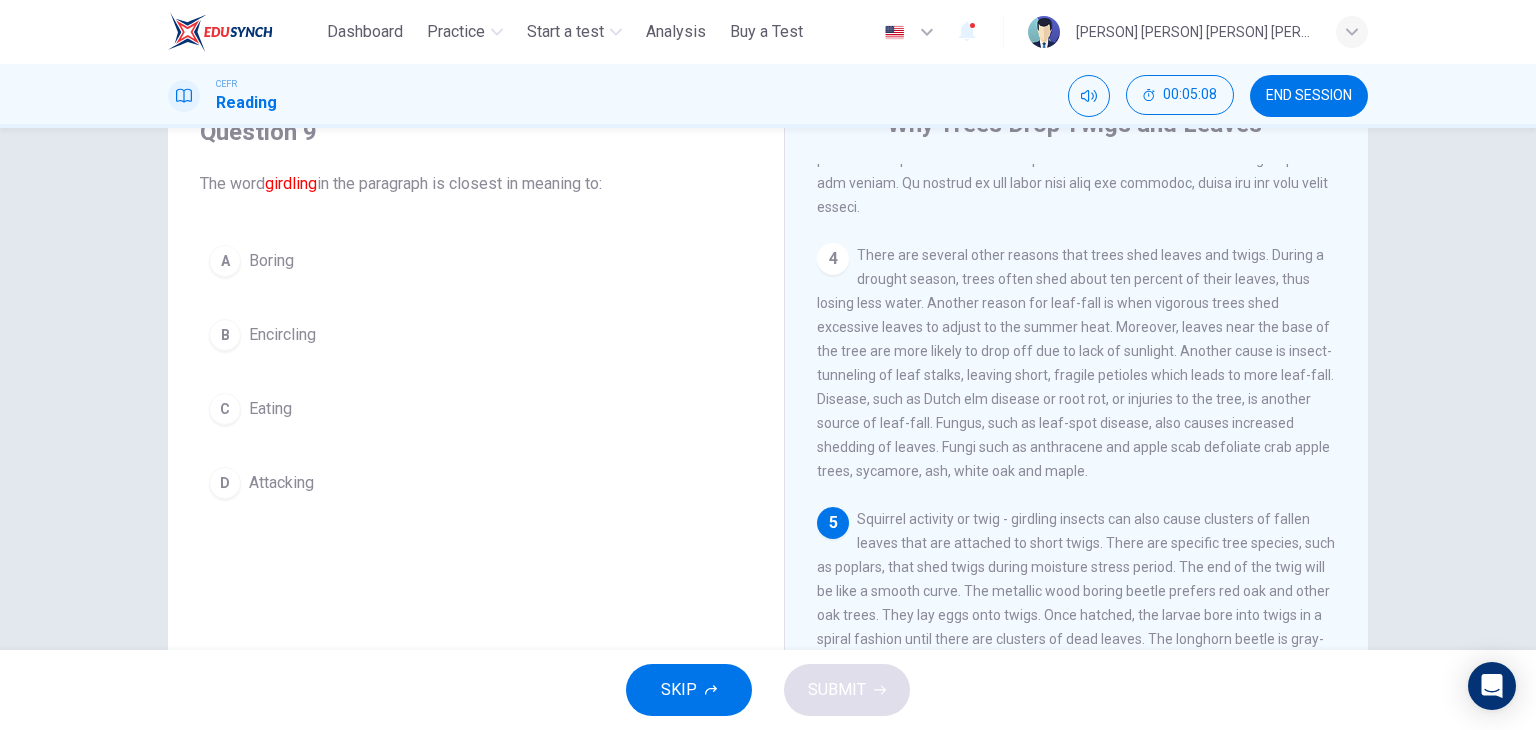 scroll, scrollTop: 100, scrollLeft: 0, axis: vertical 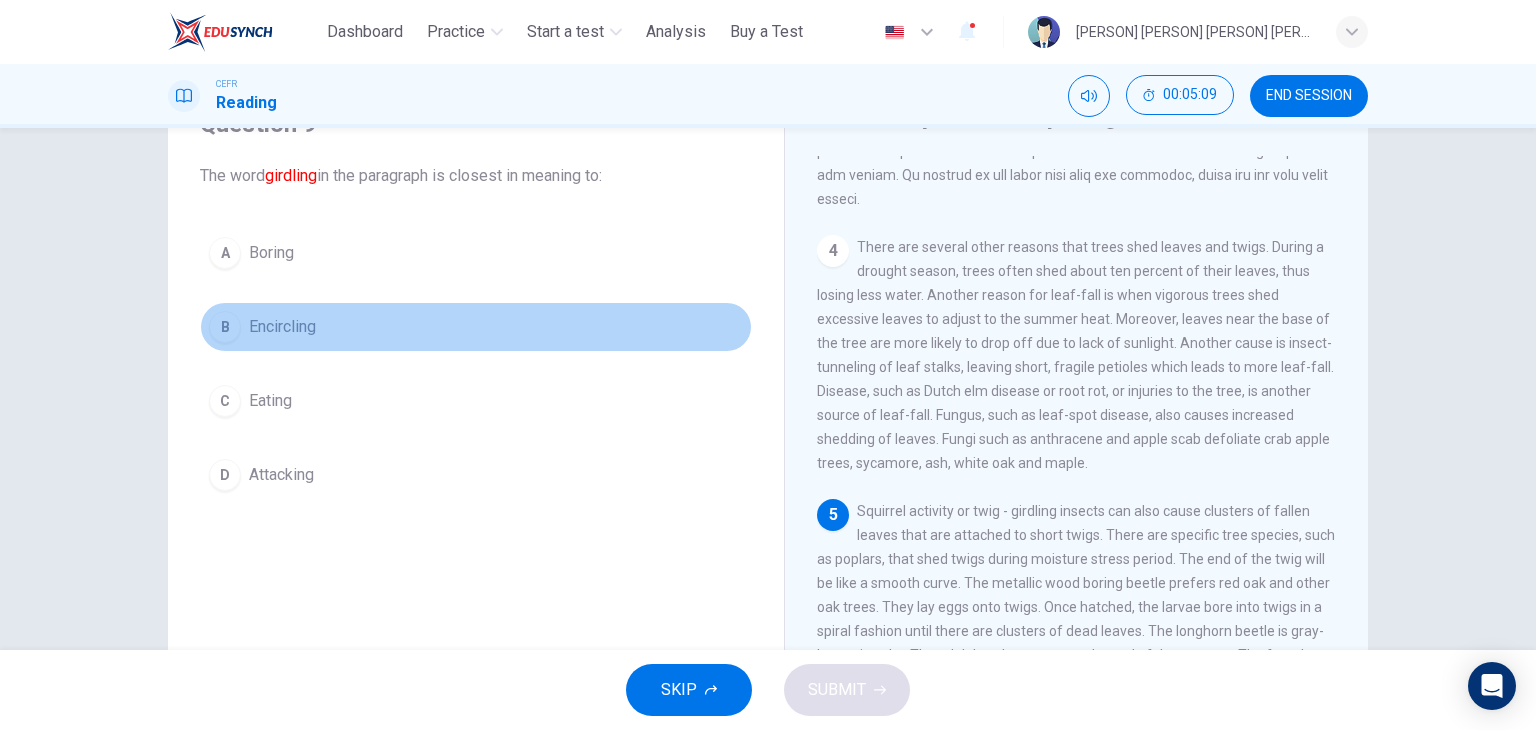 click on "Encircling" at bounding box center (282, 327) 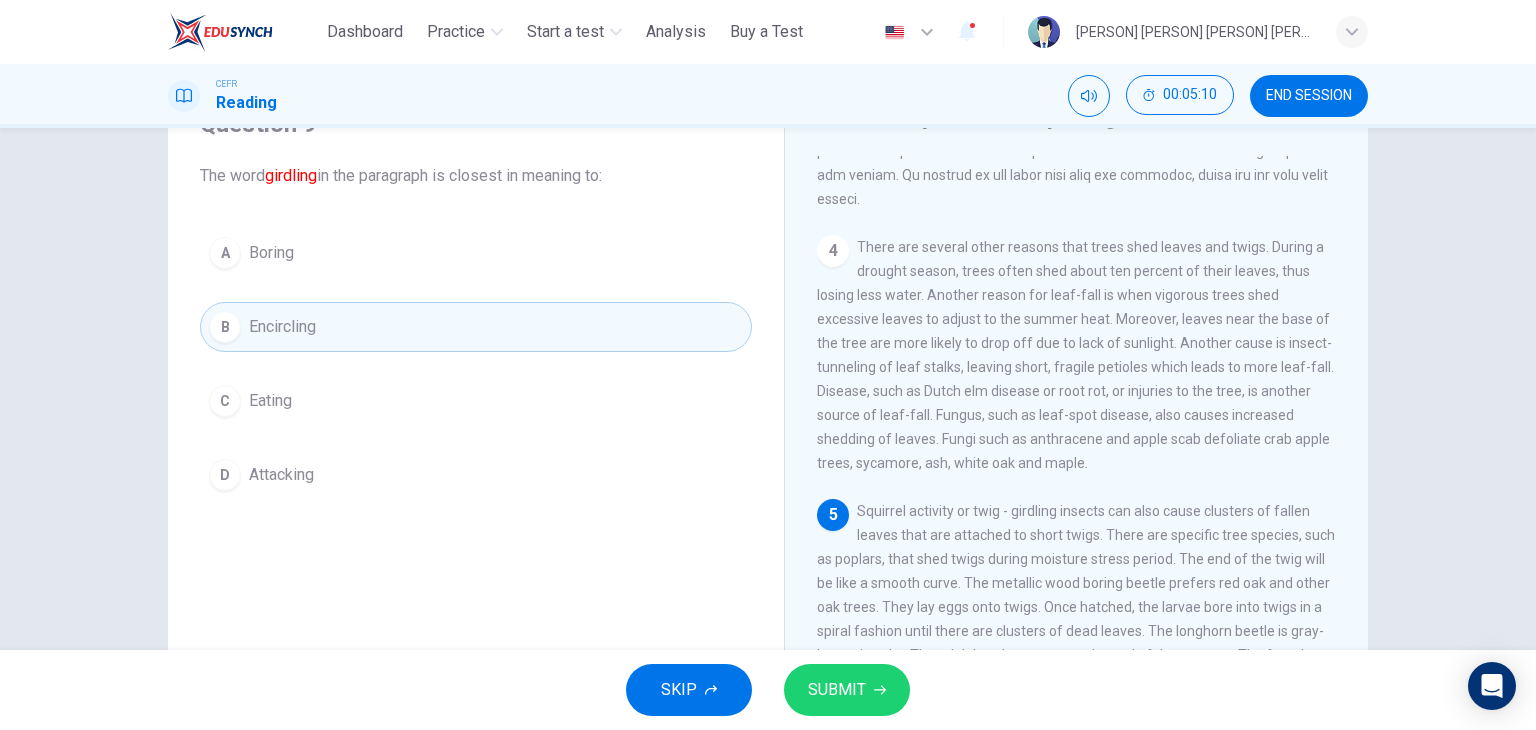 click on "SUBMIT" at bounding box center (837, 690) 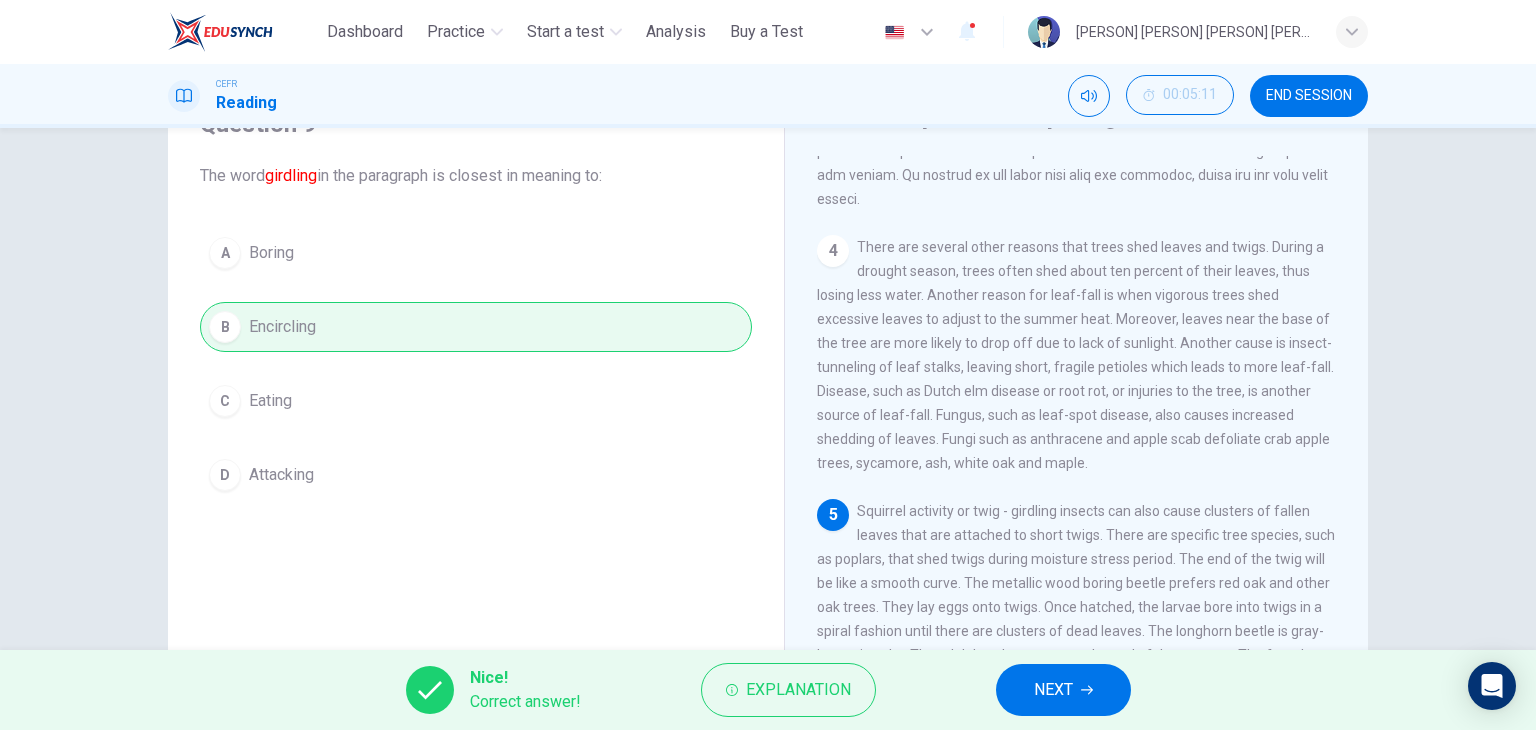 click on "NEXT" at bounding box center (1053, 690) 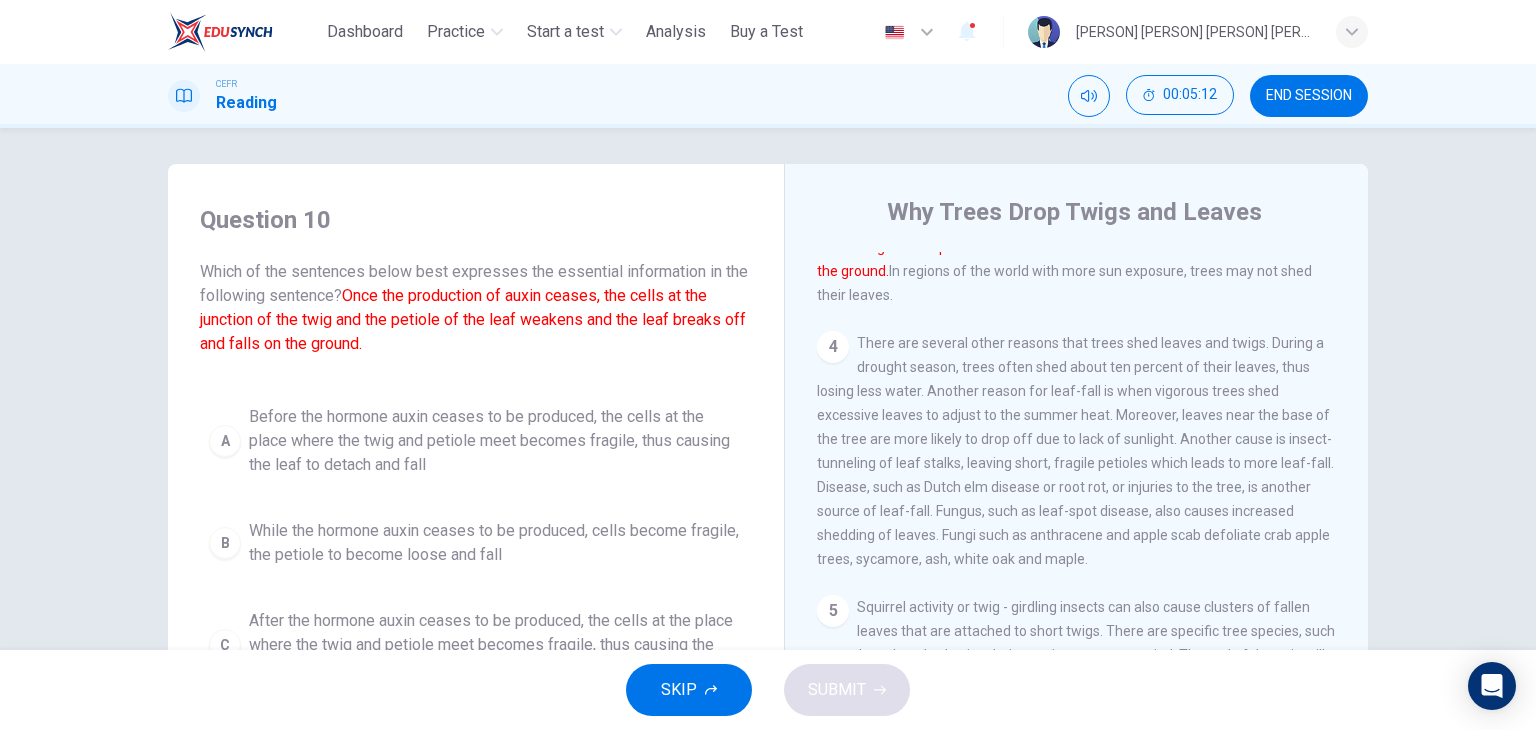 scroll, scrollTop: 0, scrollLeft: 0, axis: both 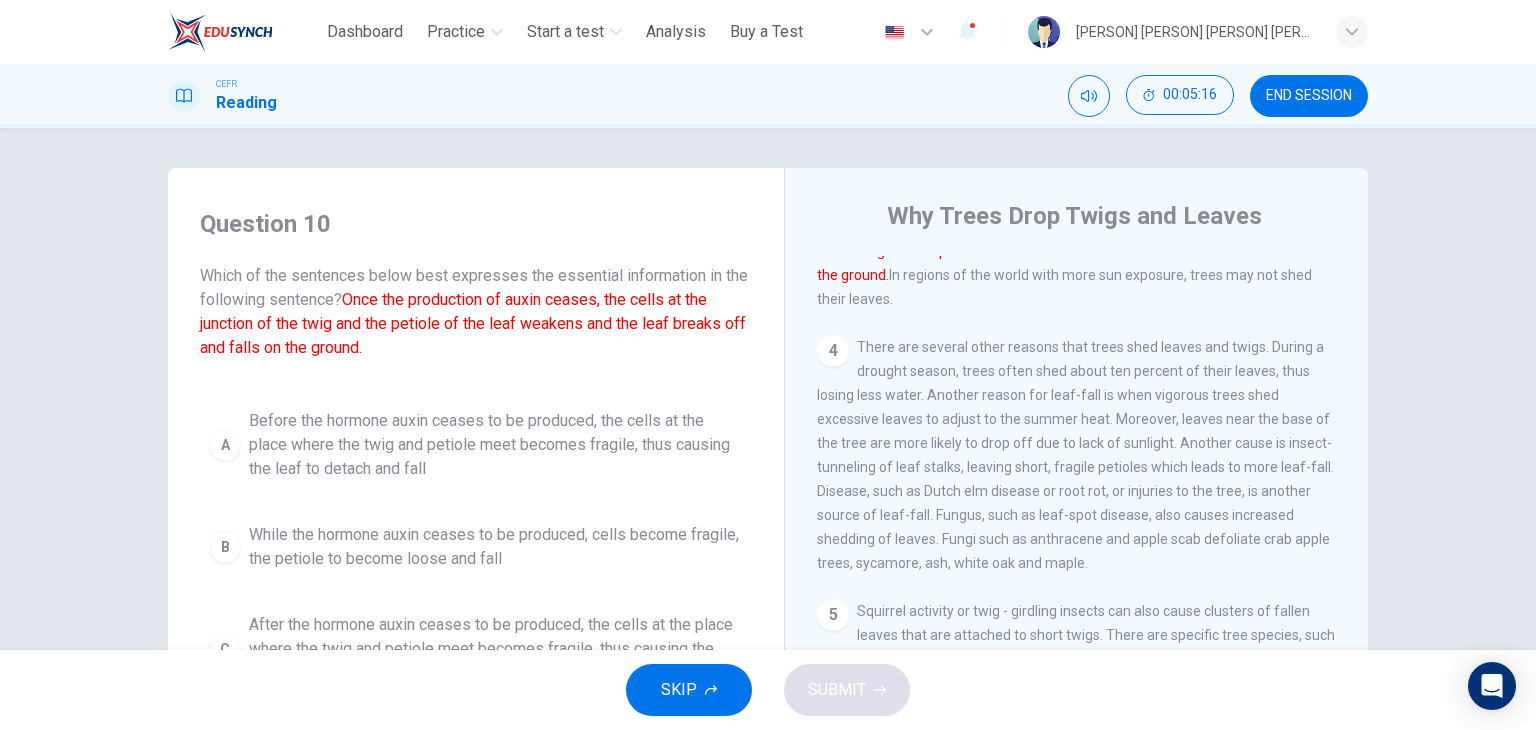 drag, startPoint x: 339, startPoint y: 300, endPoint x: 397, endPoint y: 336, distance: 68.26419 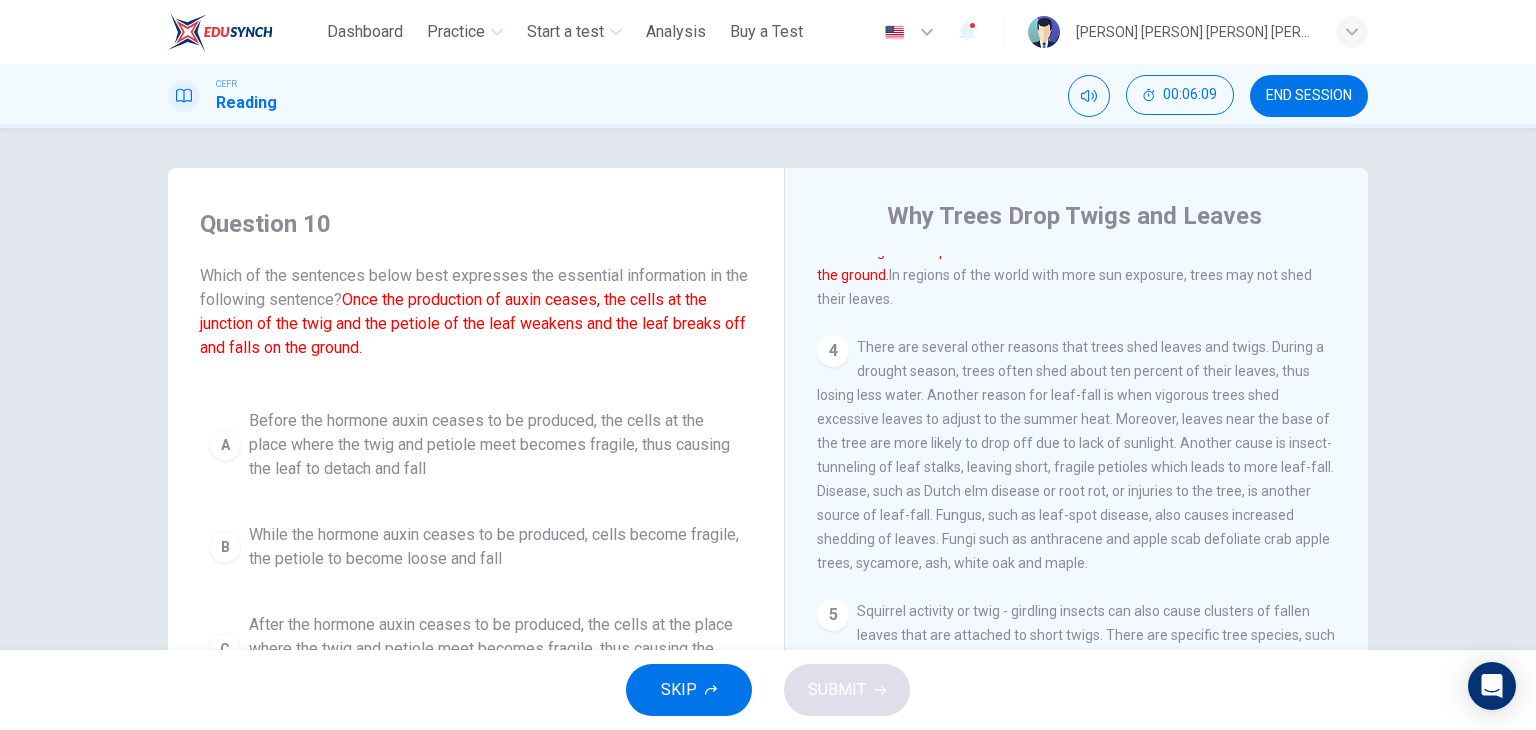 click on "Question 10" at bounding box center [476, 224] 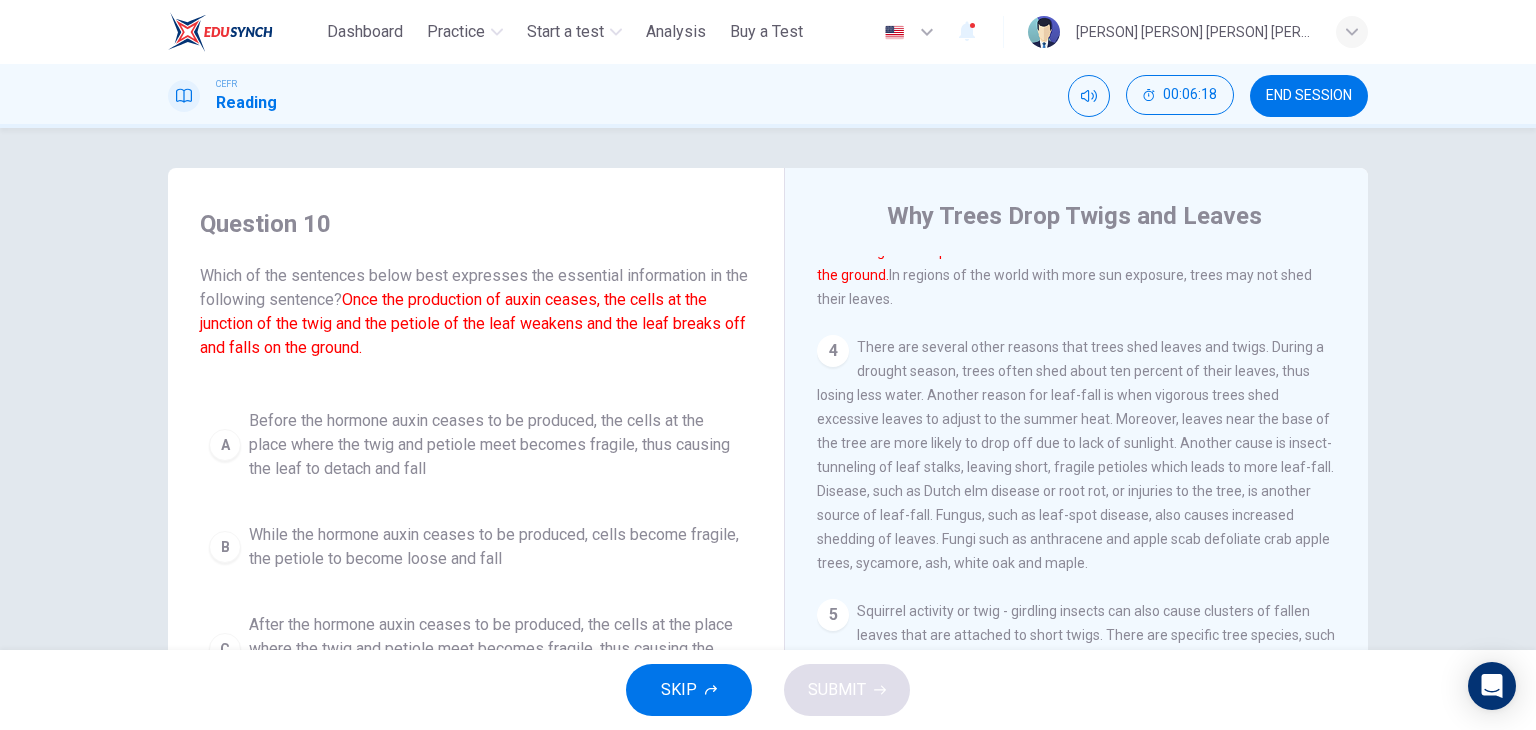 drag, startPoint x: 353, startPoint y: 301, endPoint x: 546, endPoint y: 326, distance: 194.61244 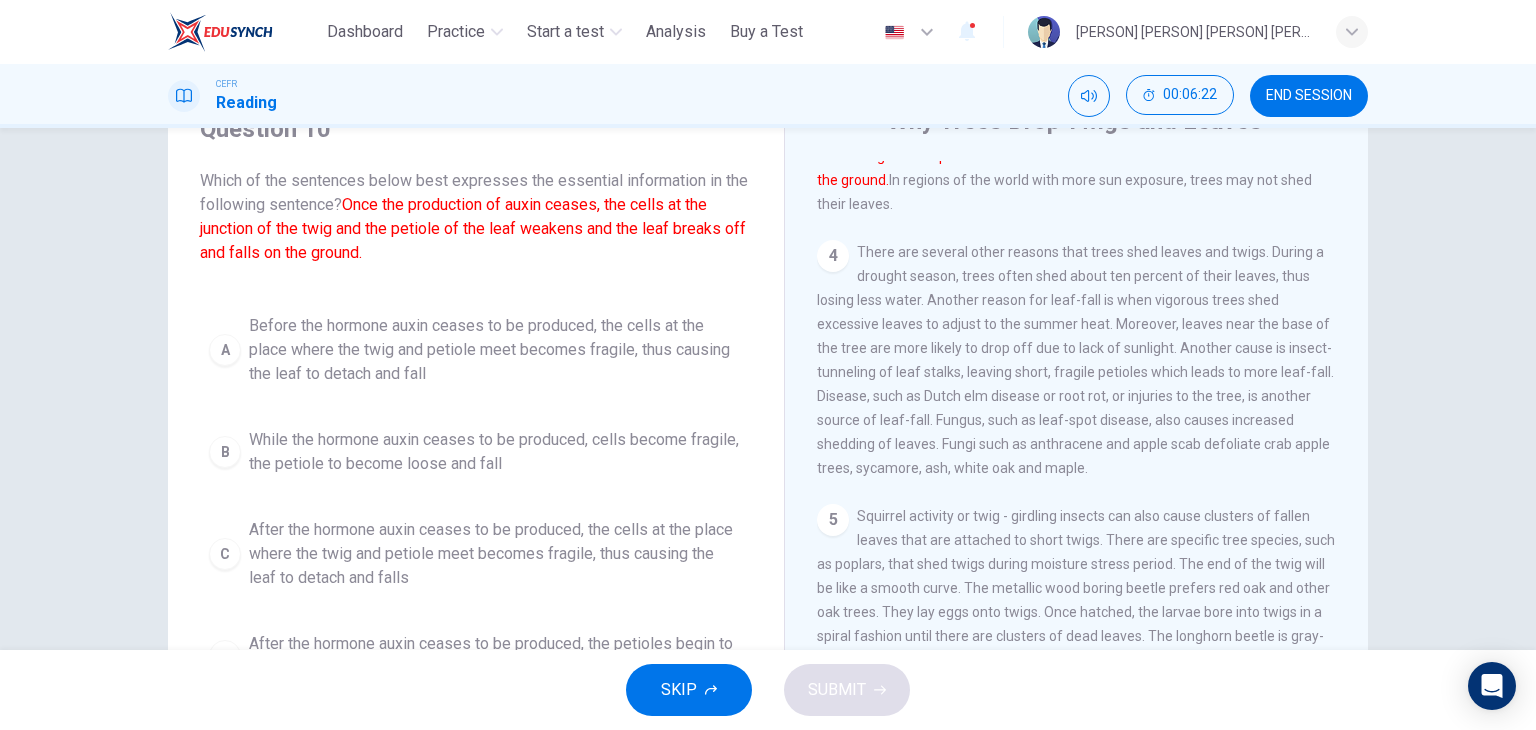 scroll, scrollTop: 100, scrollLeft: 0, axis: vertical 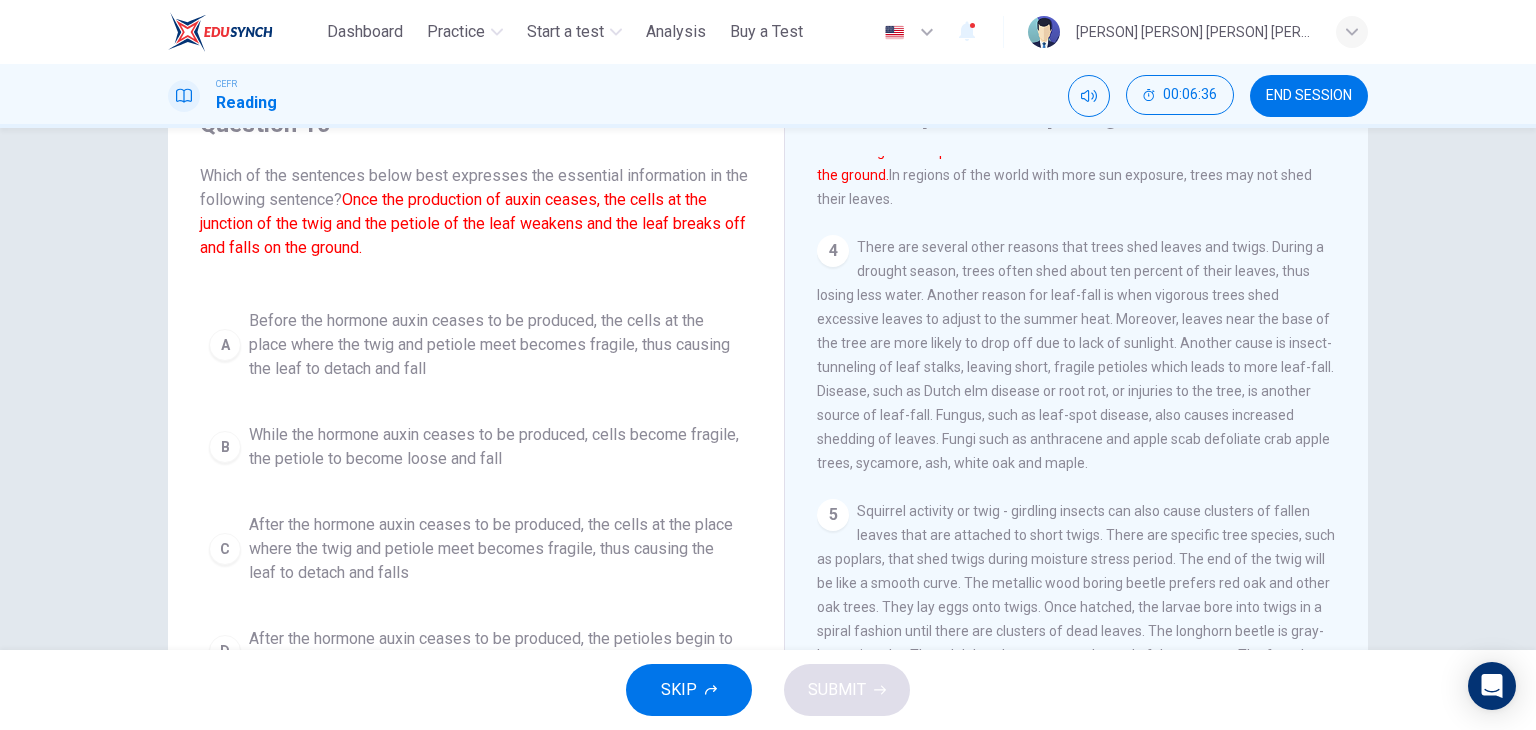 click on "B While the hormone auxin ceases to be produced, cells become fragile, the petiole to become loose and fall" at bounding box center (476, 447) 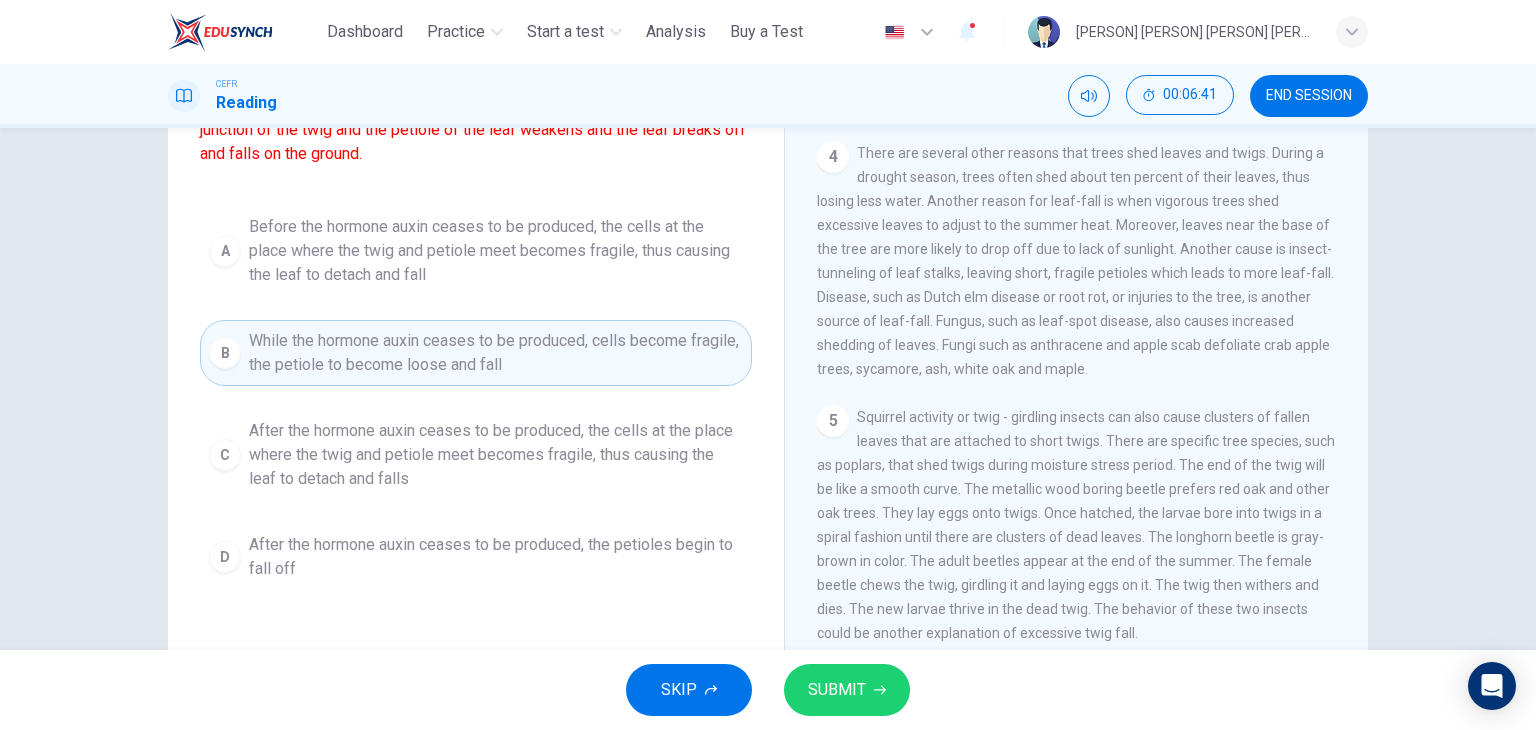 scroll, scrollTop: 200, scrollLeft: 0, axis: vertical 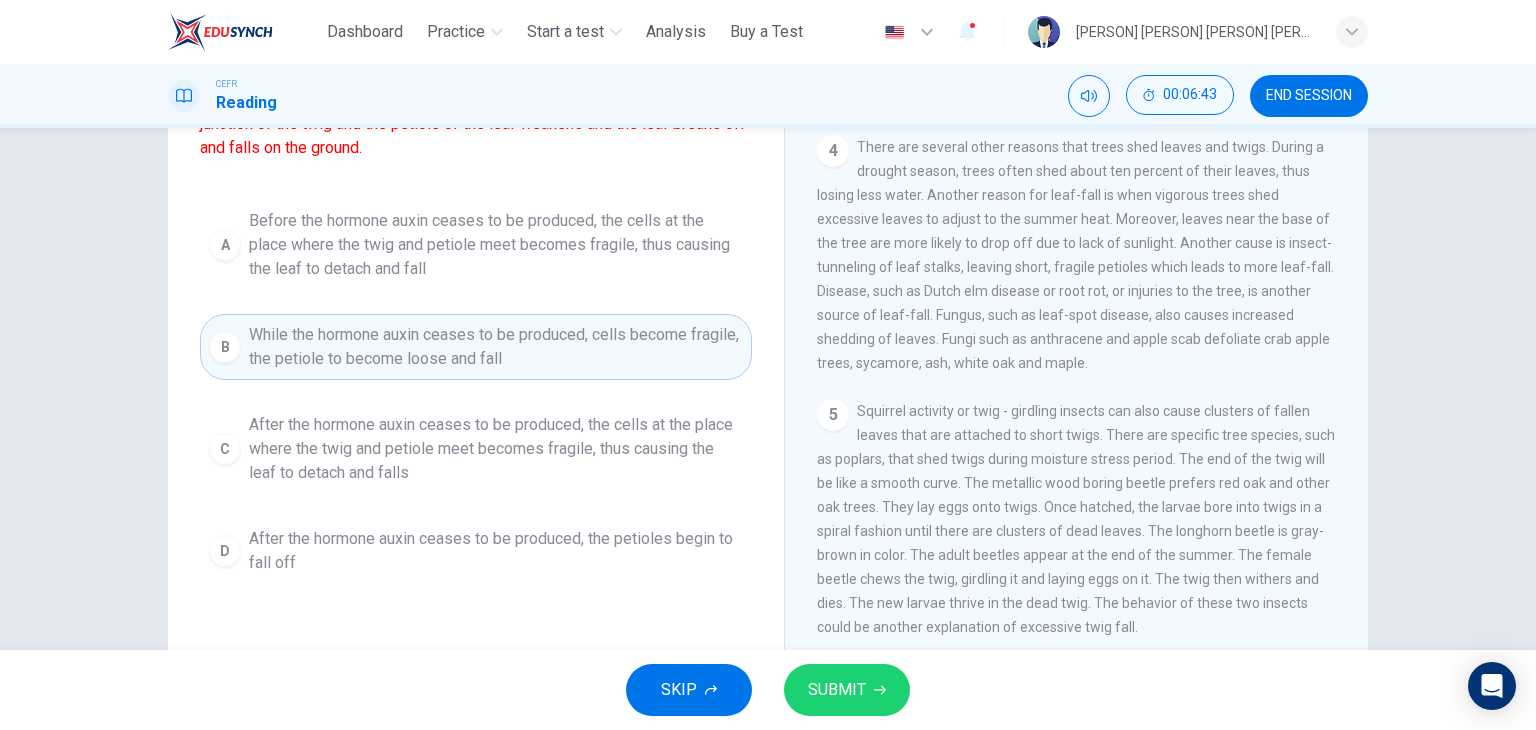 click on "After the hormone auxin ceases to be produced, the cells at the place where the twig and petiole meet becomes fragile, thus causing the leaf to detach and falls" at bounding box center [496, 449] 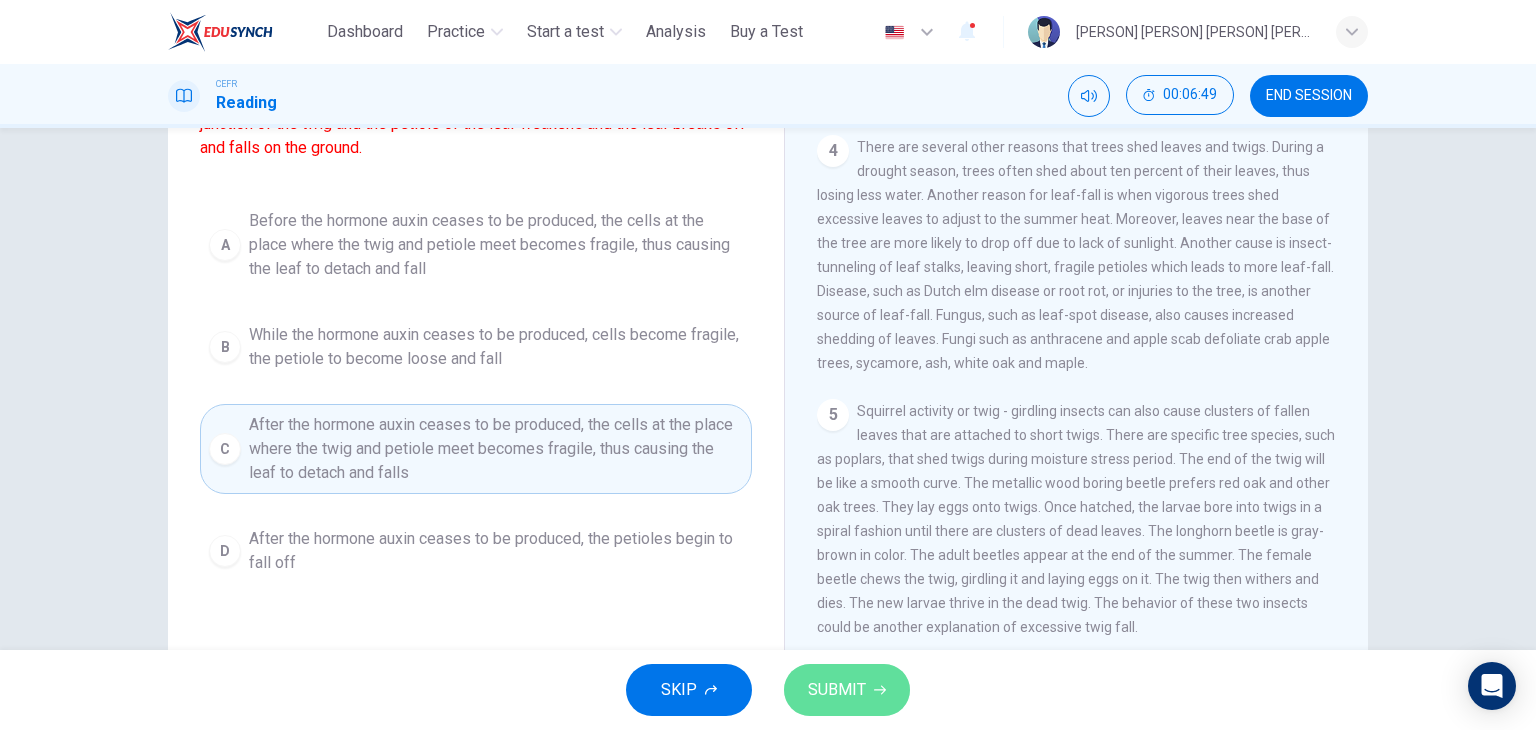 click on "SUBMIT" at bounding box center [847, 690] 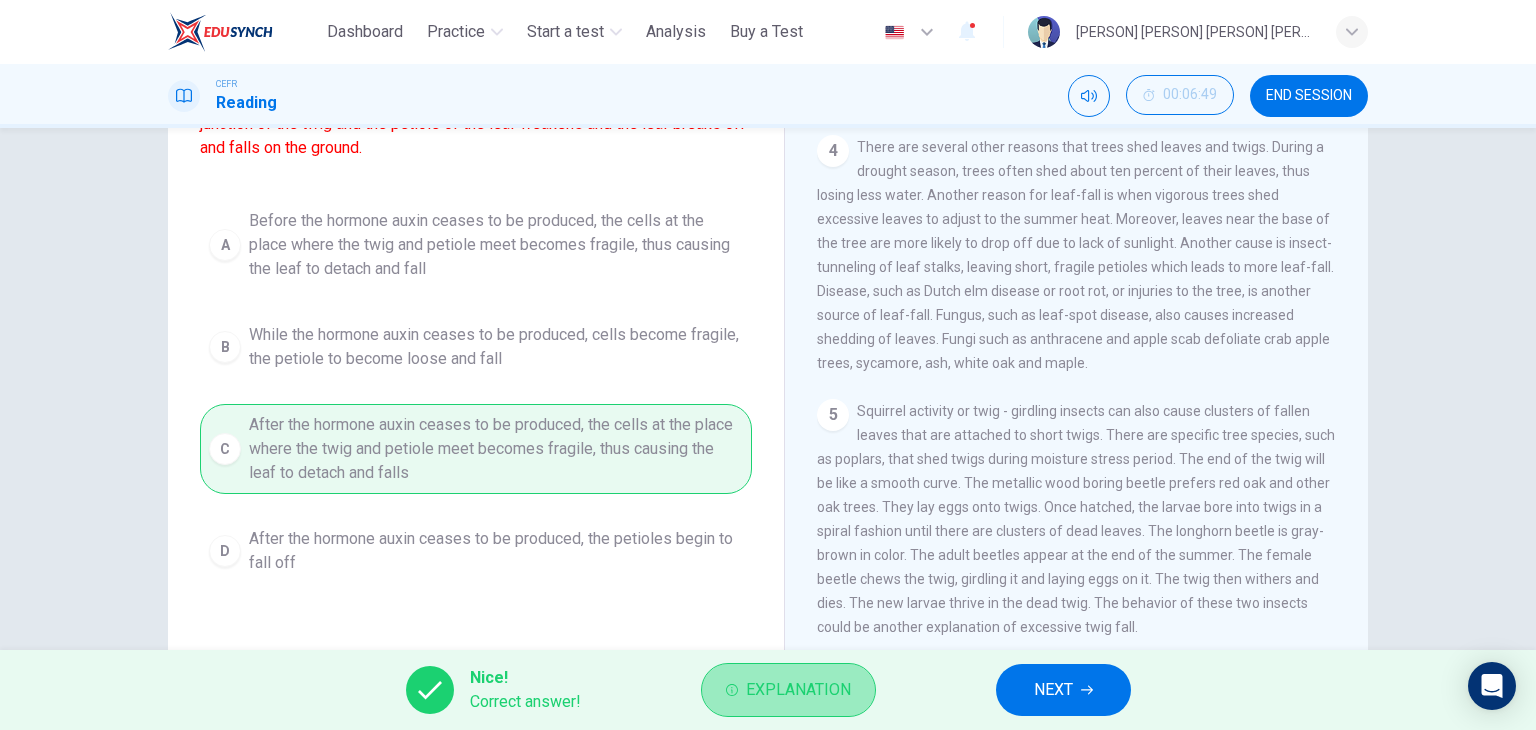 click on "Explanation" at bounding box center [798, 690] 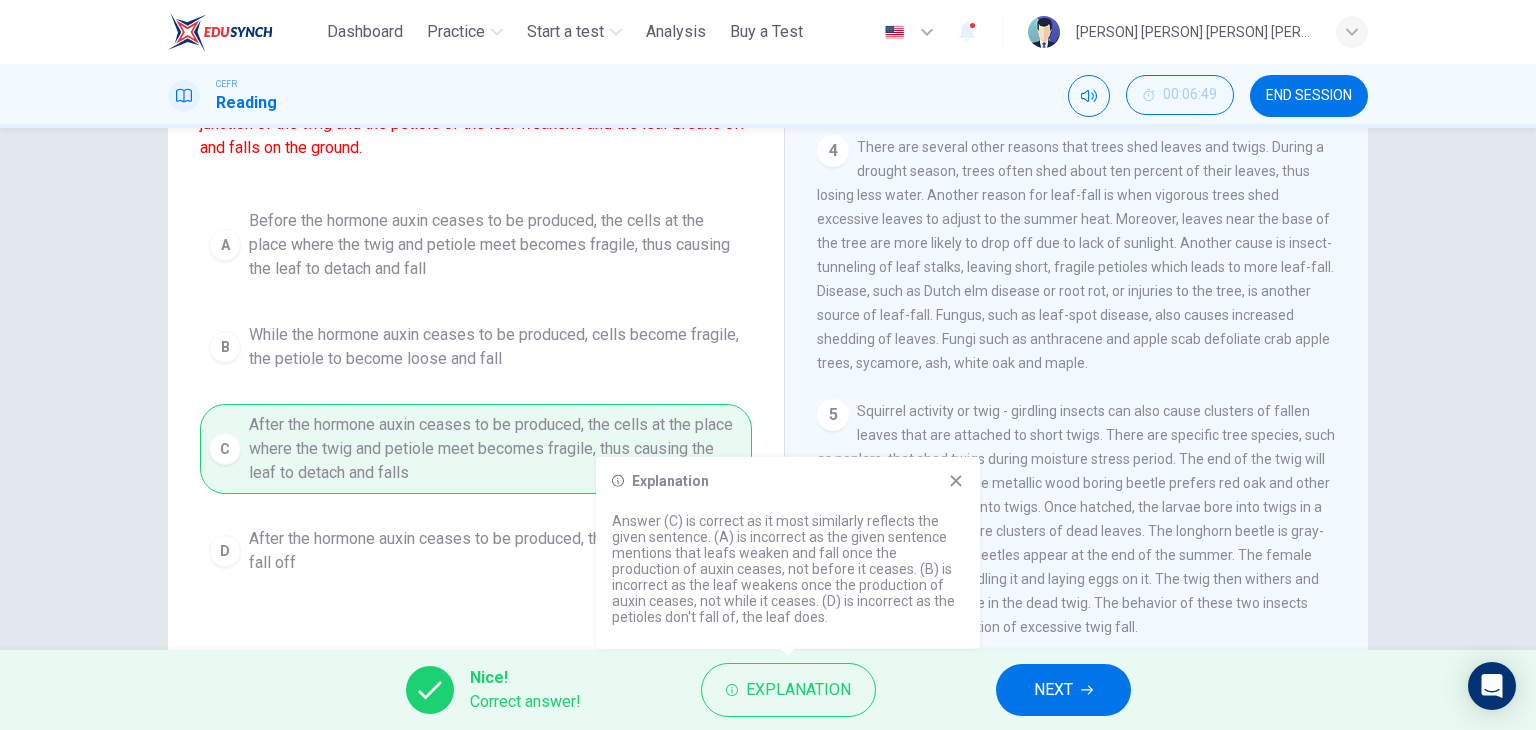 click on "5 Squirrel activity or twig - girdling insects can also cause clusters of fallen leaves that are attached to short twigs. There are specific tree species, such as poplars, that shed twigs during moisture stress period. The end of the twig will be like a smooth curve. The metallic wood boring beetle prefers red oak and other oak trees. They lay eggs onto twigs. Once hatched, the larvae bore into twigs in a spiral fashion until there are clusters of dead leaves. The longhorn beetle is gray-brown in color. The adult beetles appear at the end of the summer. The female beetle chews the twig, girdling it and laying eggs on it. The twig then withers and dies. The new larvae thrive in the dead twig. The behavior of these two insects could be another explanation of excessive twig fall." at bounding box center [1077, 519] 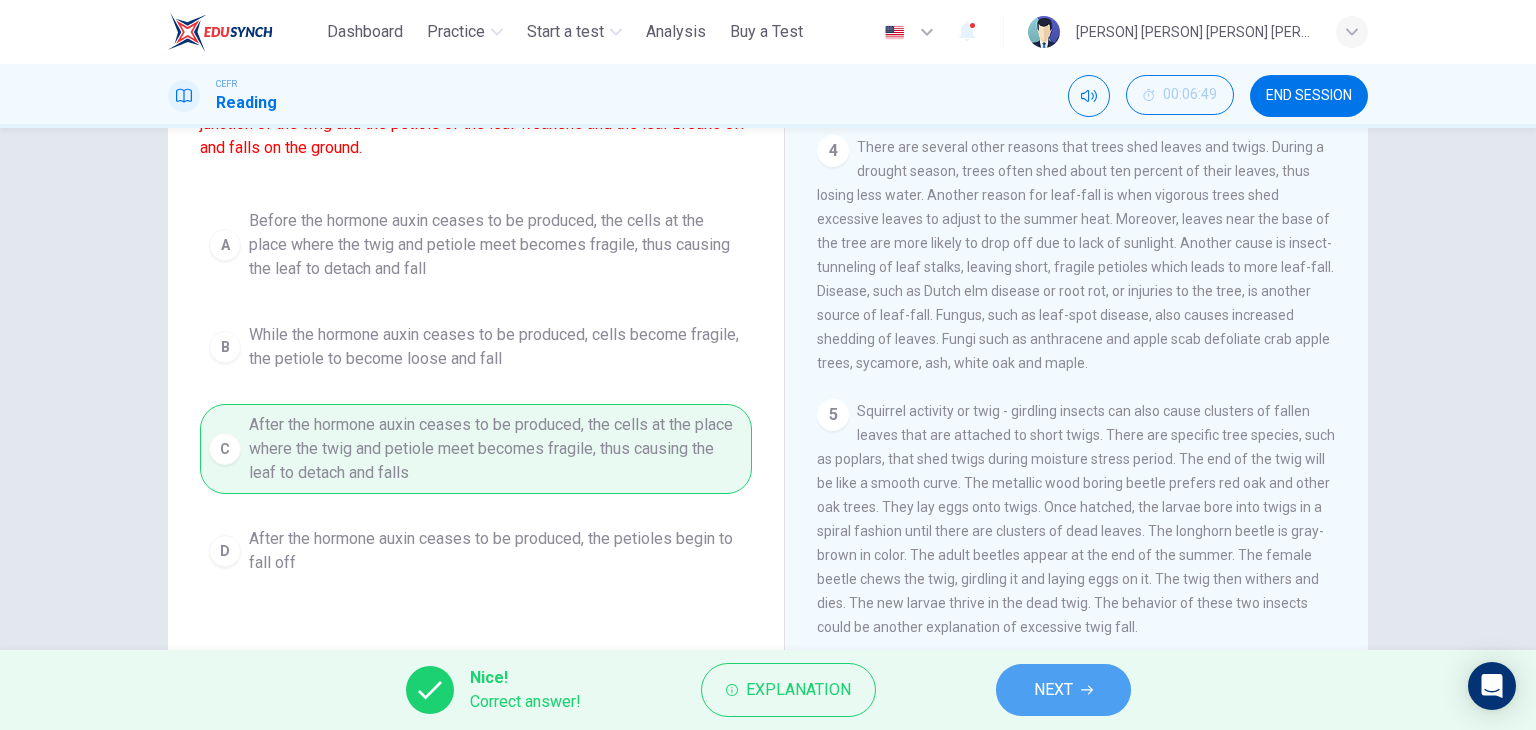click on "NEXT" at bounding box center [1053, 690] 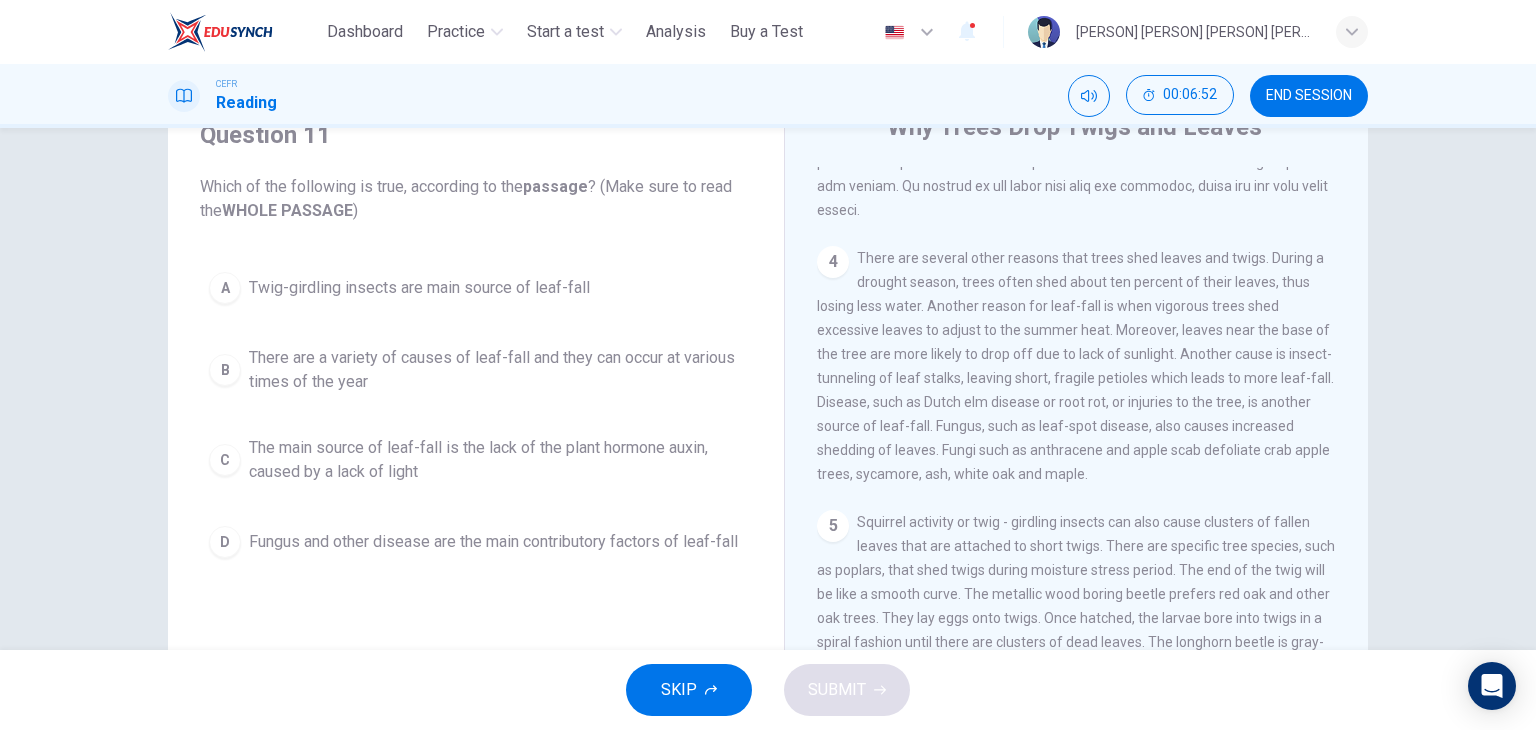 scroll, scrollTop: 100, scrollLeft: 0, axis: vertical 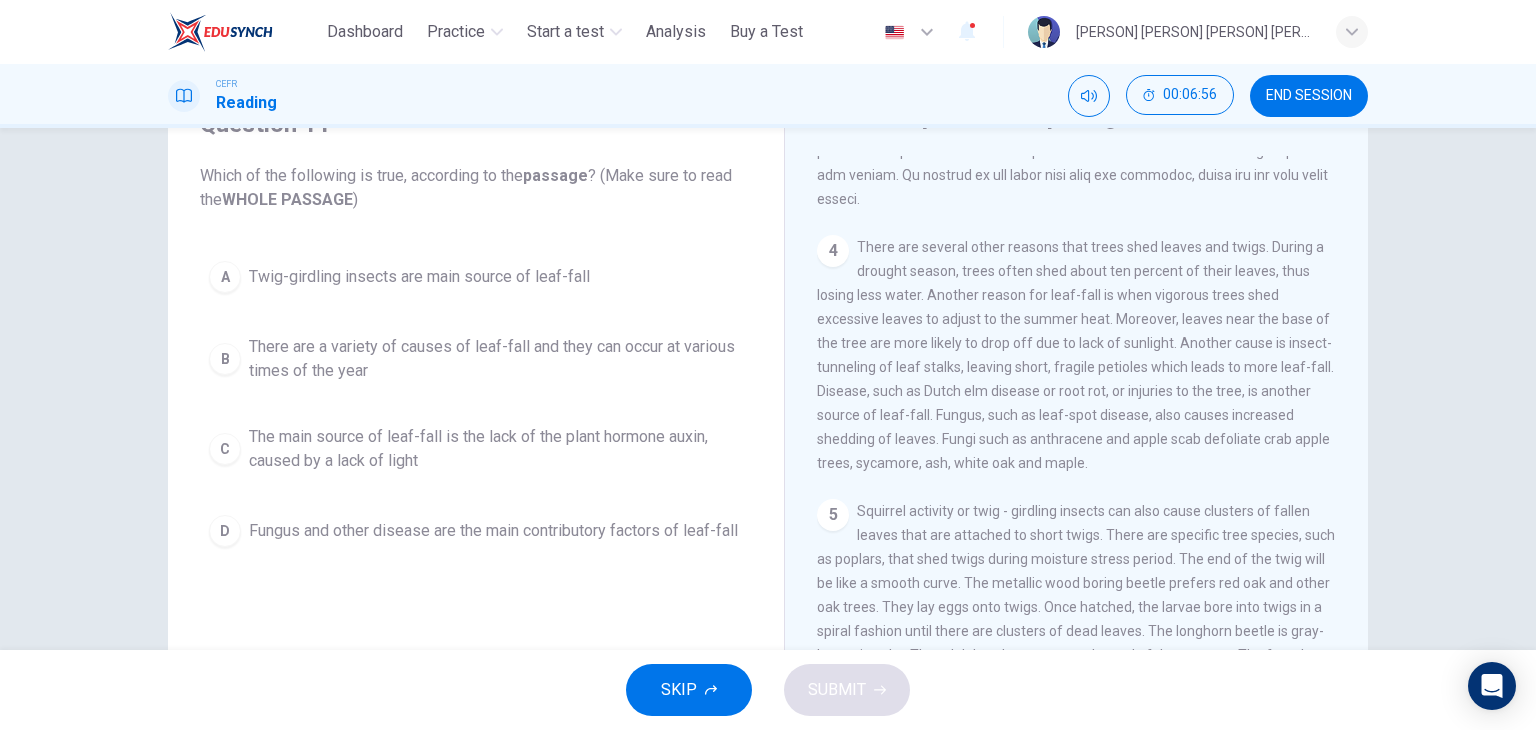 click on "There are a variety of causes of leaf-fall and they can occur at various times of the year" at bounding box center (496, 359) 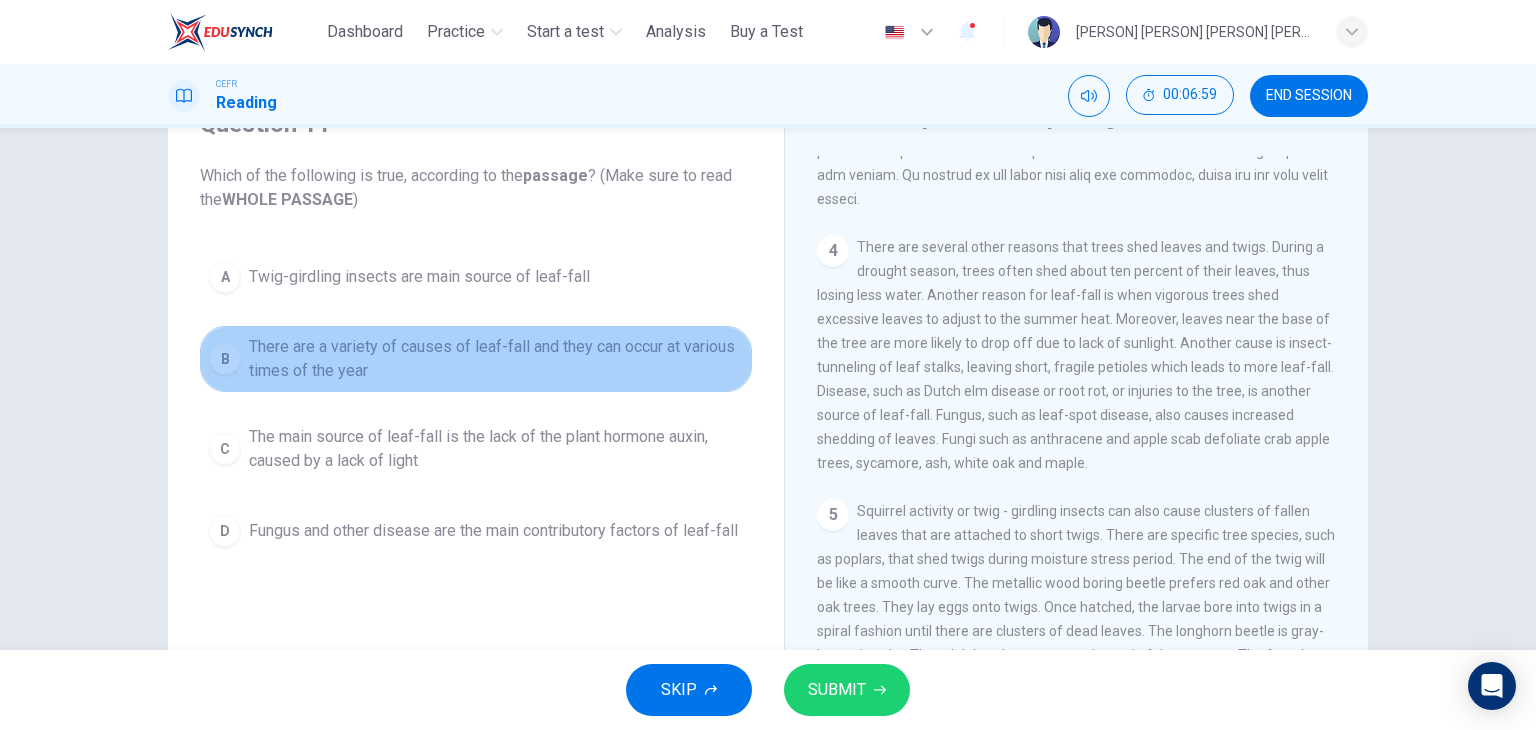 click on "There are a variety of causes of leaf-fall and they can occur at various times of the year" at bounding box center (496, 359) 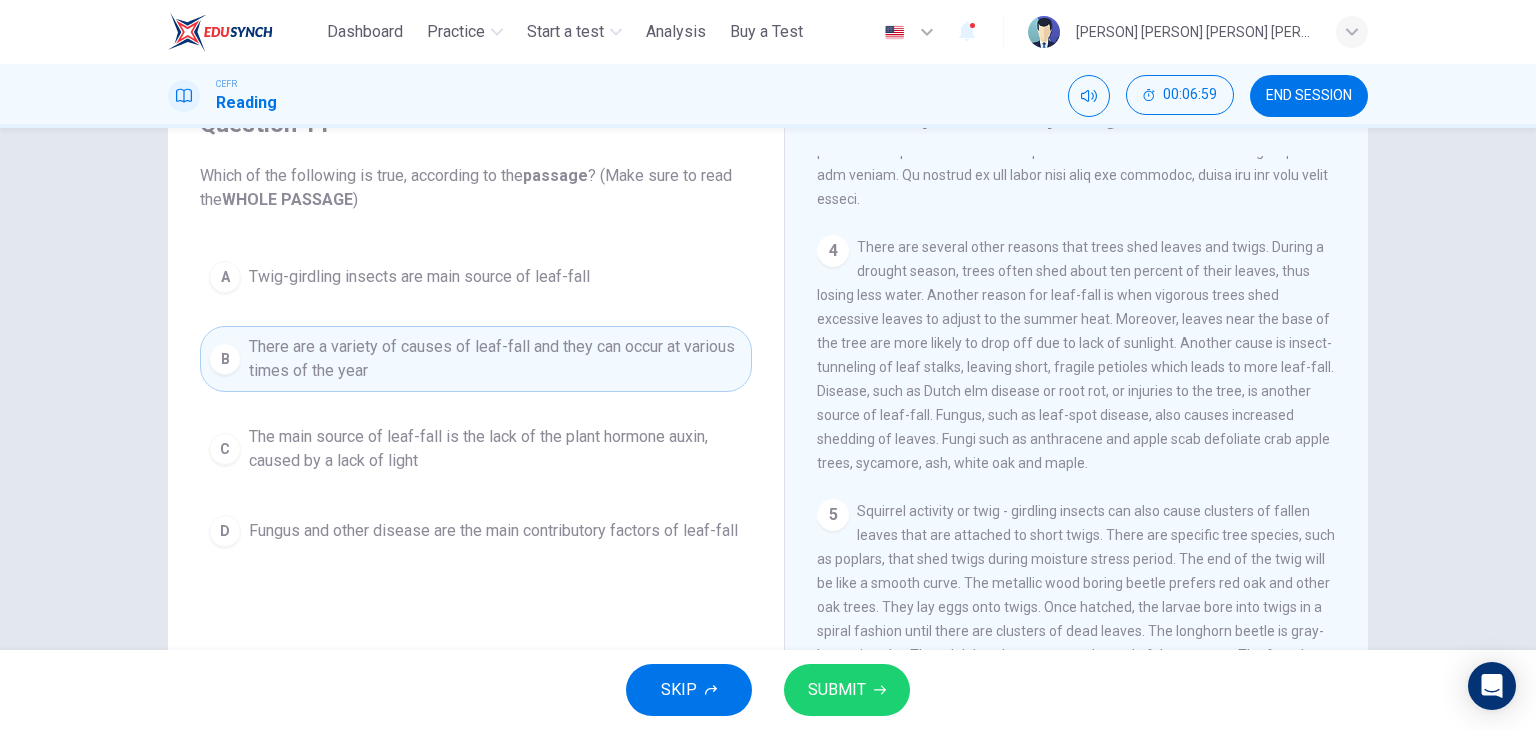 click on "There are a variety of causes of leaf-fall and they can occur at various times of the year" at bounding box center (496, 359) 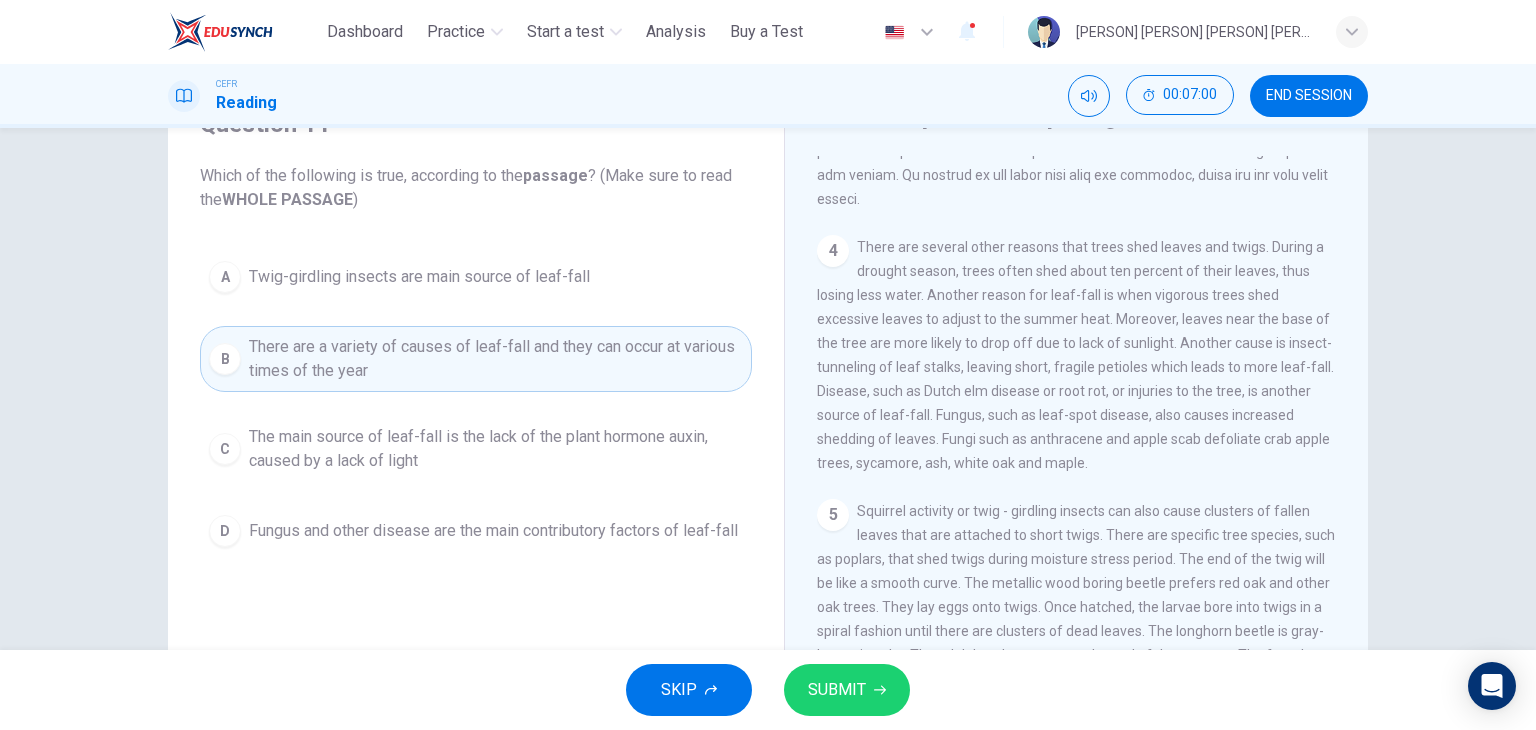click on "There are a variety of causes of leaf-fall and they can occur at various times of the year" at bounding box center (496, 359) 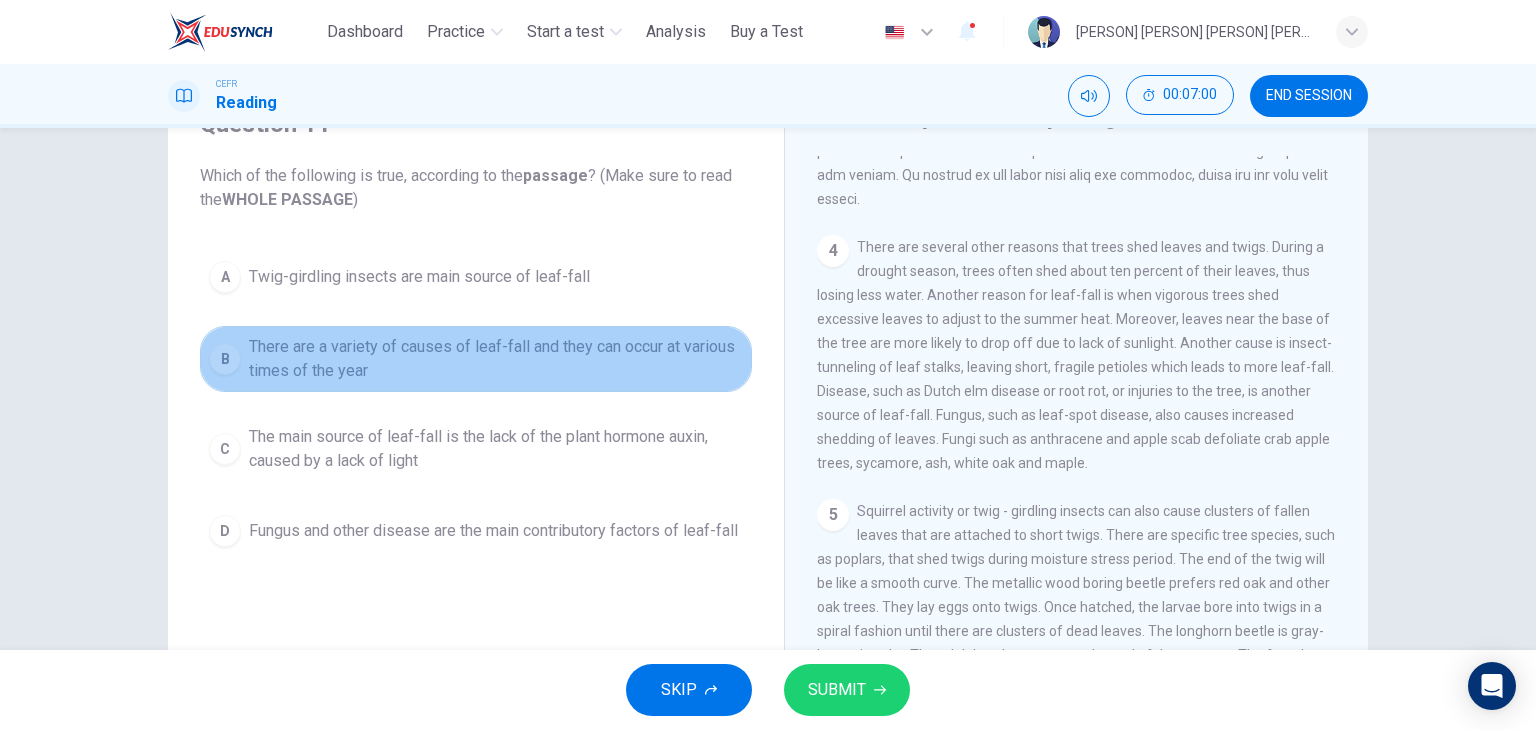 click on "There are a variety of causes of leaf-fall and they can occur at various times of the year" at bounding box center [496, 359] 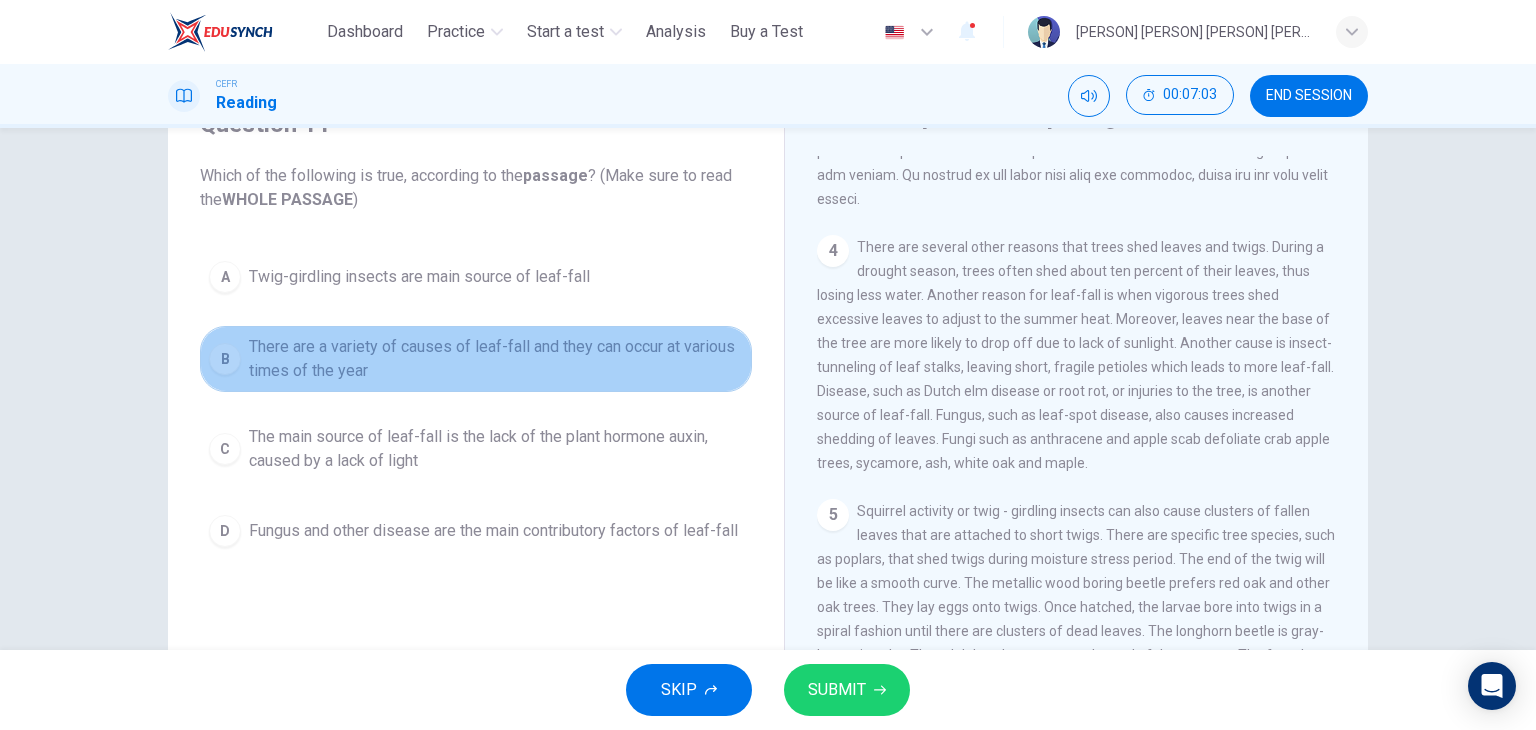 click on "There are a variety of causes of leaf-fall and they can occur at various times of the year" at bounding box center (496, 359) 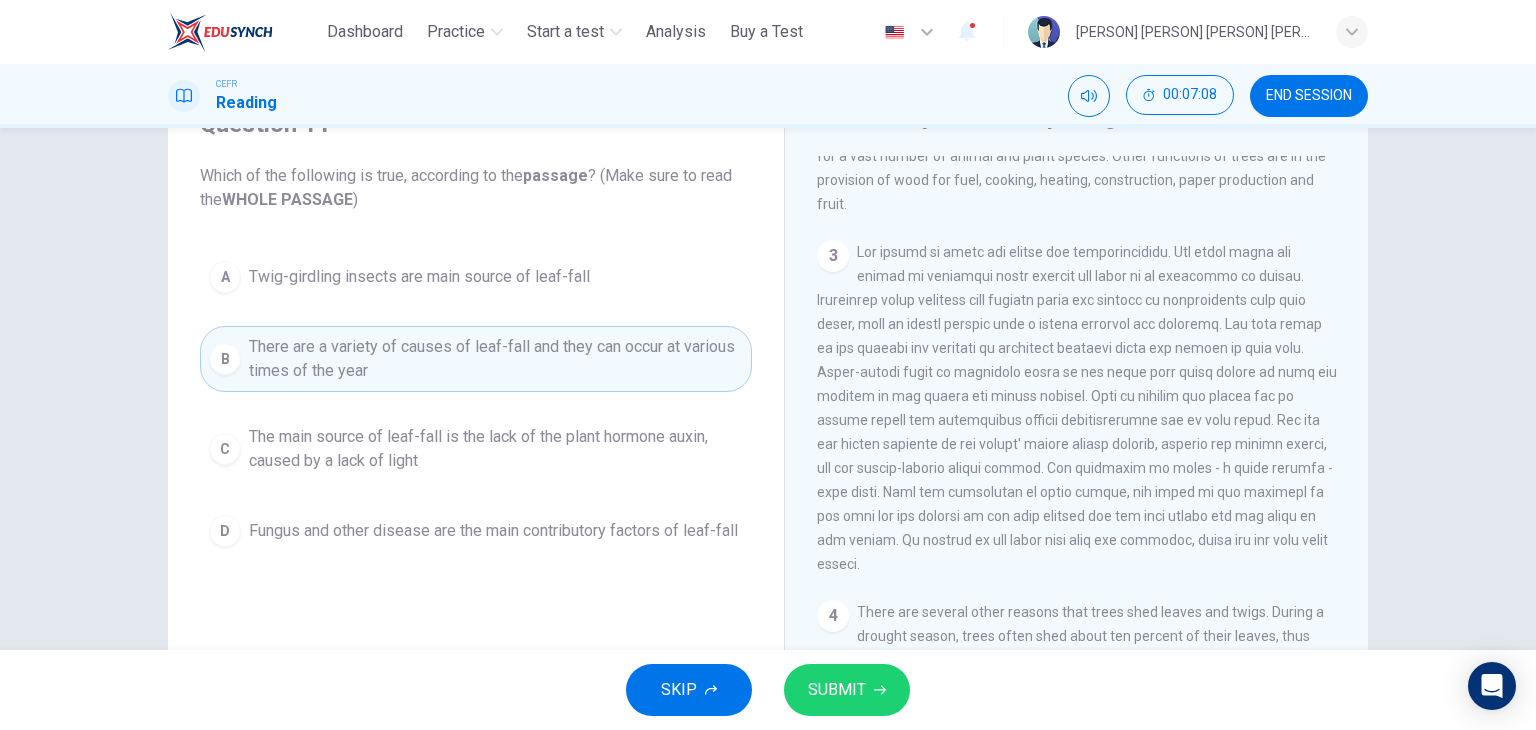 scroll, scrollTop: 303, scrollLeft: 0, axis: vertical 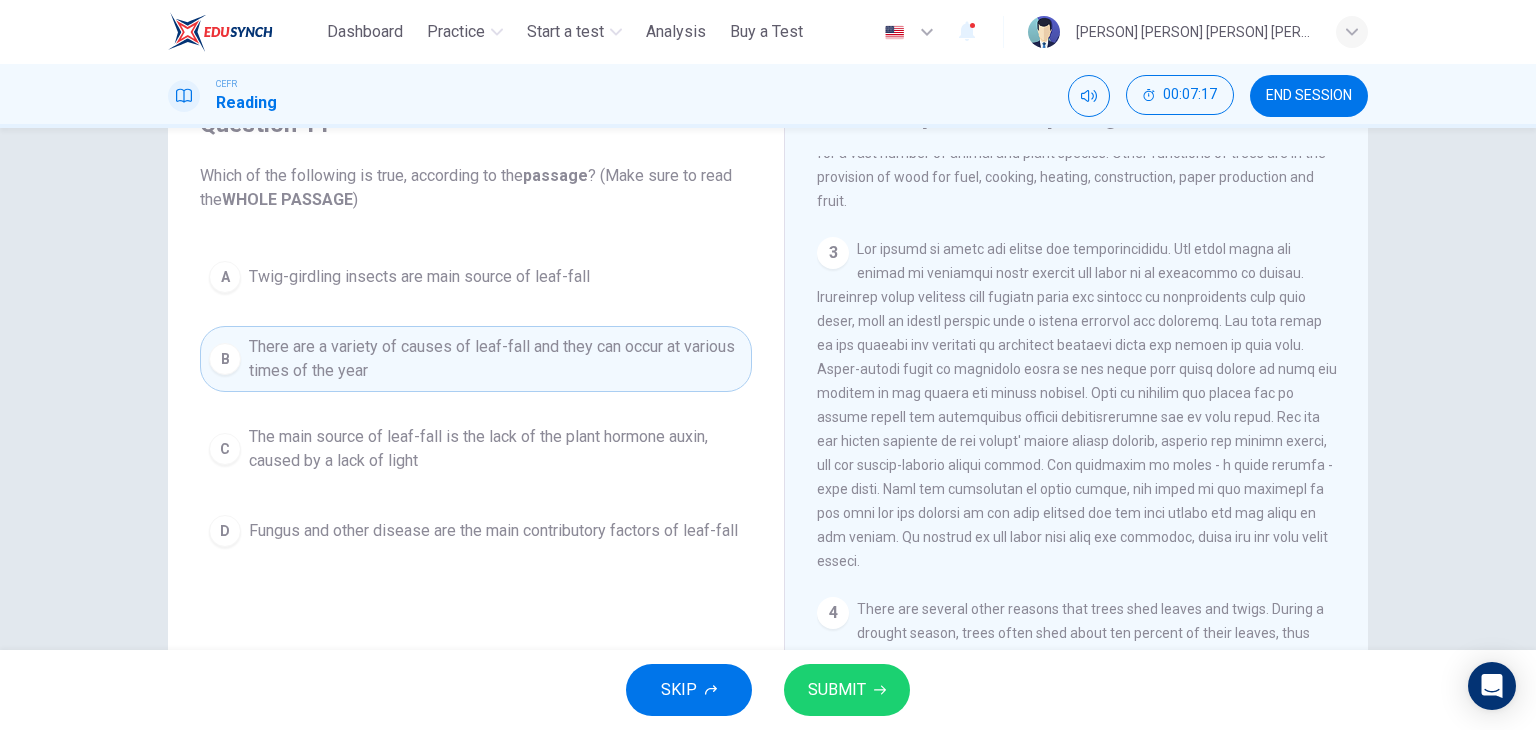 click on "SUBMIT" at bounding box center [837, 690] 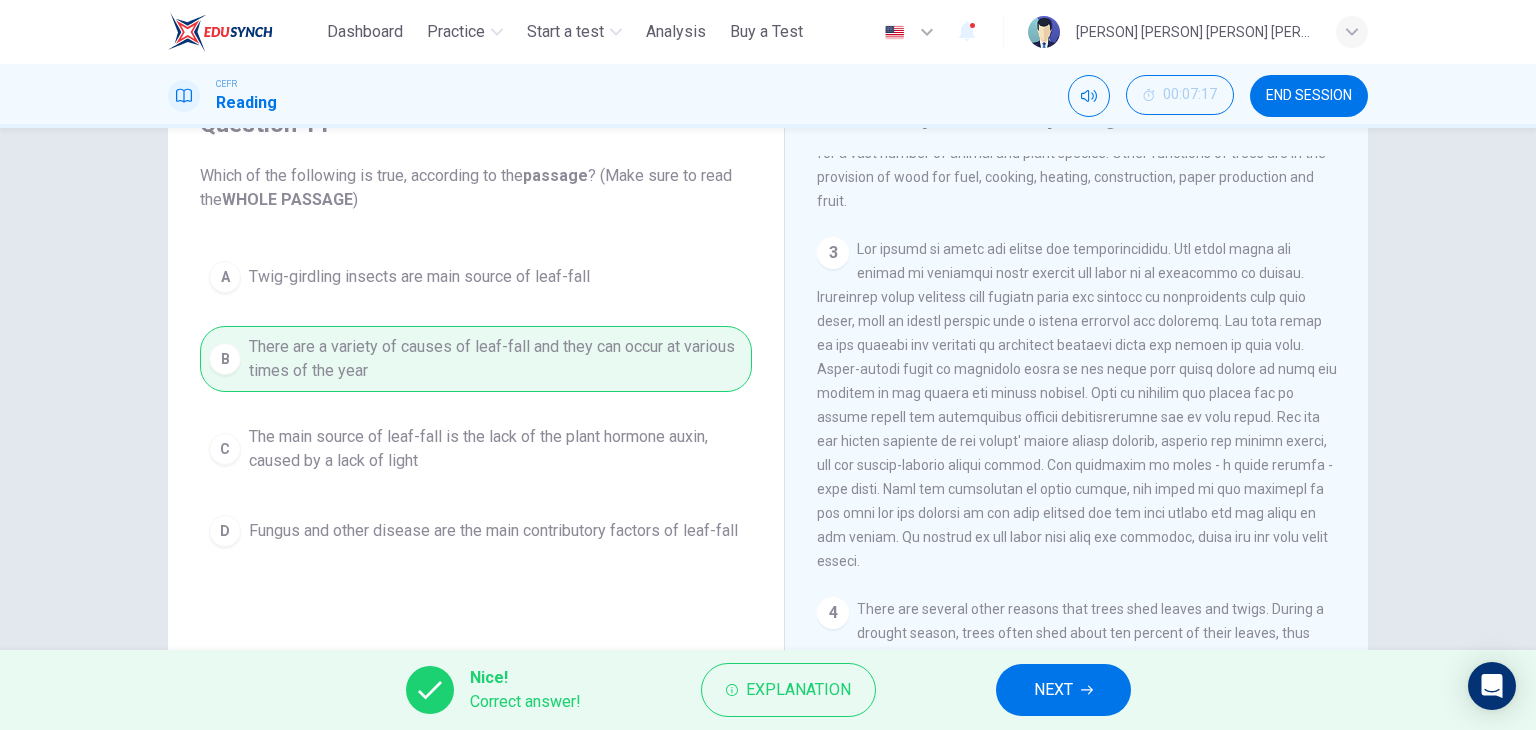 drag, startPoint x: 1060, startPoint y: 677, endPoint x: 1112, endPoint y: 452, distance: 230.93073 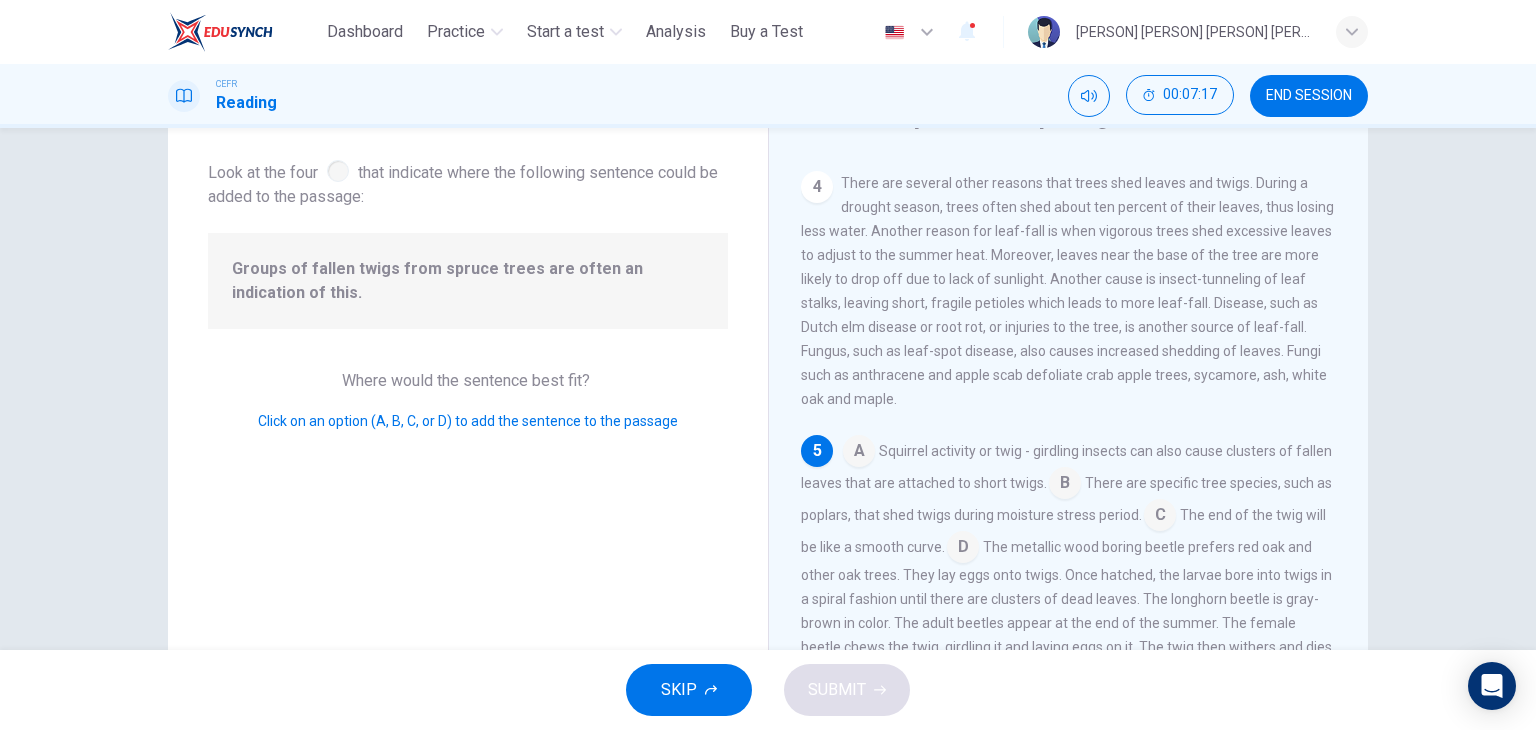 scroll, scrollTop: 709, scrollLeft: 0, axis: vertical 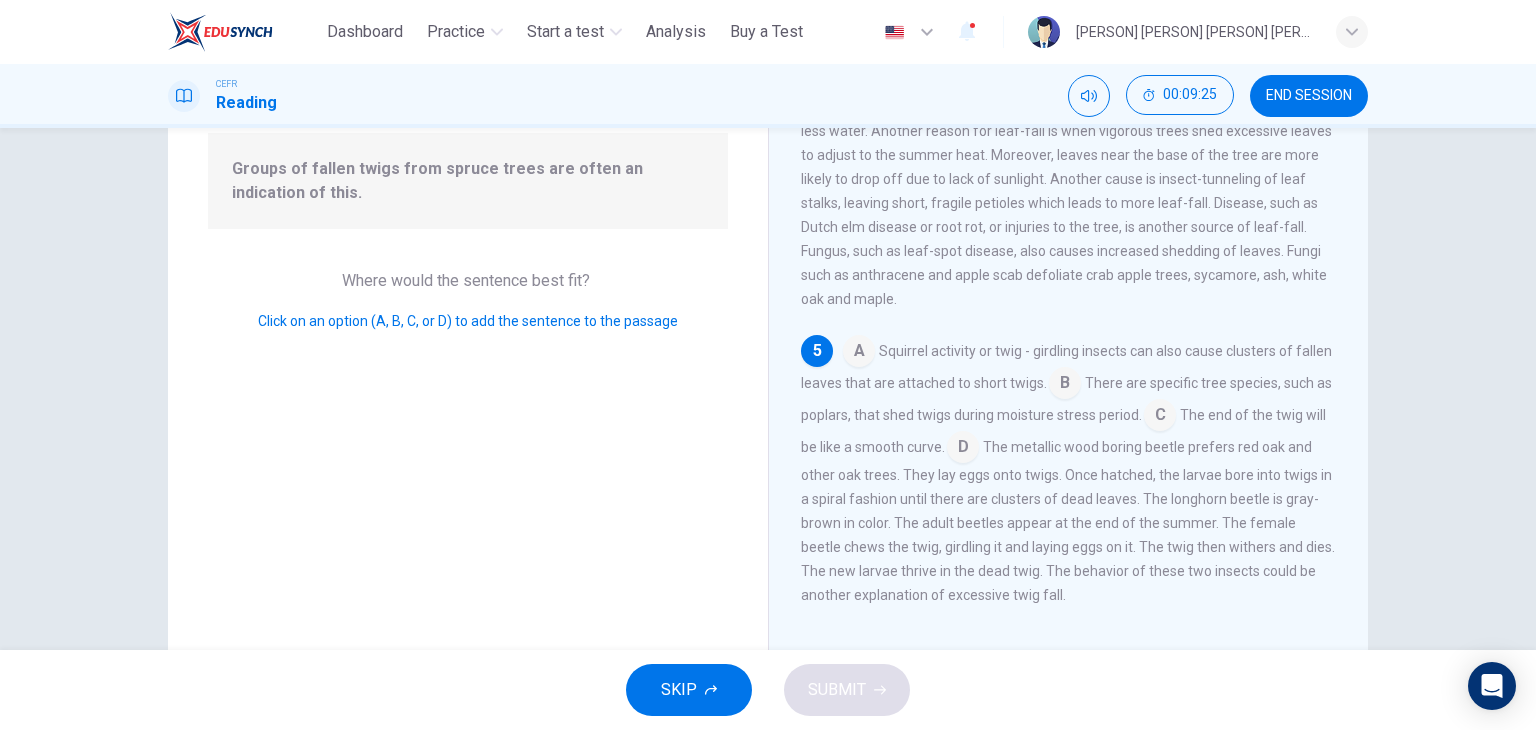 click on "Squirrel activity or twig - girdling insects can also cause clusters of fallen leaves that are attached to short twigs." at bounding box center [1066, 367] 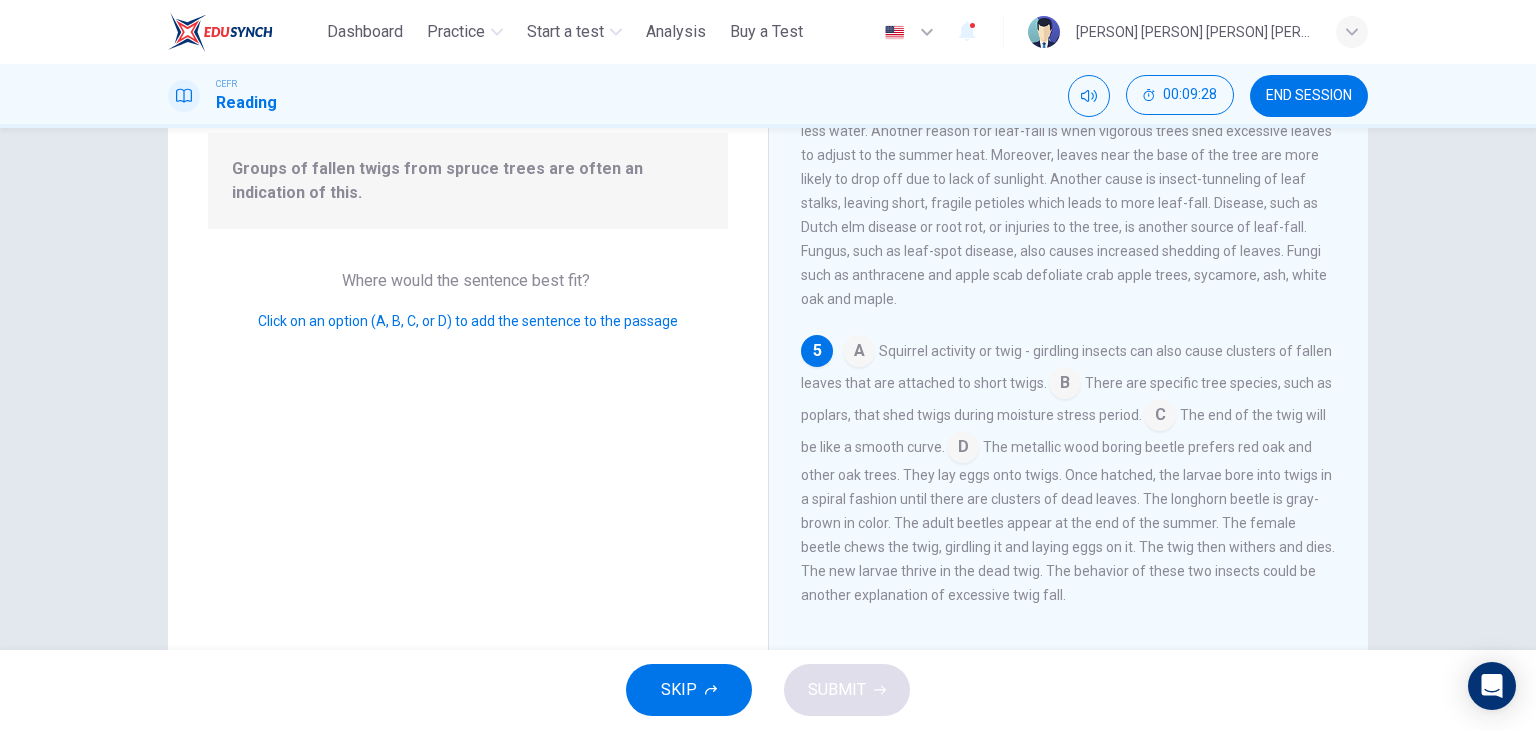click on "Groups of fallen twigs from spruce trees are often an indication of this." at bounding box center [468, 181] 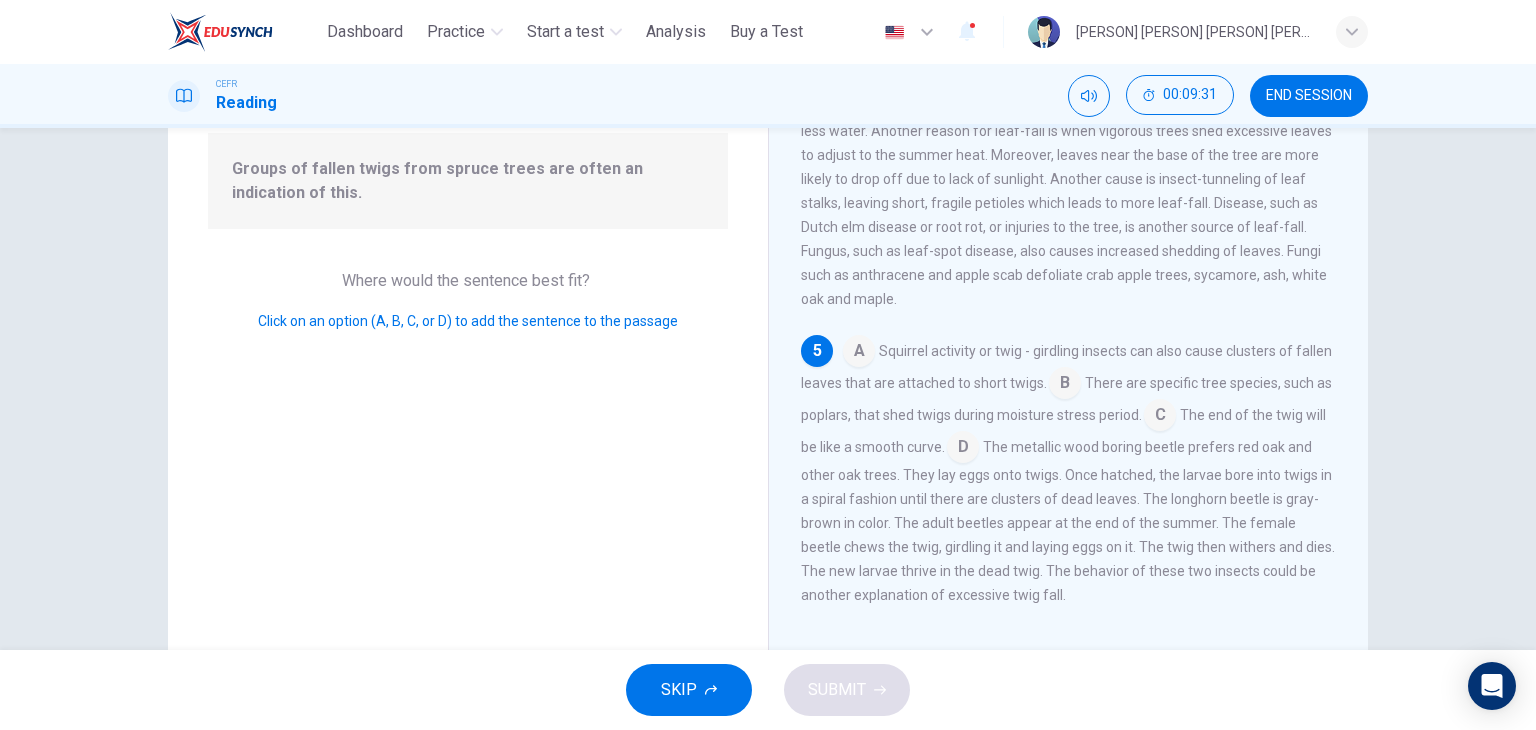 click at bounding box center [1065, 385] 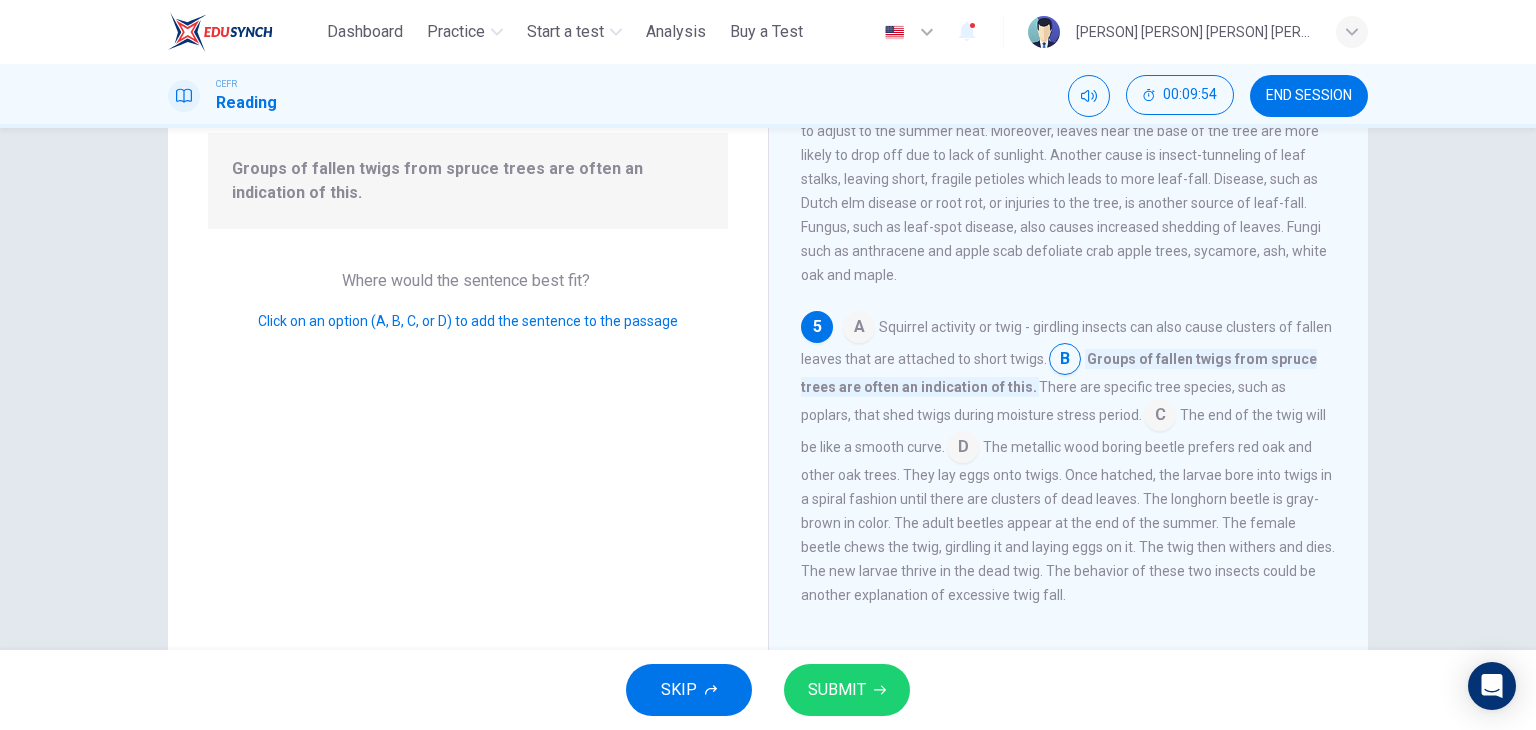 click on "SUBMIT" at bounding box center [847, 690] 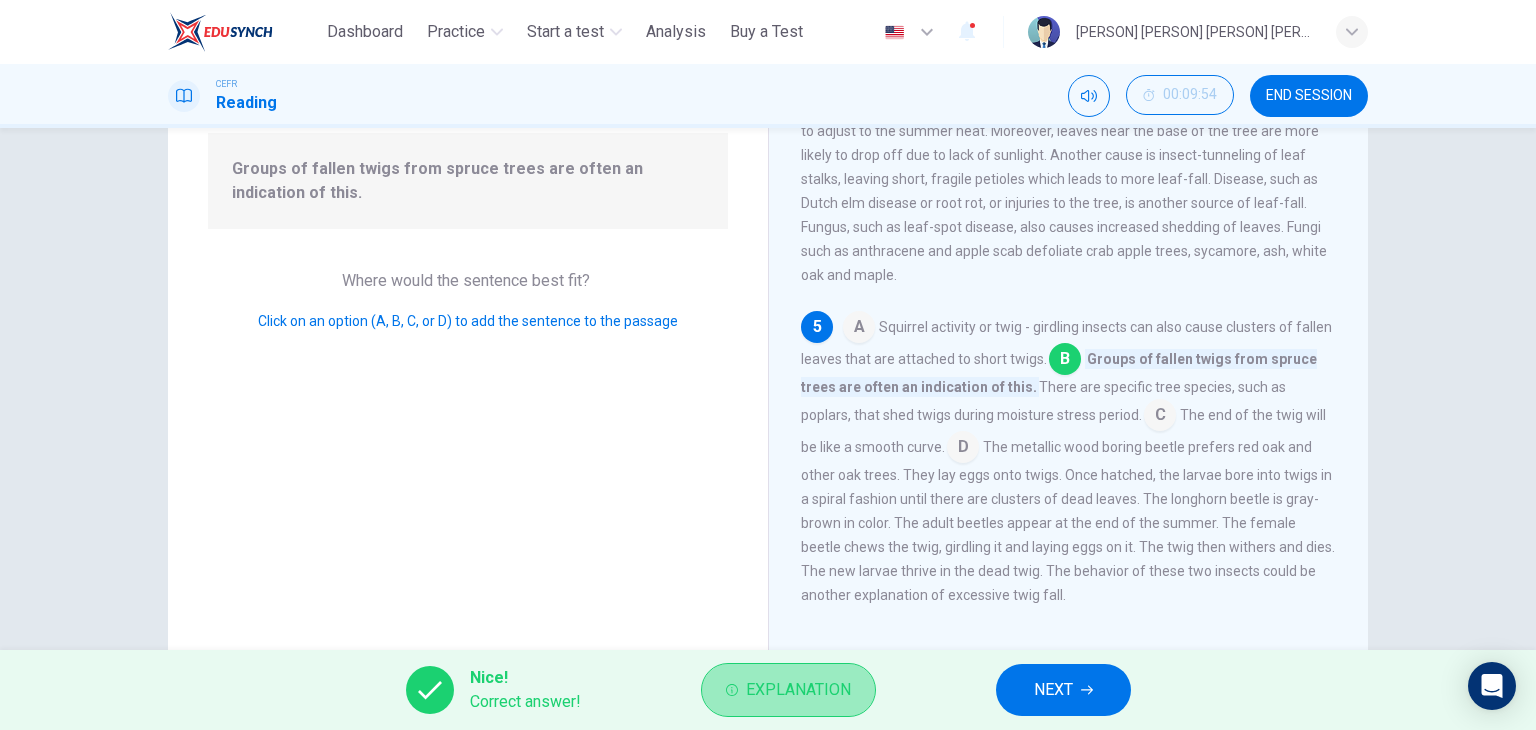 click on "Explanation" at bounding box center [798, 690] 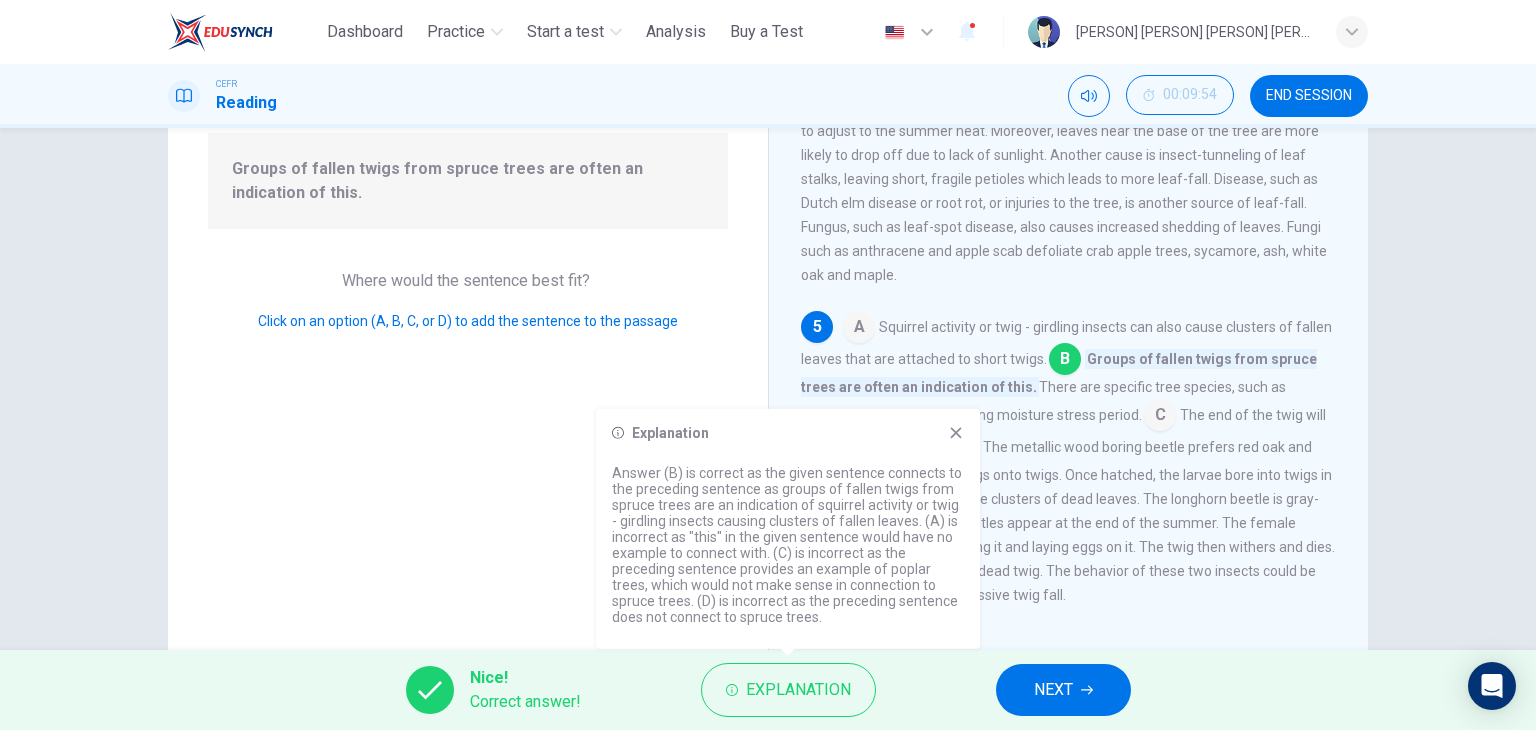 click on "NEXT" at bounding box center (1053, 690) 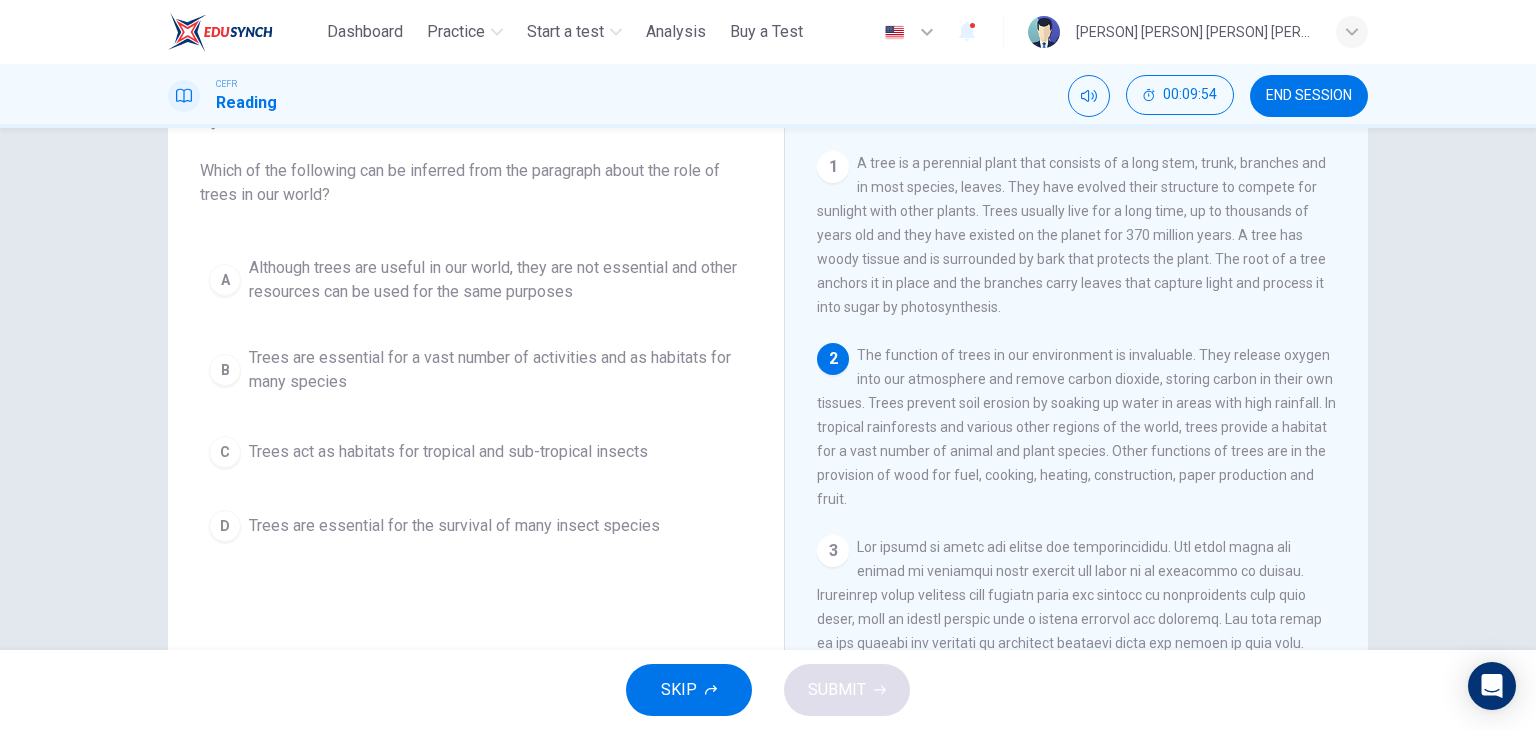 scroll, scrollTop: 100, scrollLeft: 0, axis: vertical 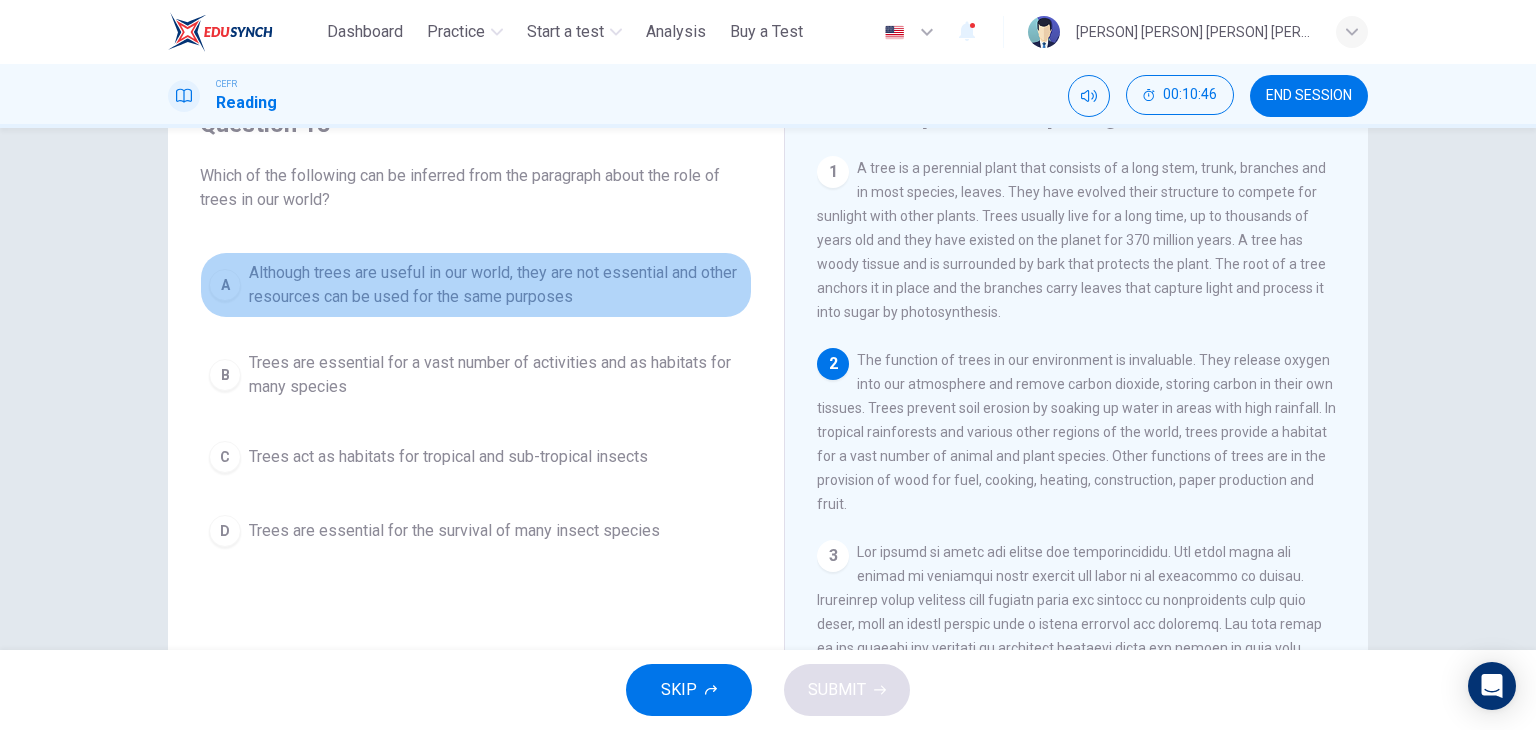 click on "Although trees are useful in our world, they are not essential and other resources can be used for the same purposes" at bounding box center [496, 285] 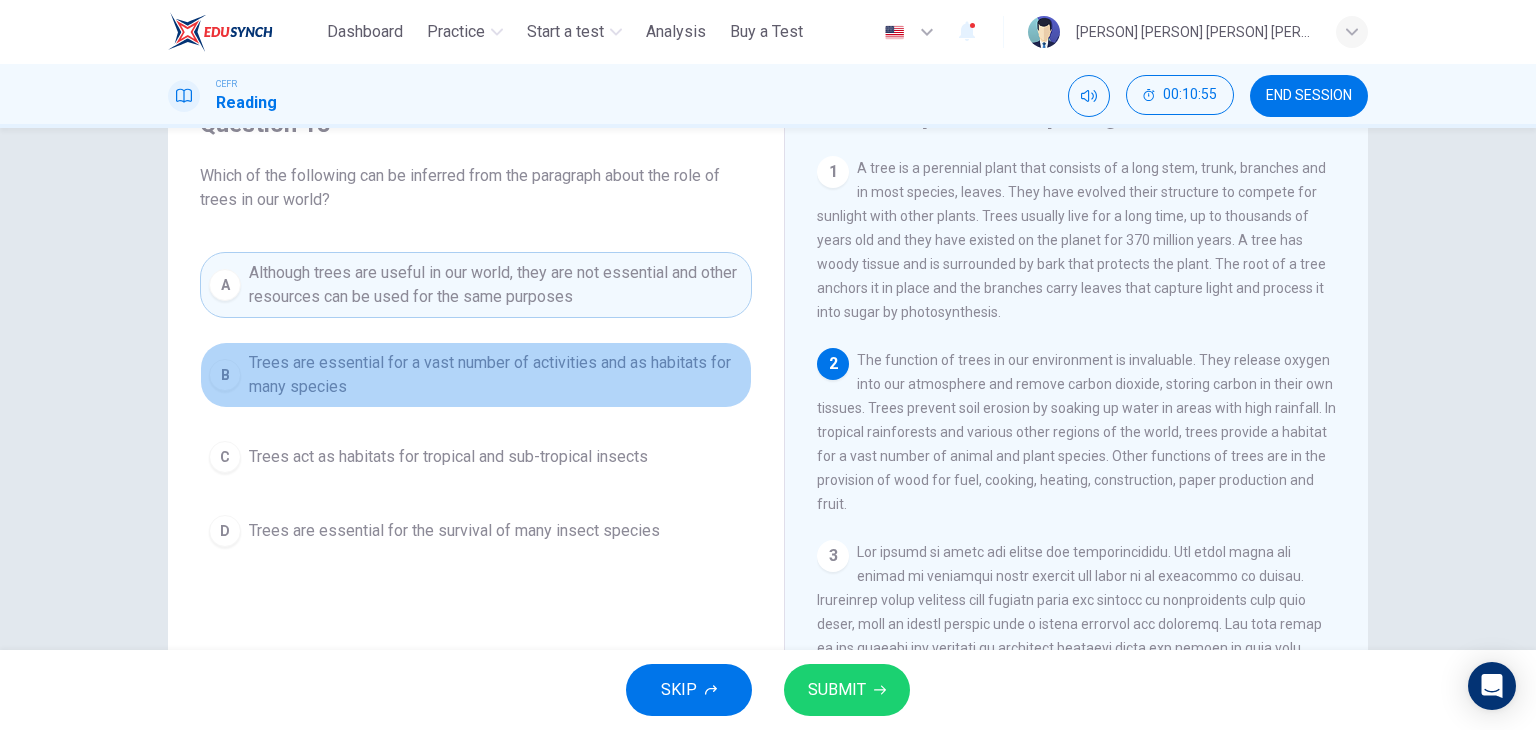 click on "Trees are essential for a vast number of activities and as habitats for many species" at bounding box center (496, 375) 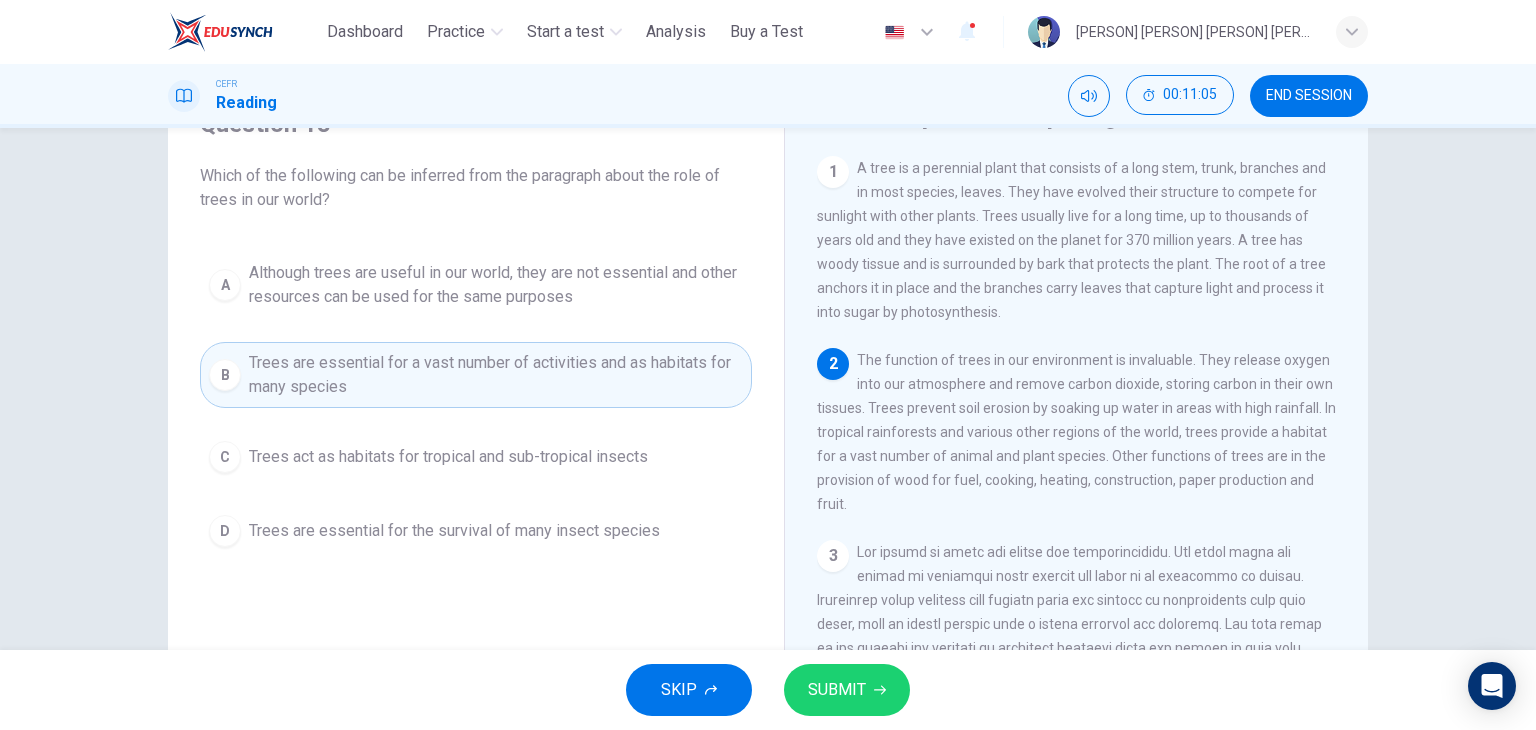 click on "Trees are essential for a vast number of activities and as habitats for many species" at bounding box center [496, 375] 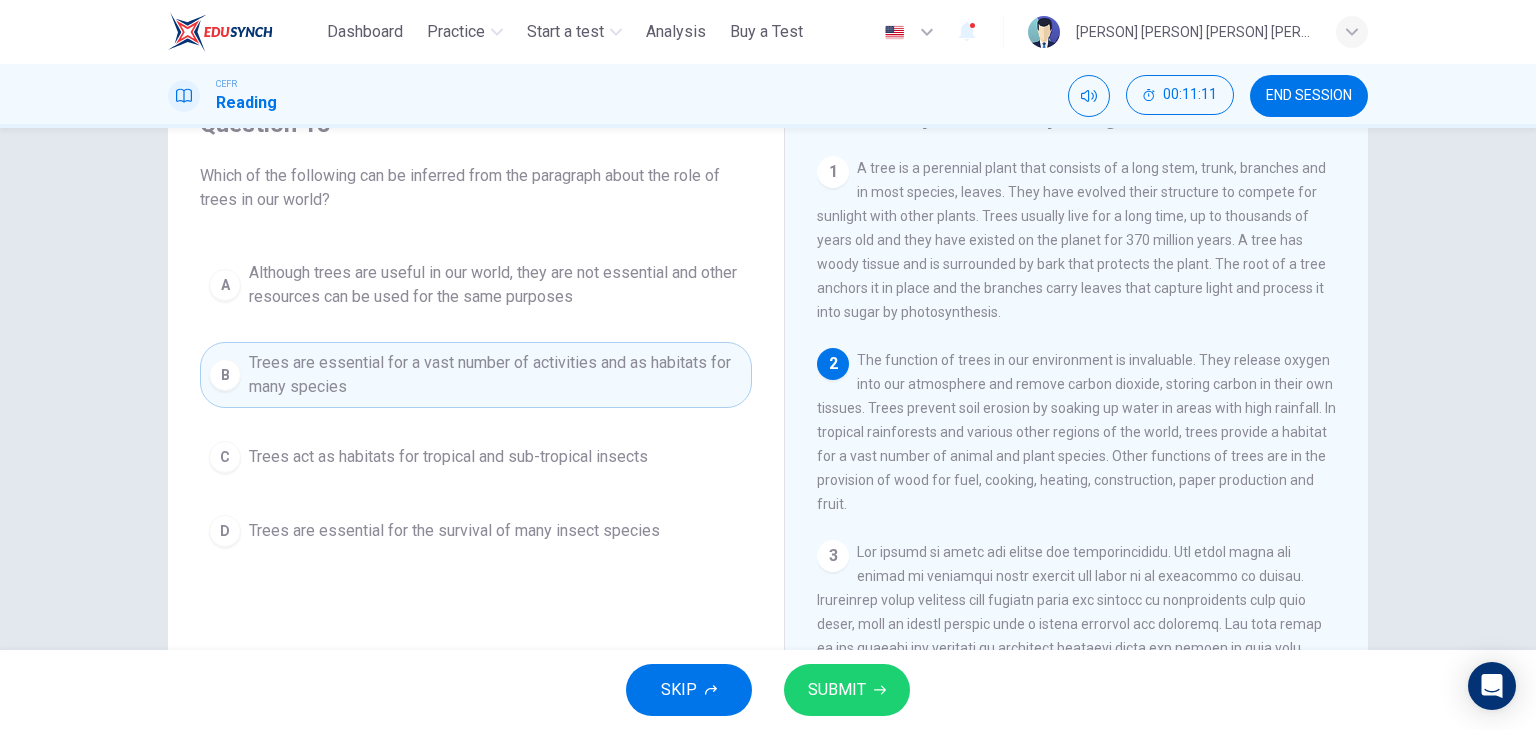 click on "SUBMIT" at bounding box center (847, 690) 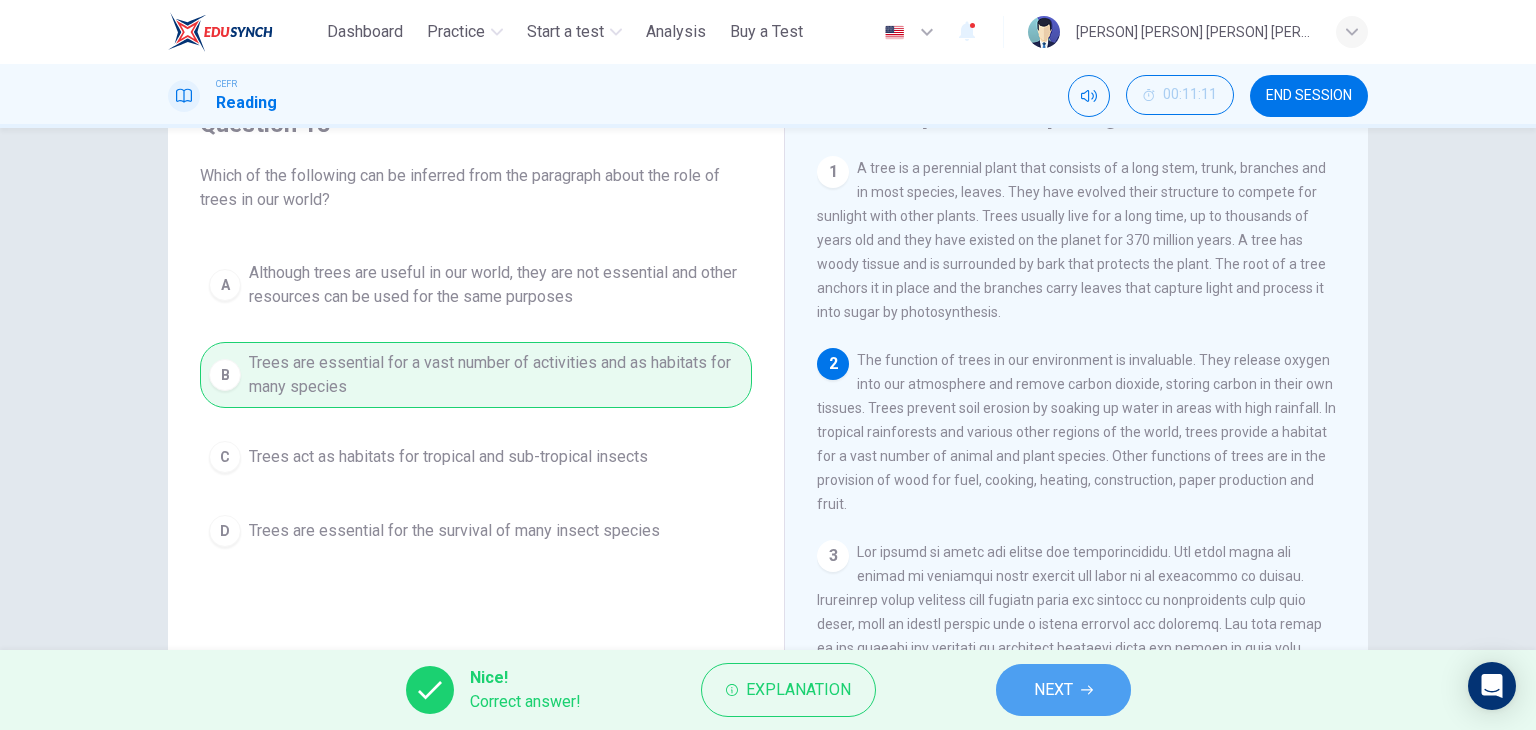 click on "NEXT" at bounding box center [1053, 690] 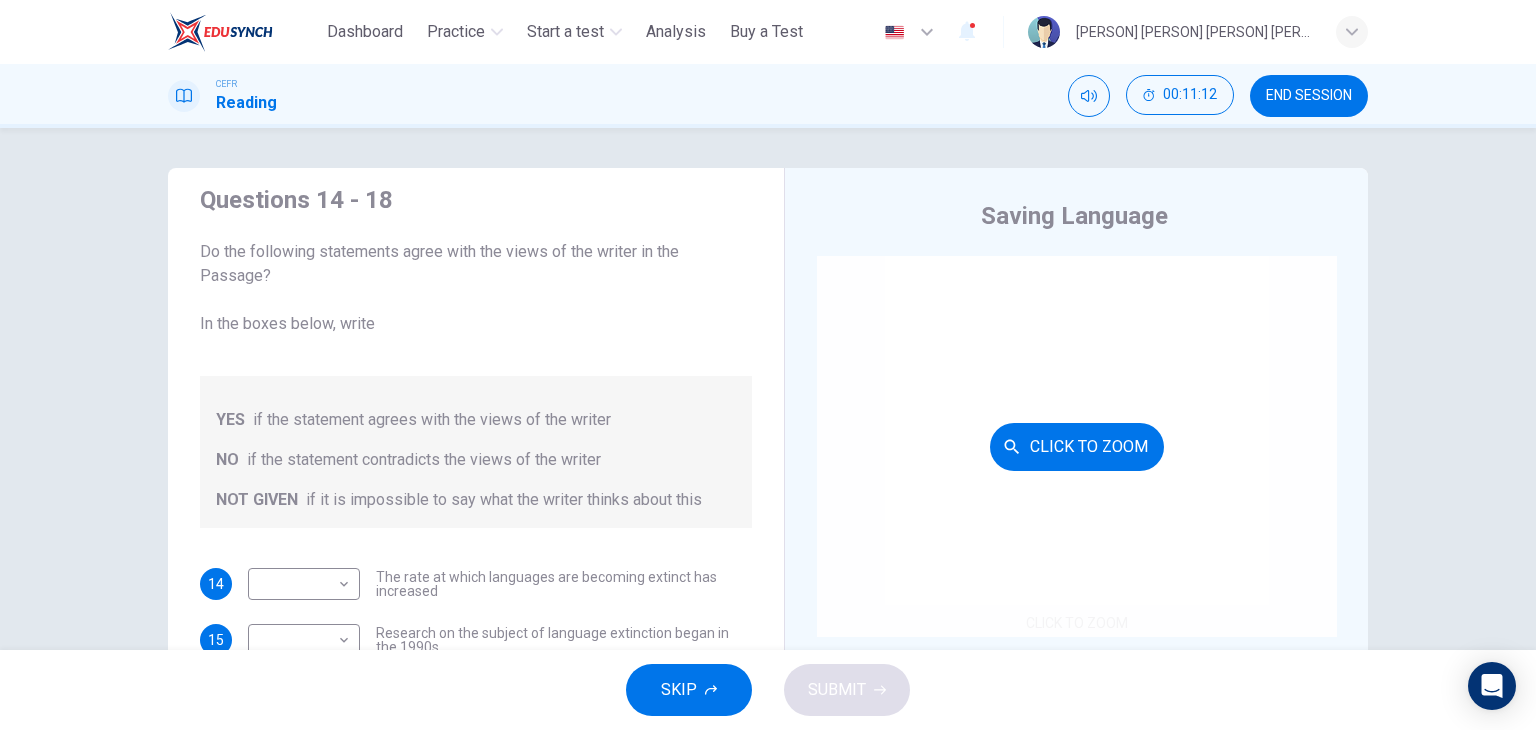 scroll, scrollTop: 24, scrollLeft: 0, axis: vertical 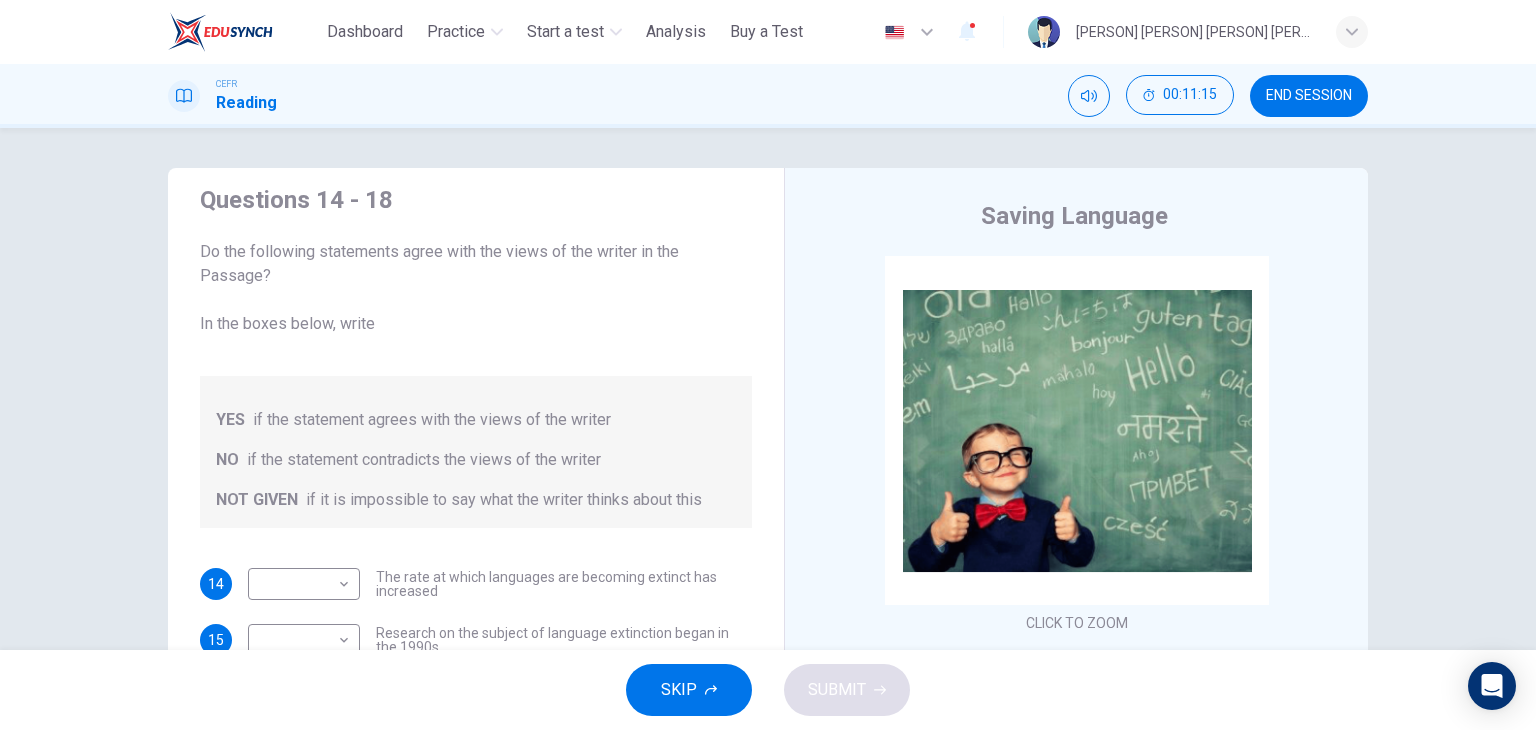 click on "END SESSION" at bounding box center (1309, 96) 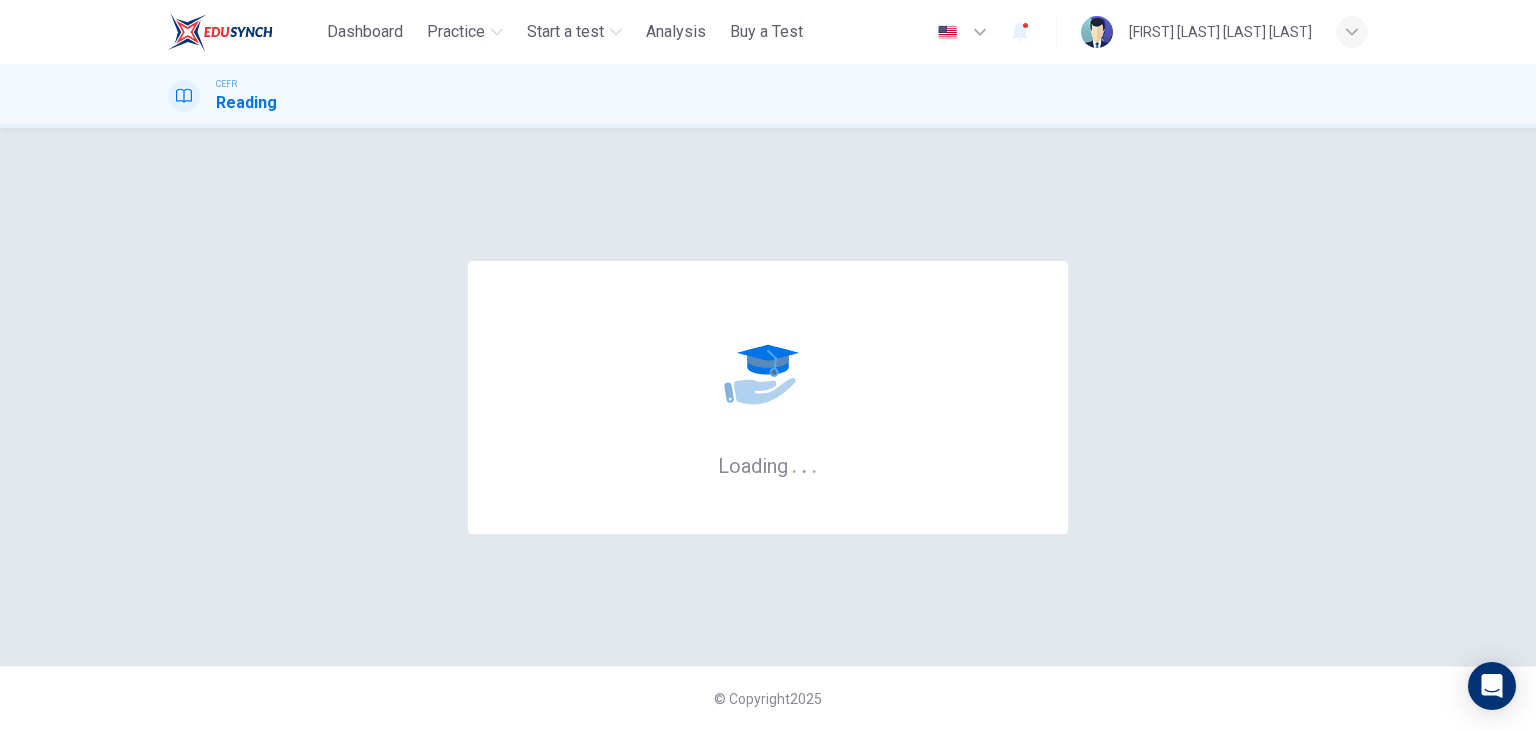scroll, scrollTop: 0, scrollLeft: 0, axis: both 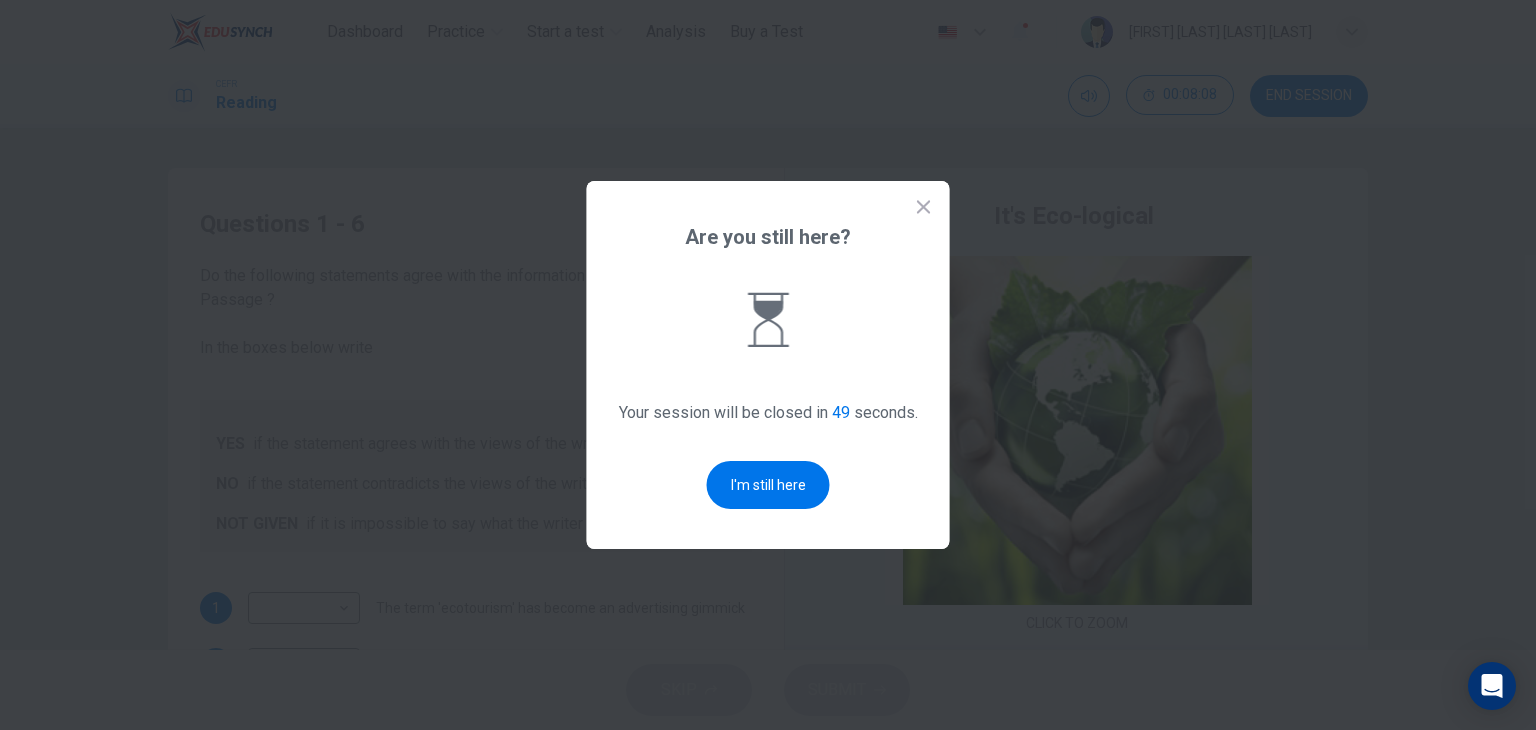 drag, startPoint x: 862, startPoint y: 257, endPoint x: 768, endPoint y: 433, distance: 199.52945 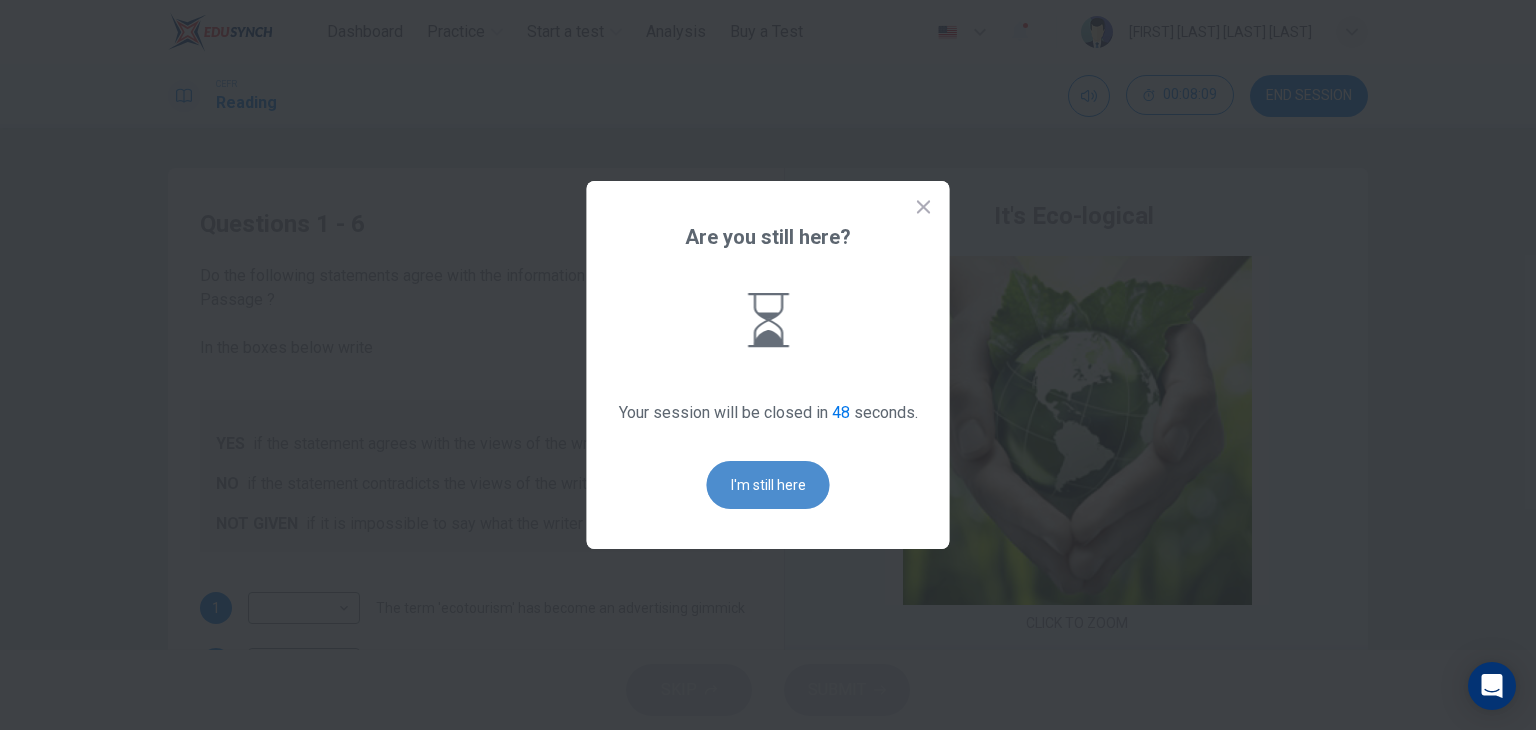 click on "I'm still here" at bounding box center [768, 485] 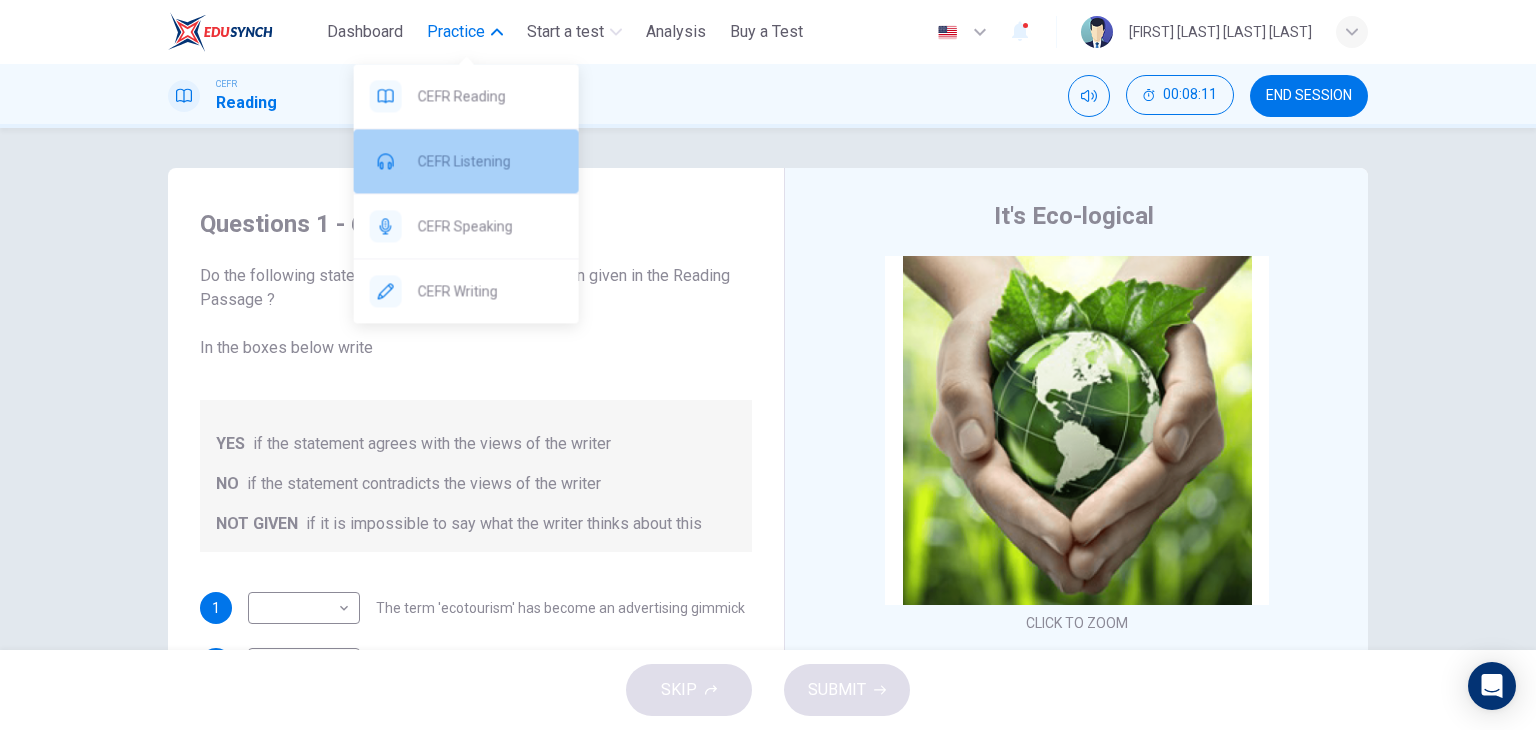 click on "CEFR Listening" at bounding box center (490, 161) 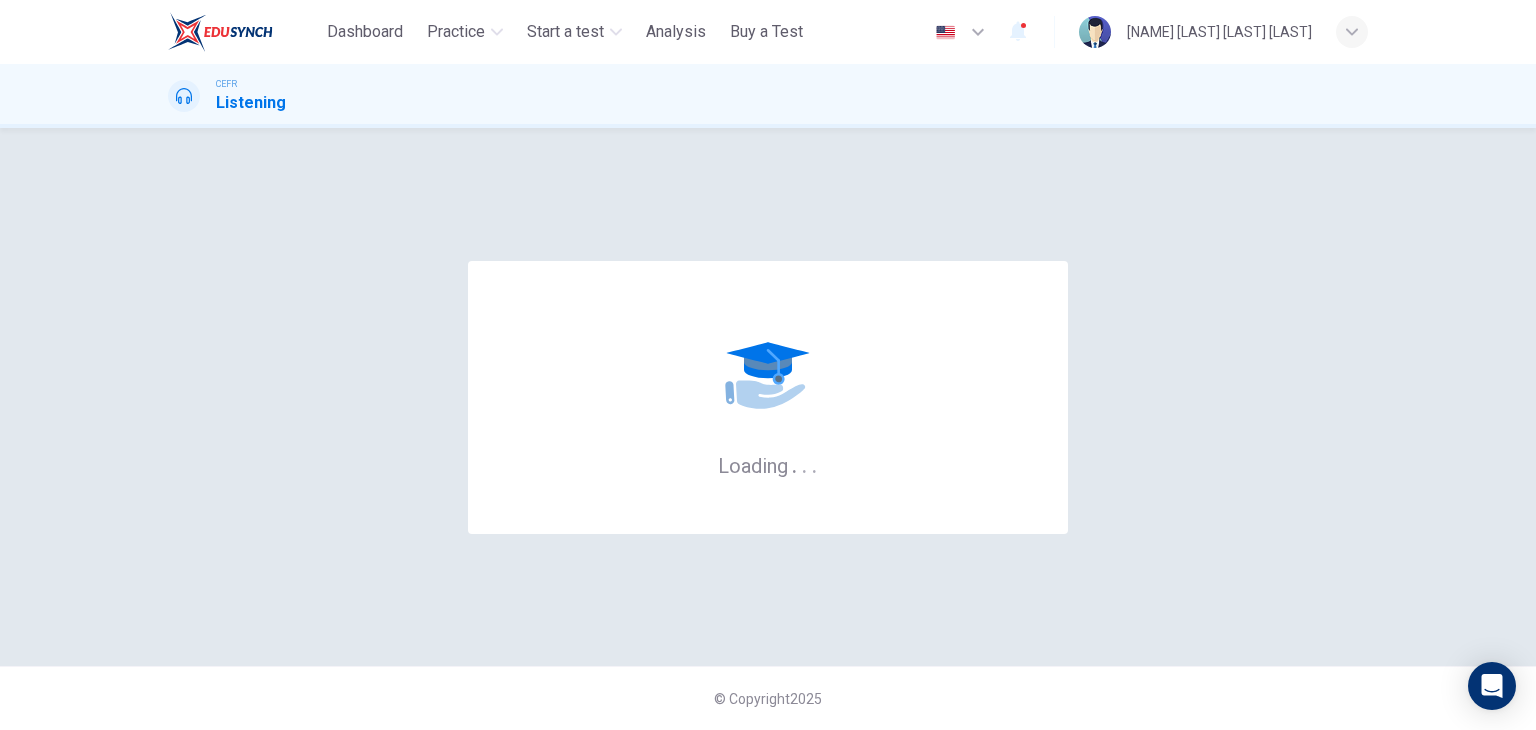 scroll, scrollTop: 0, scrollLeft: 0, axis: both 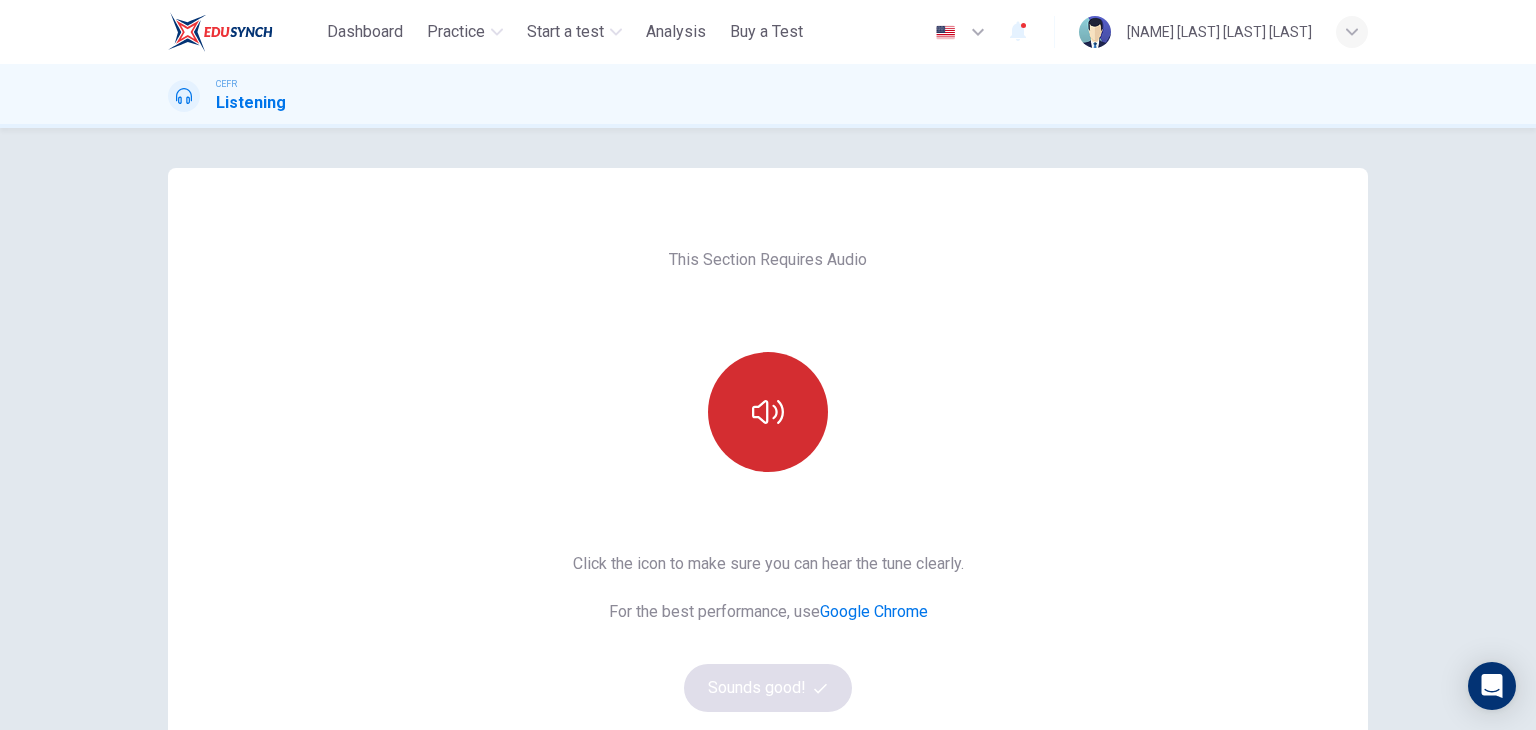 click at bounding box center [768, 412] 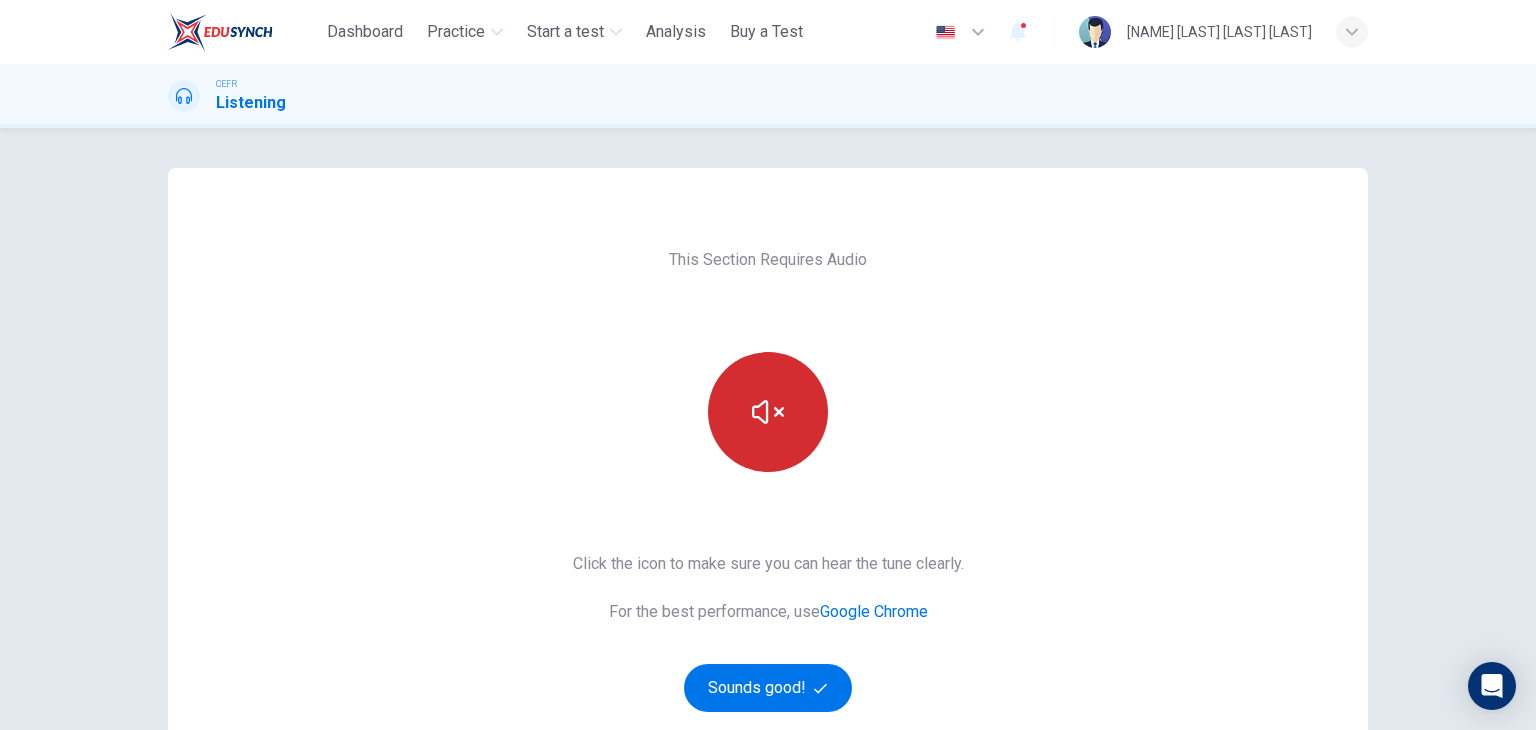type 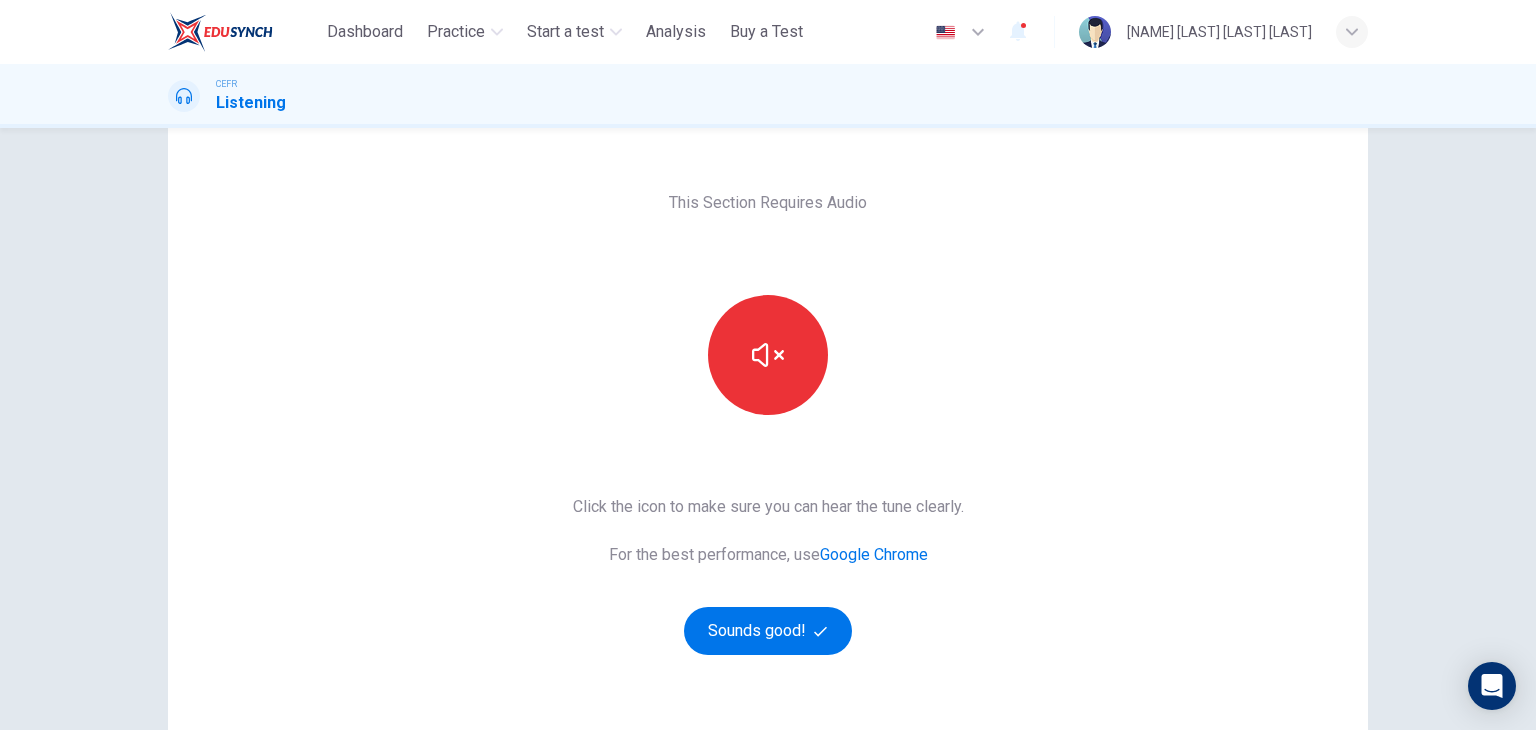 scroll, scrollTop: 237, scrollLeft: 0, axis: vertical 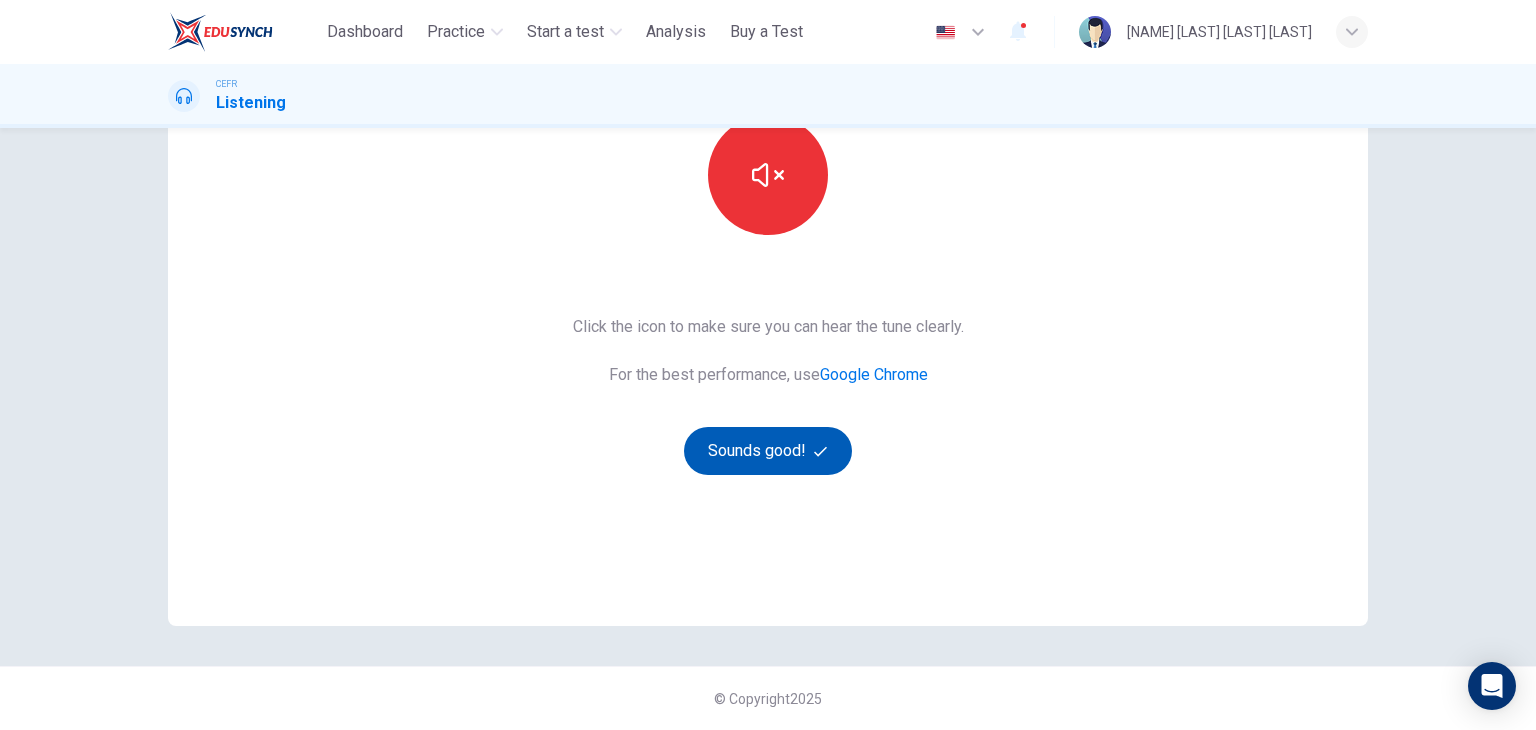 click on "Sounds good!" at bounding box center (768, 451) 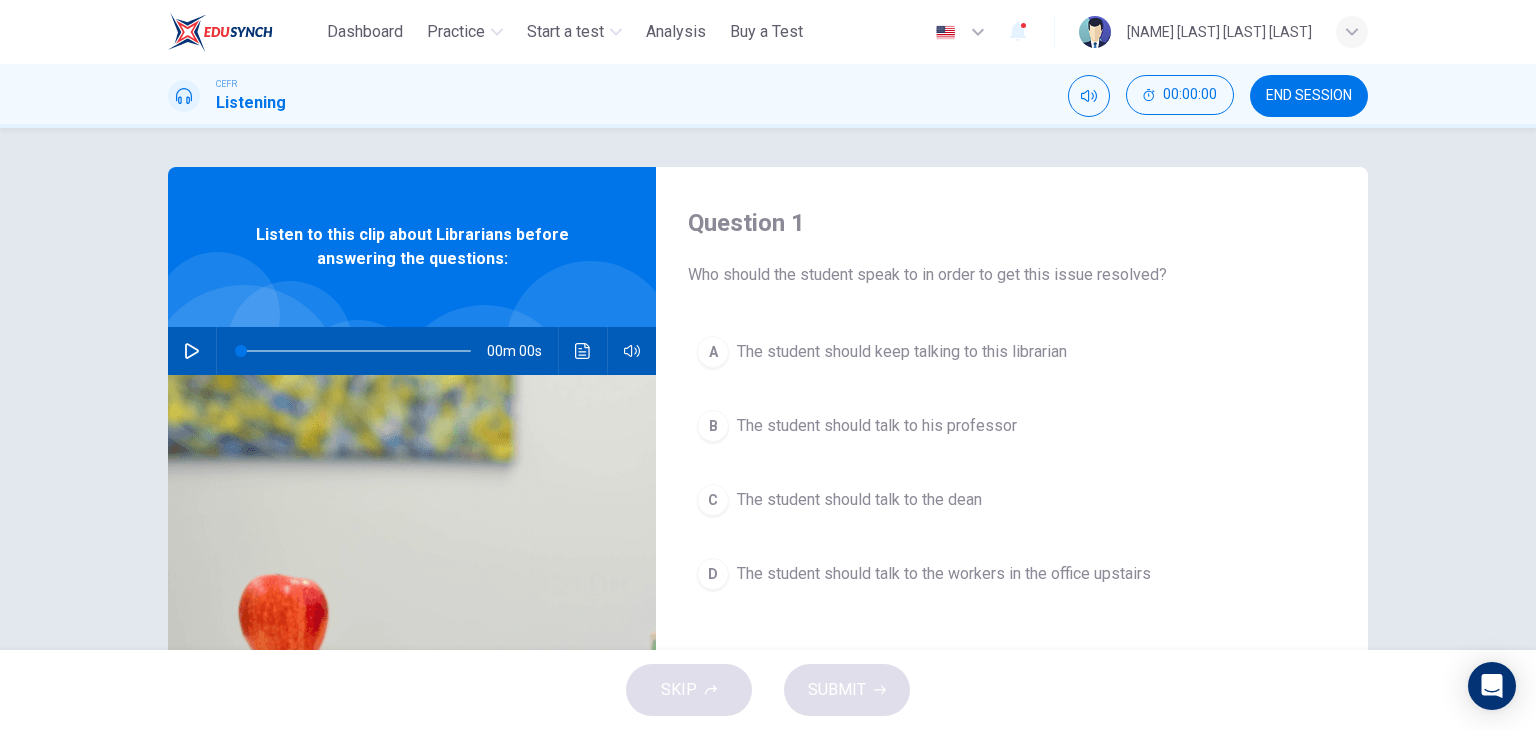 scroll, scrollTop: 0, scrollLeft: 0, axis: both 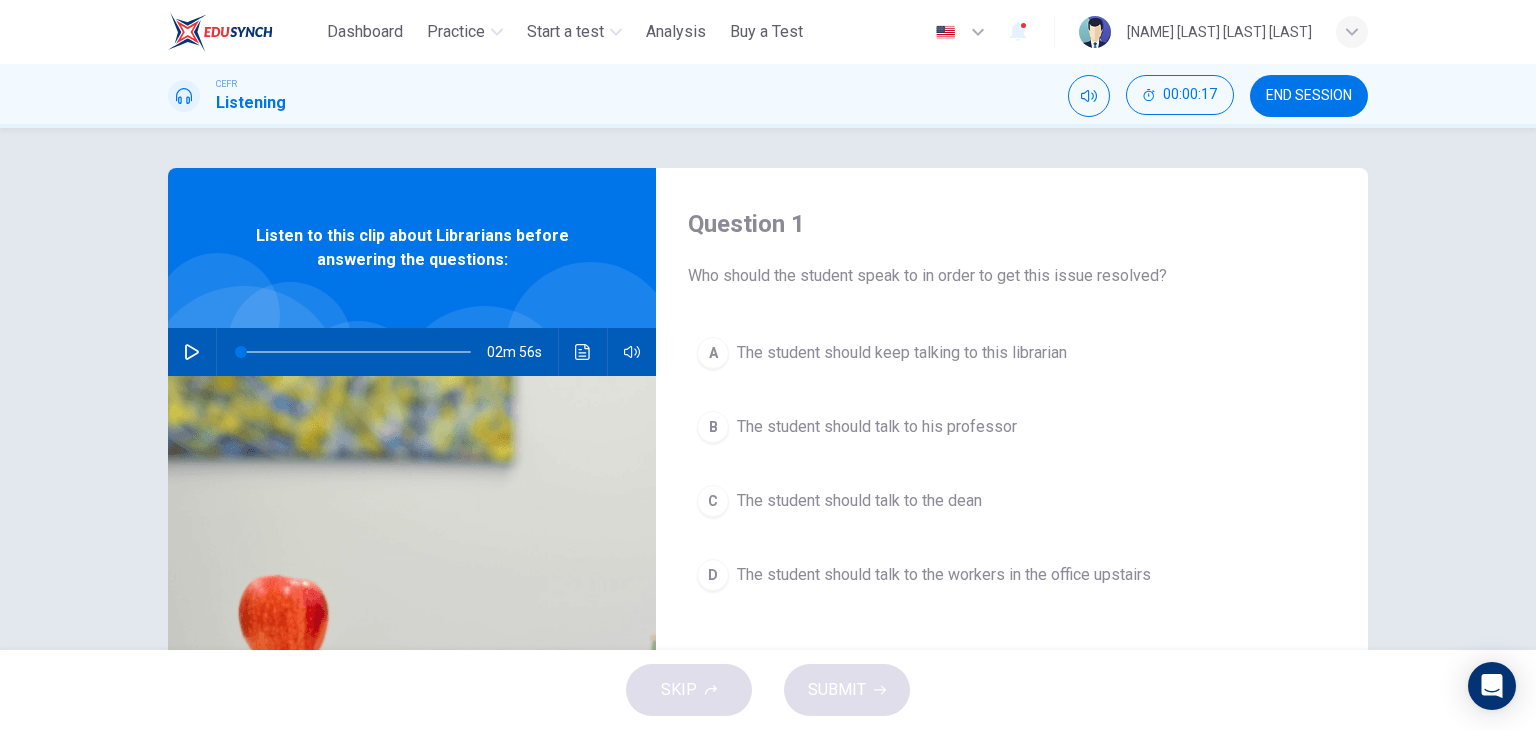 click 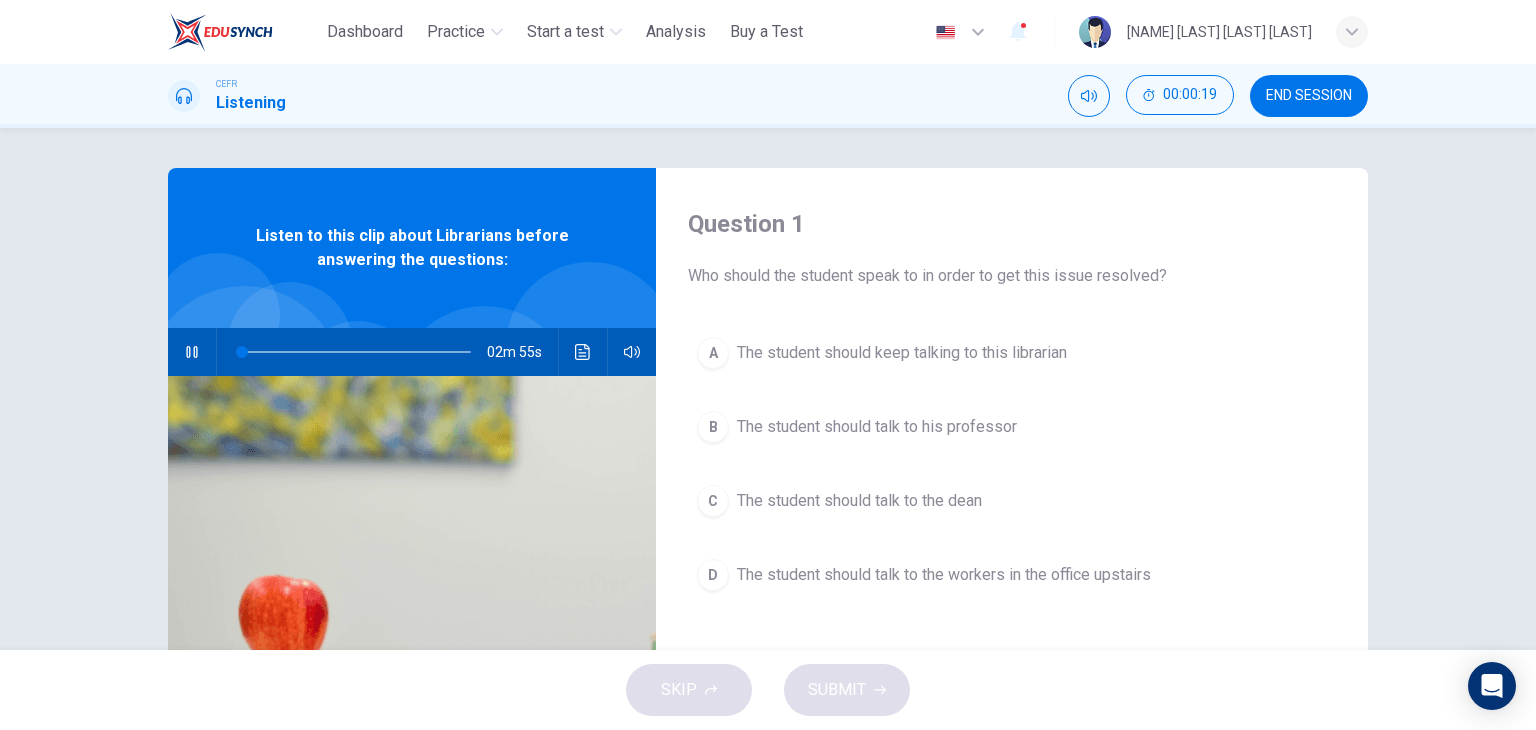 type on "*" 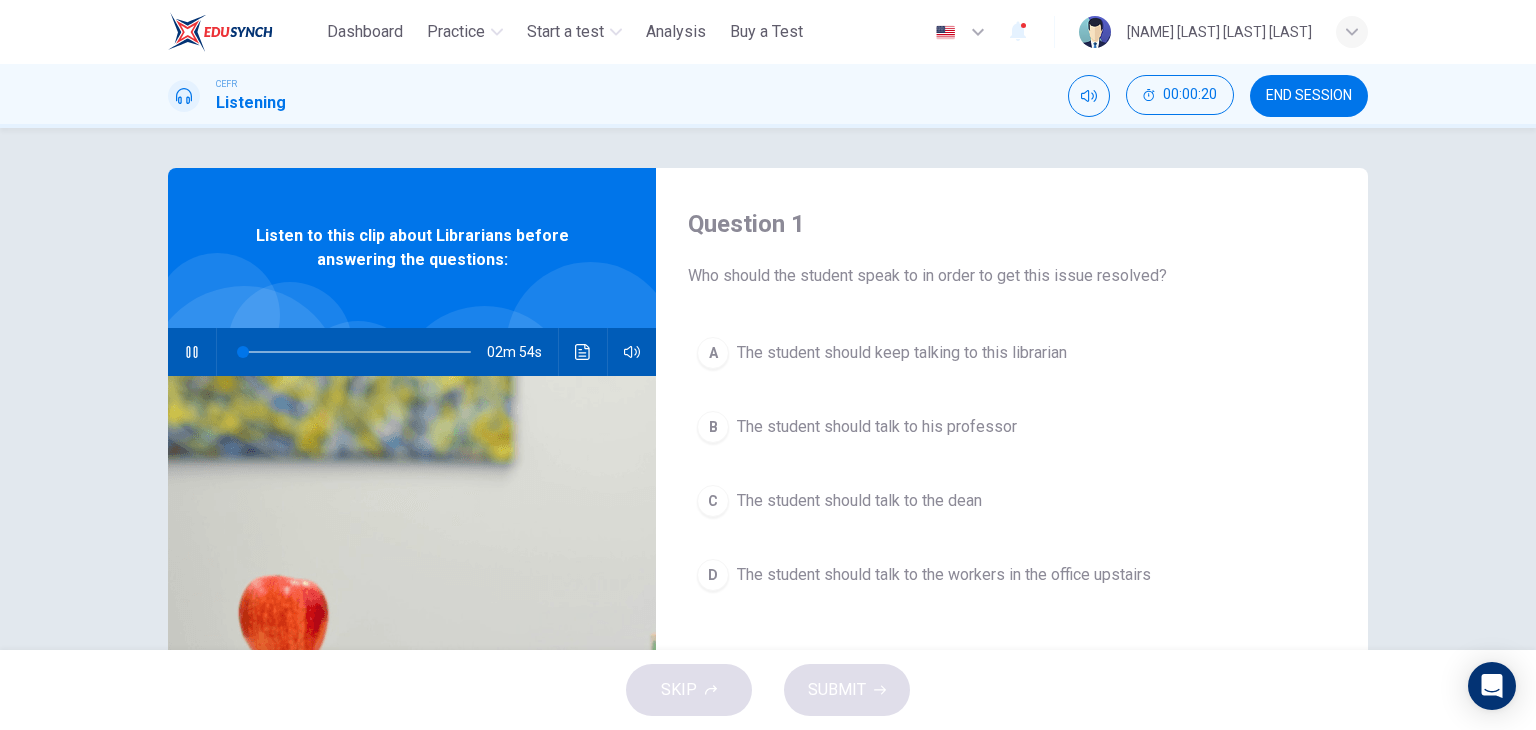 type 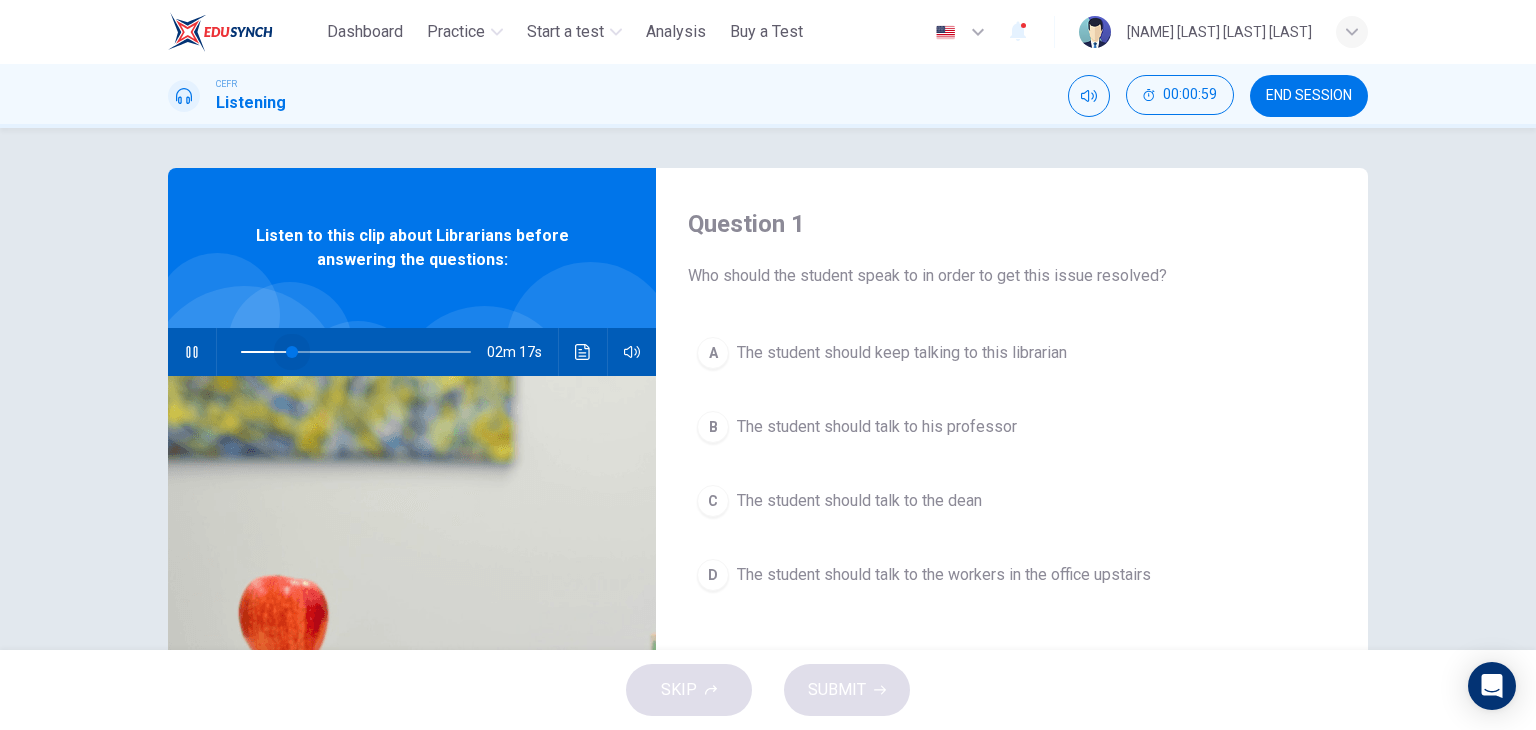 drag, startPoint x: 292, startPoint y: 345, endPoint x: 183, endPoint y: 353, distance: 109.29318 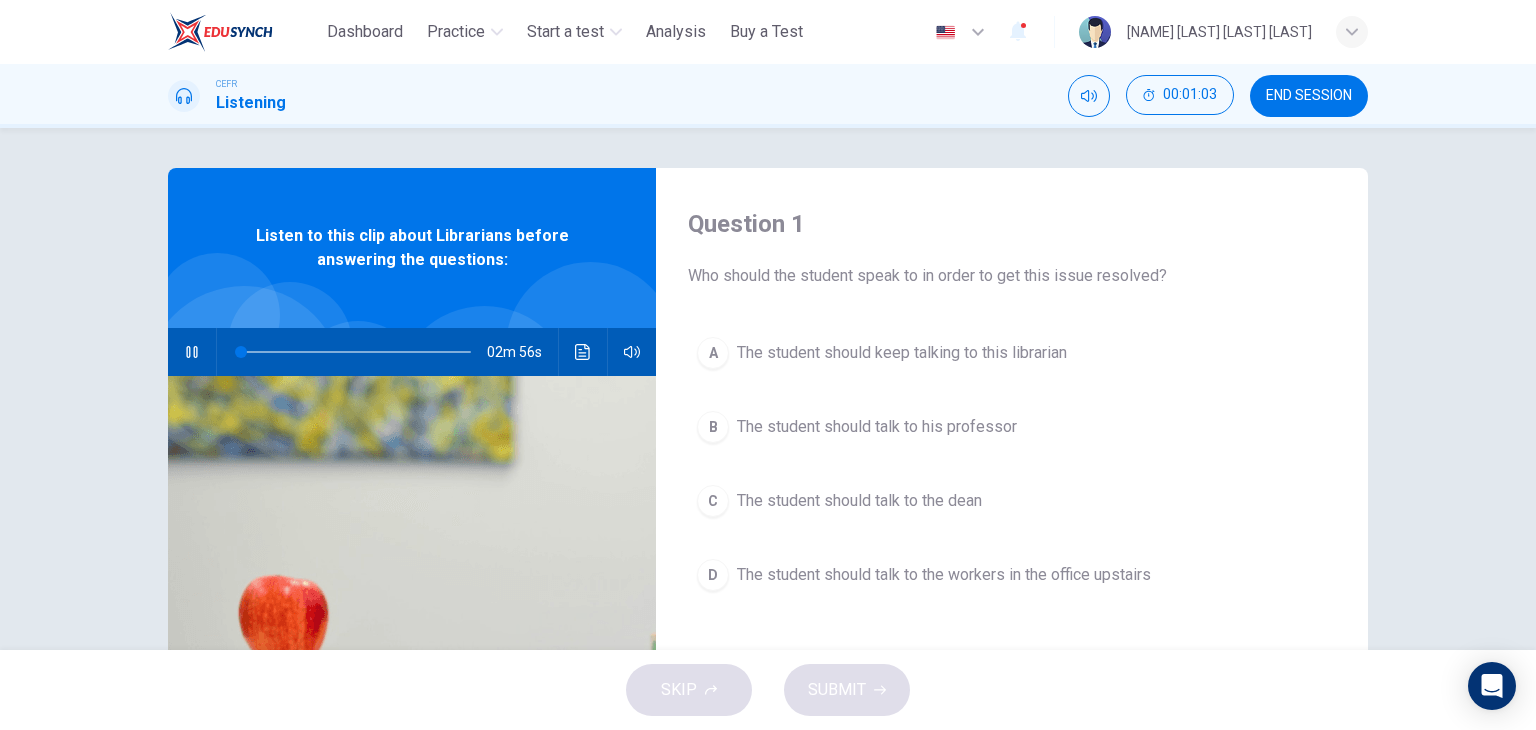 click on "Question 1 Who should the student speak to in order to get this issue resolved? A The student should keep talking to this librarian B The student should talk to his professor C The student should talk to the dean D The student should talk to the workers in the office upstairs Listen to this clip about Librarians before answering the questions:  02m 56s" at bounding box center (768, 389) 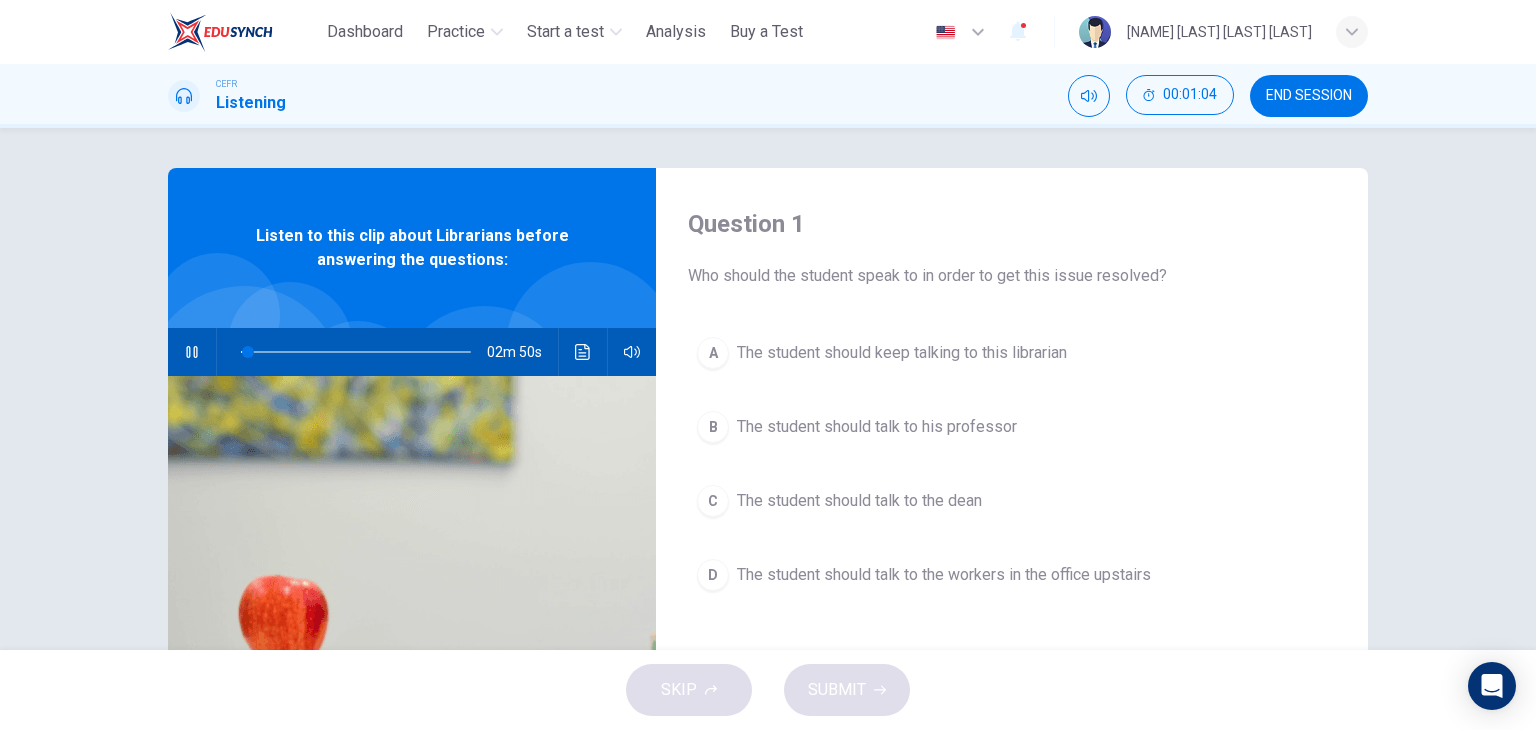 click 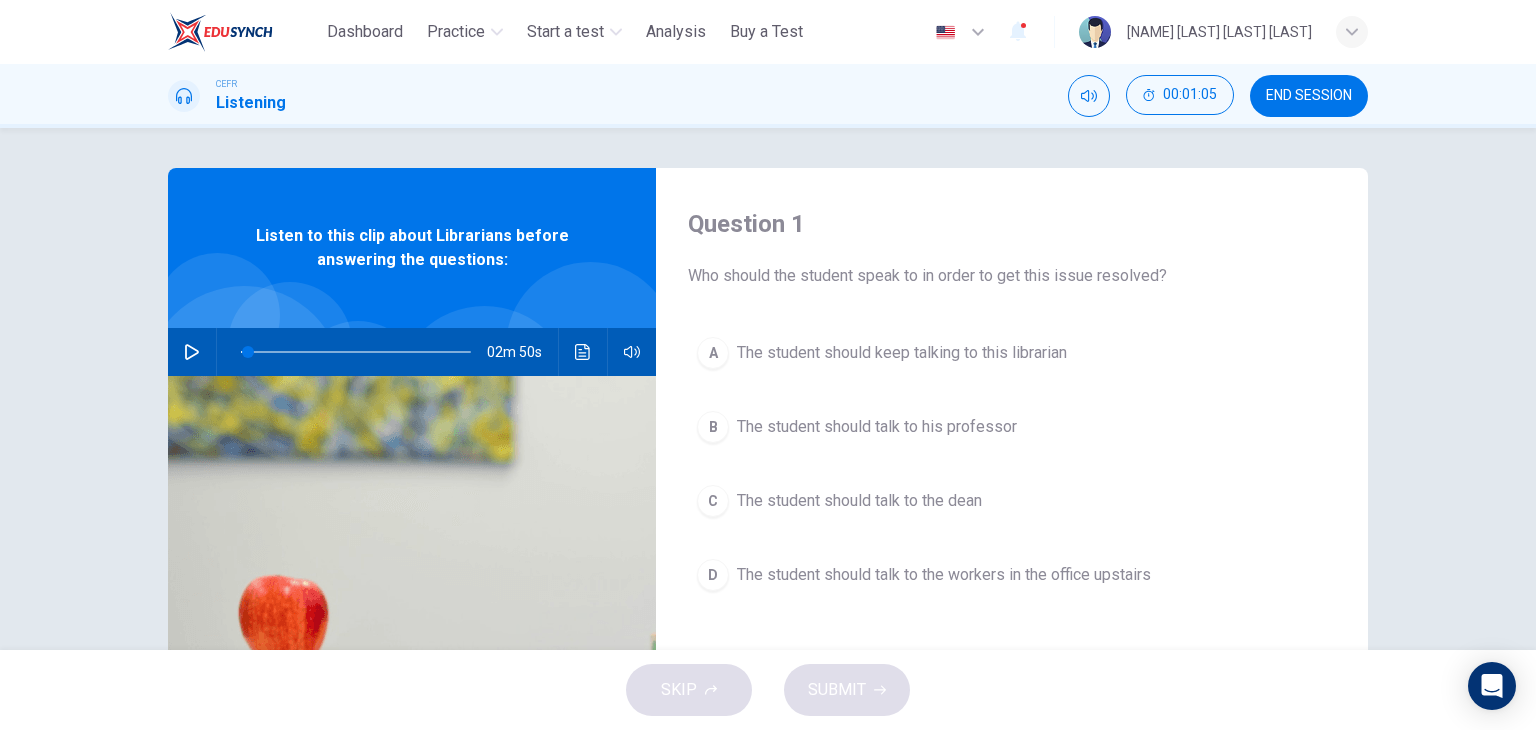 click 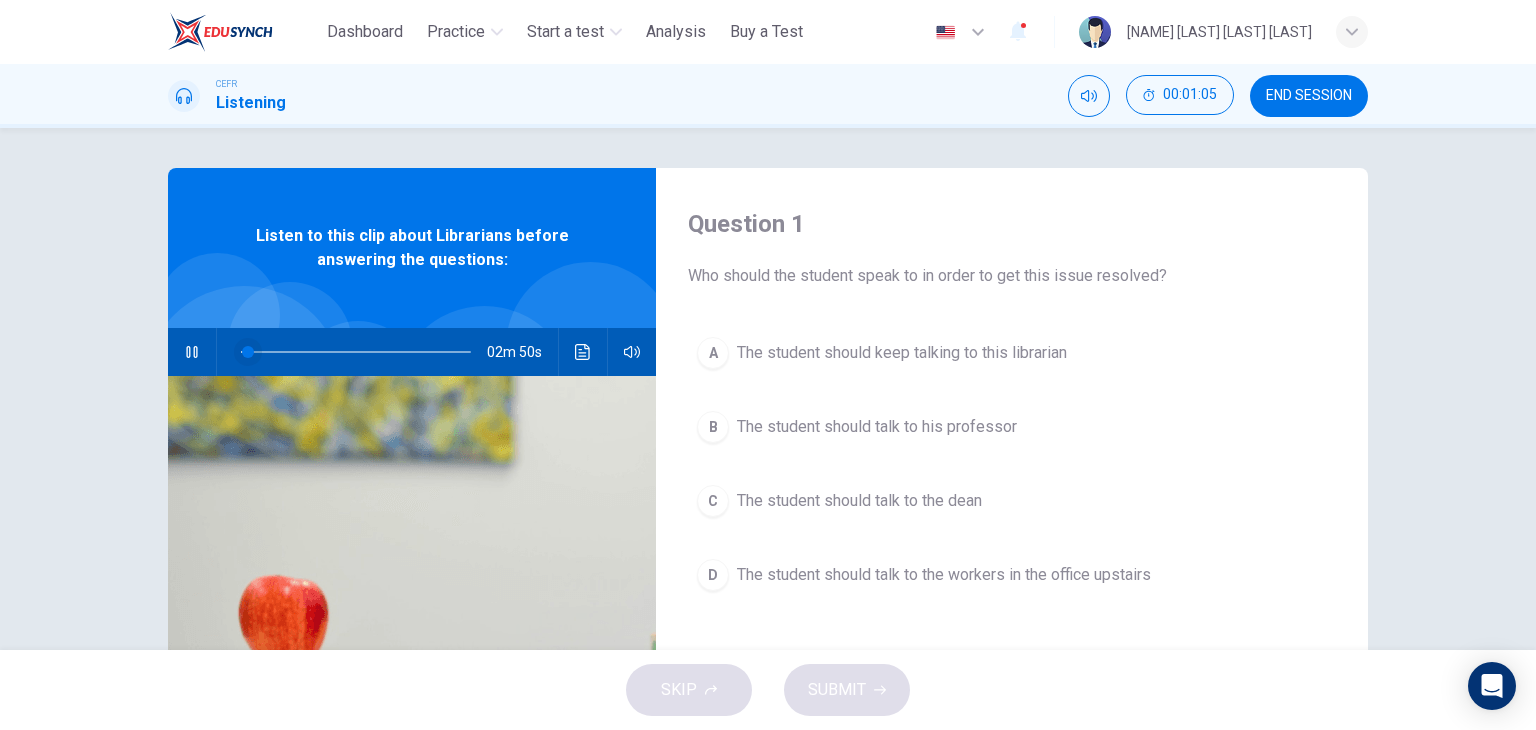 drag, startPoint x: 240, startPoint y: 350, endPoint x: 218, endPoint y: 352, distance: 22.090721 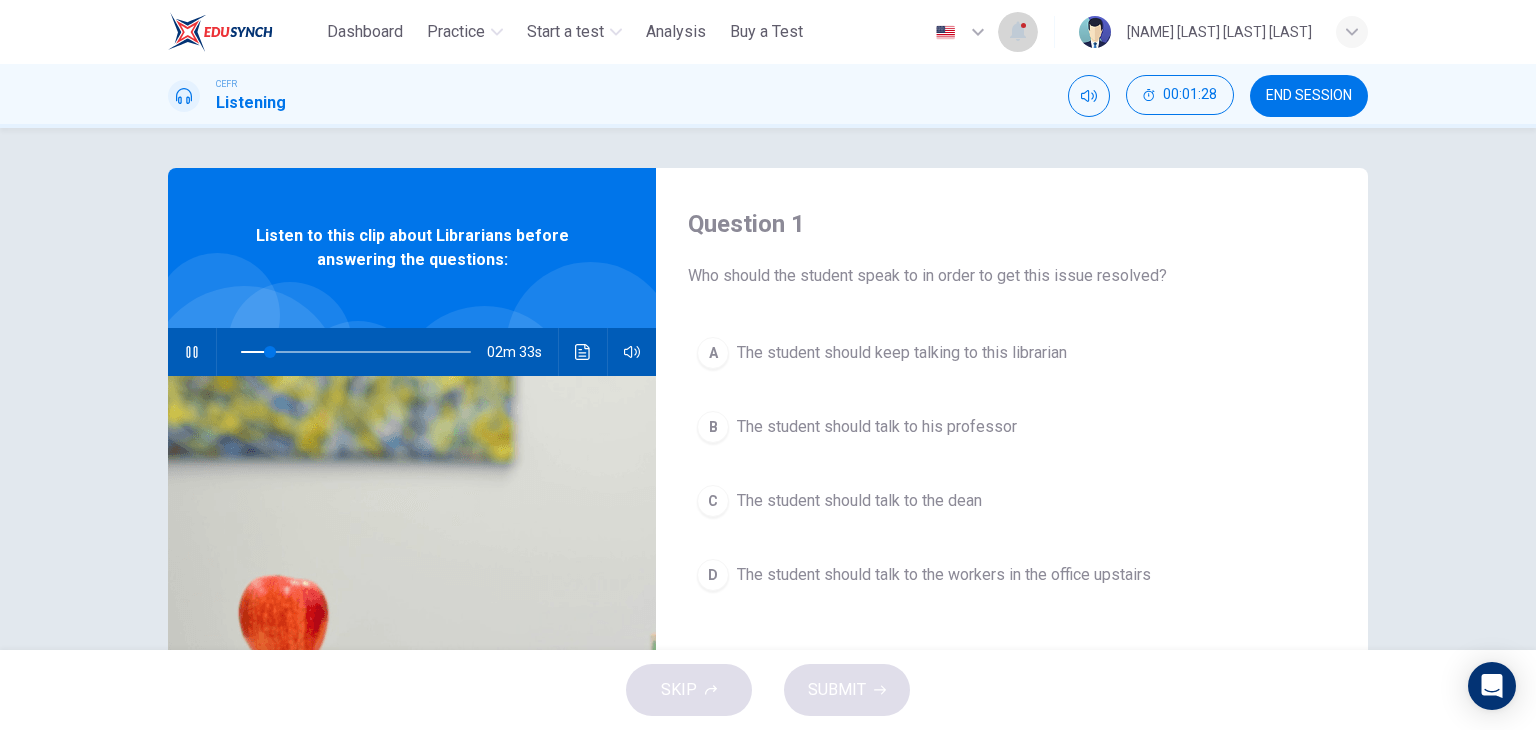 click 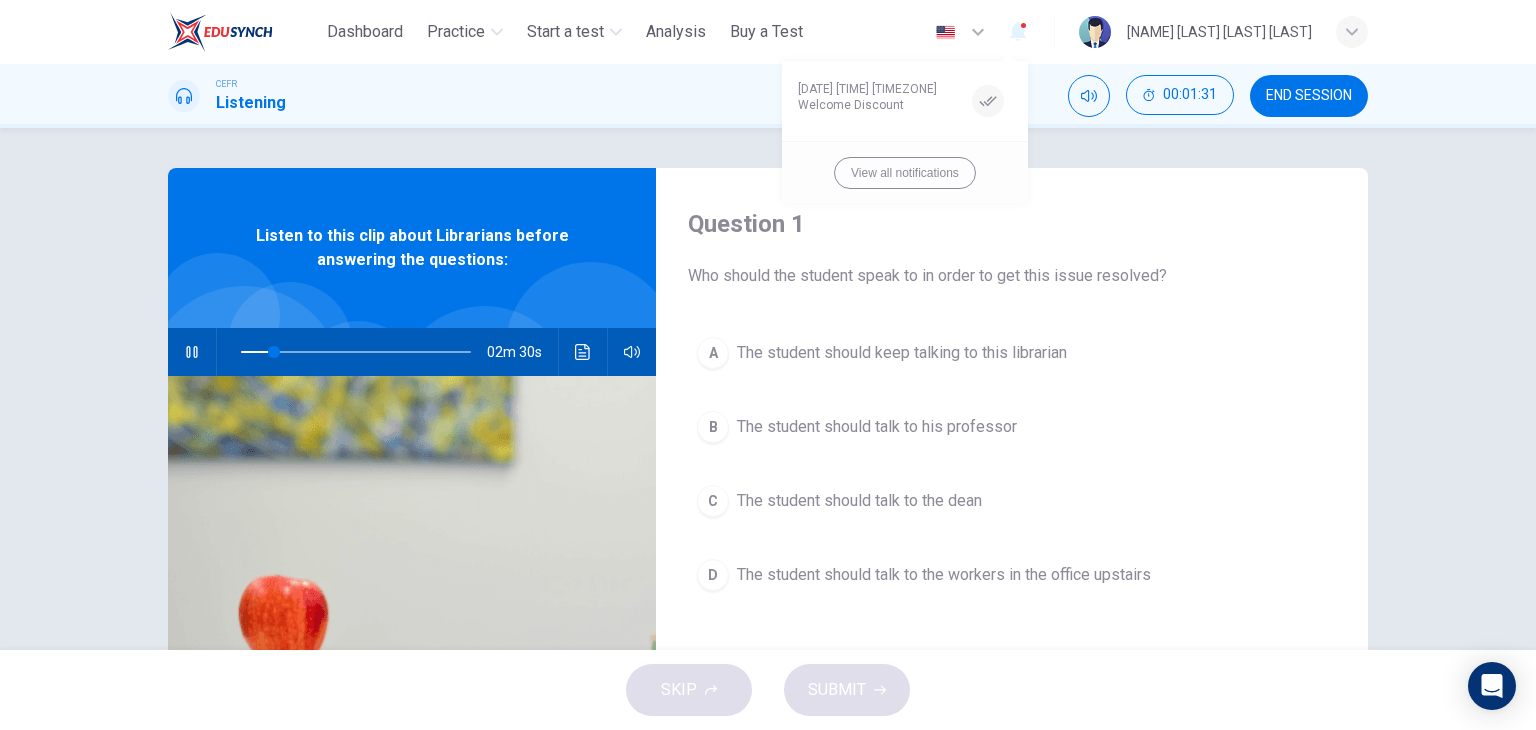click at bounding box center (768, 365) 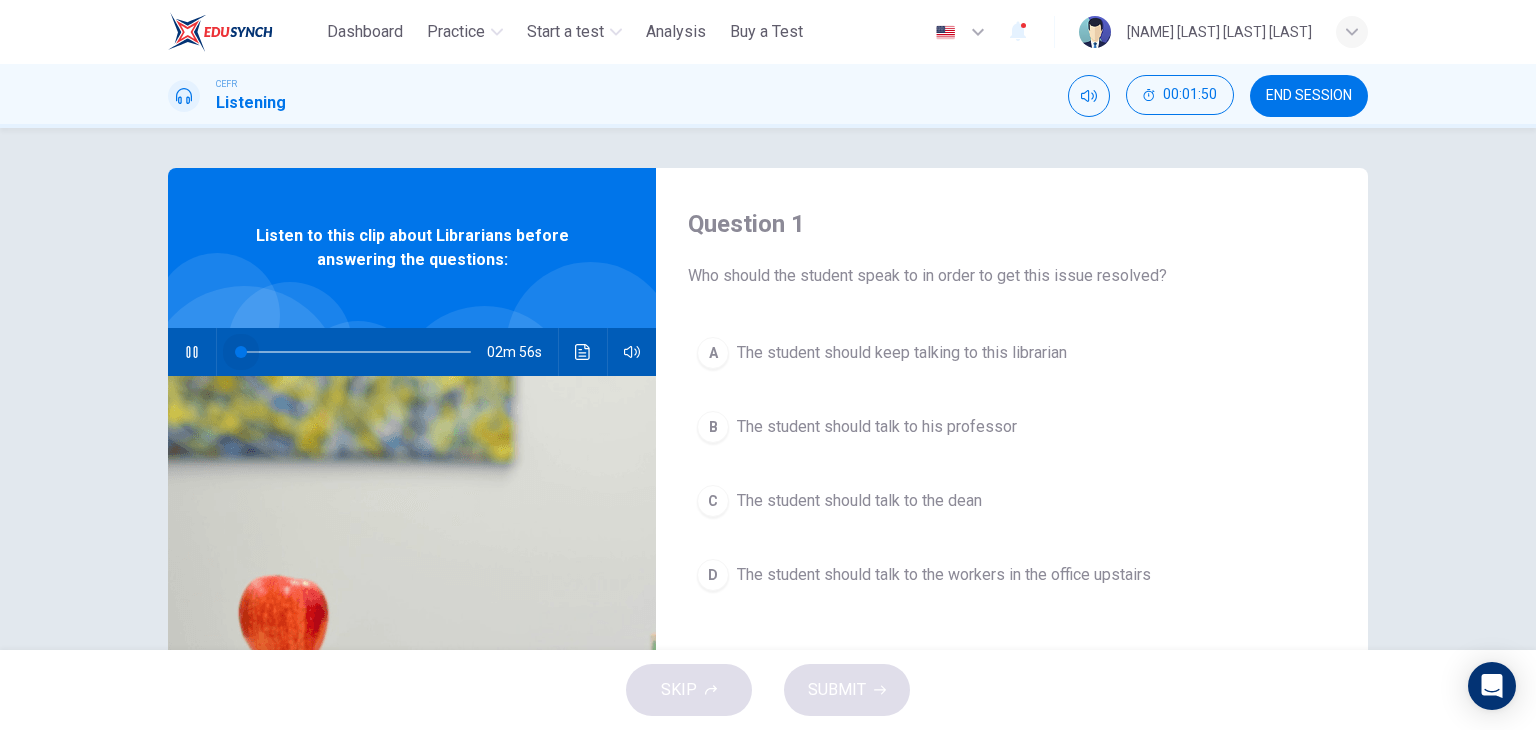 drag, startPoint x: 288, startPoint y: 351, endPoint x: 214, endPoint y: 345, distance: 74.24284 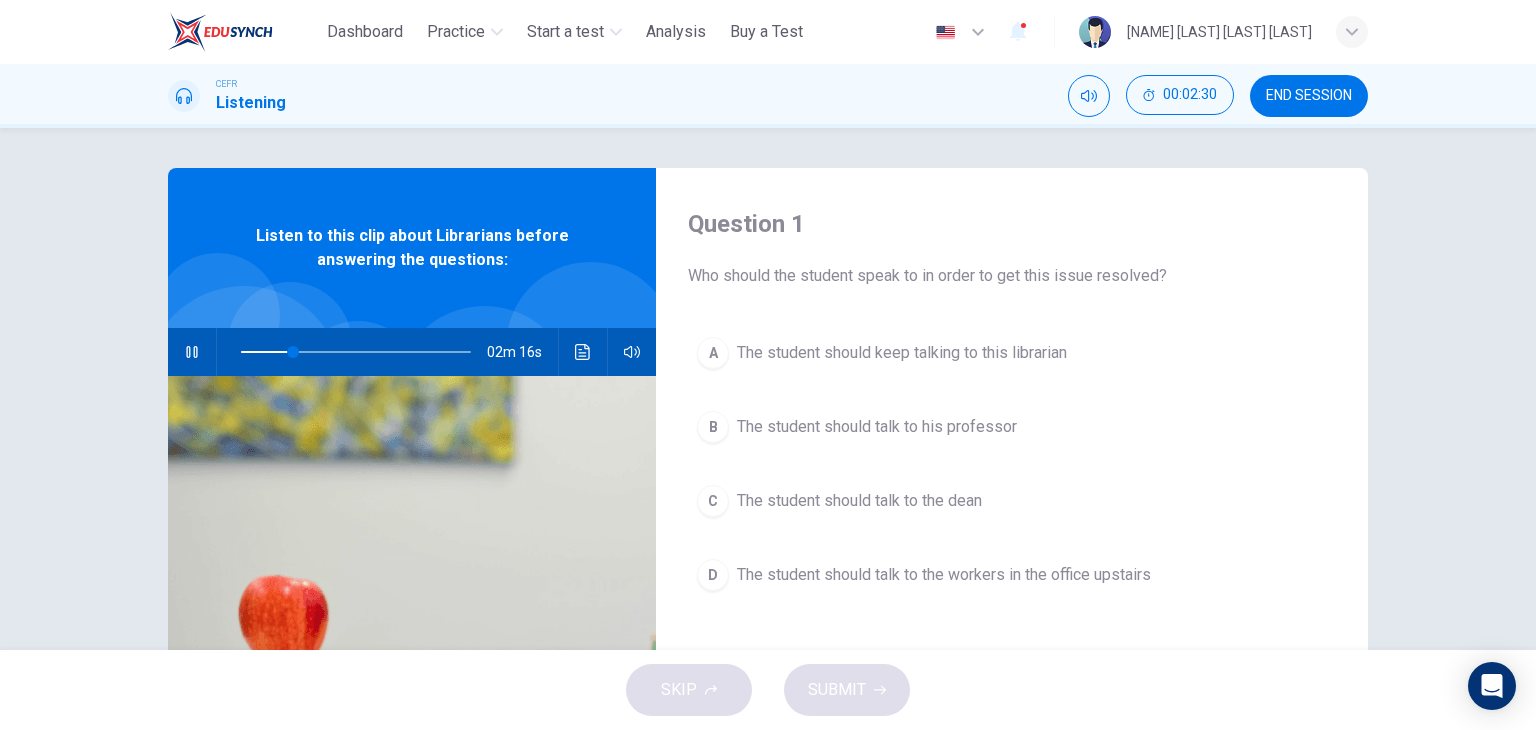 click at bounding box center [192, 352] 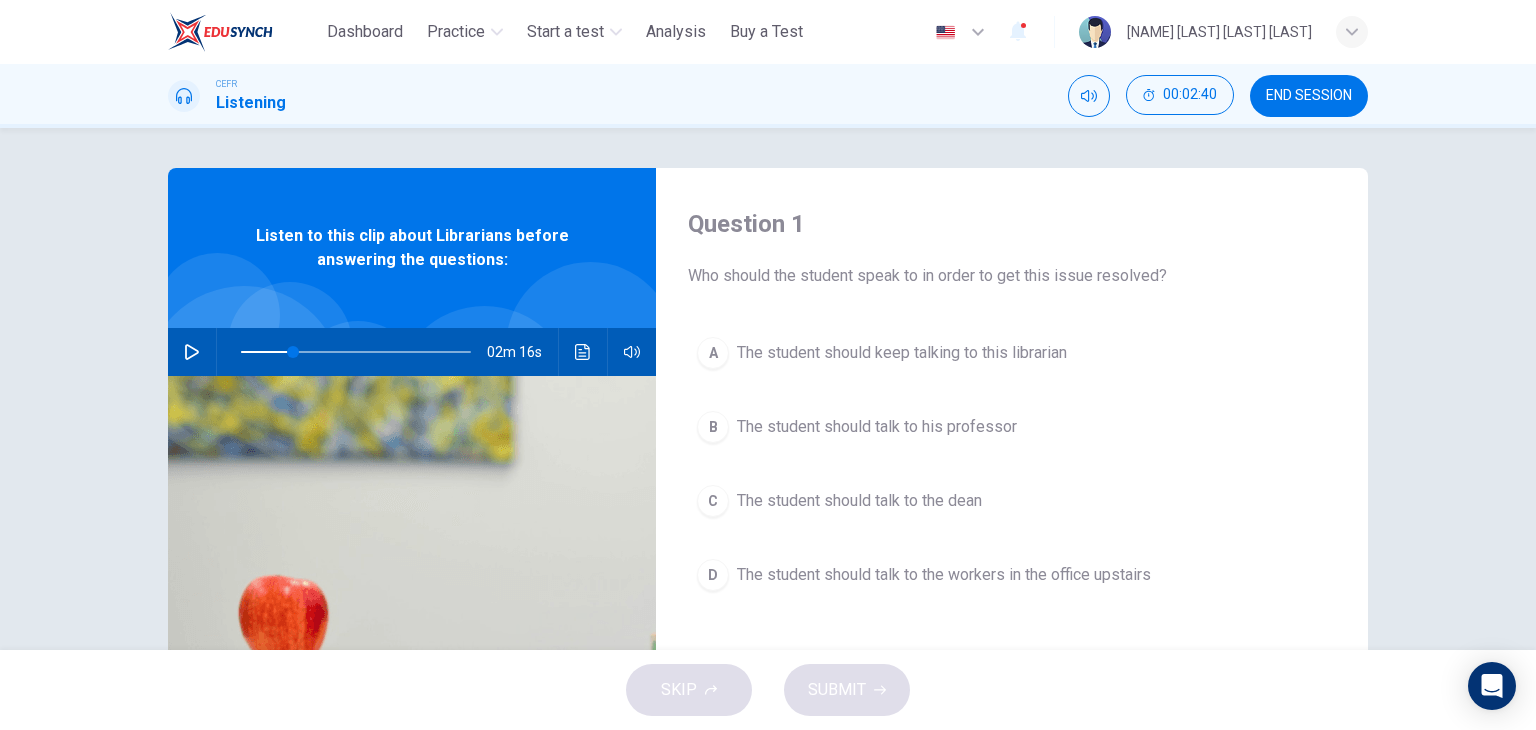 click at bounding box center (192, 352) 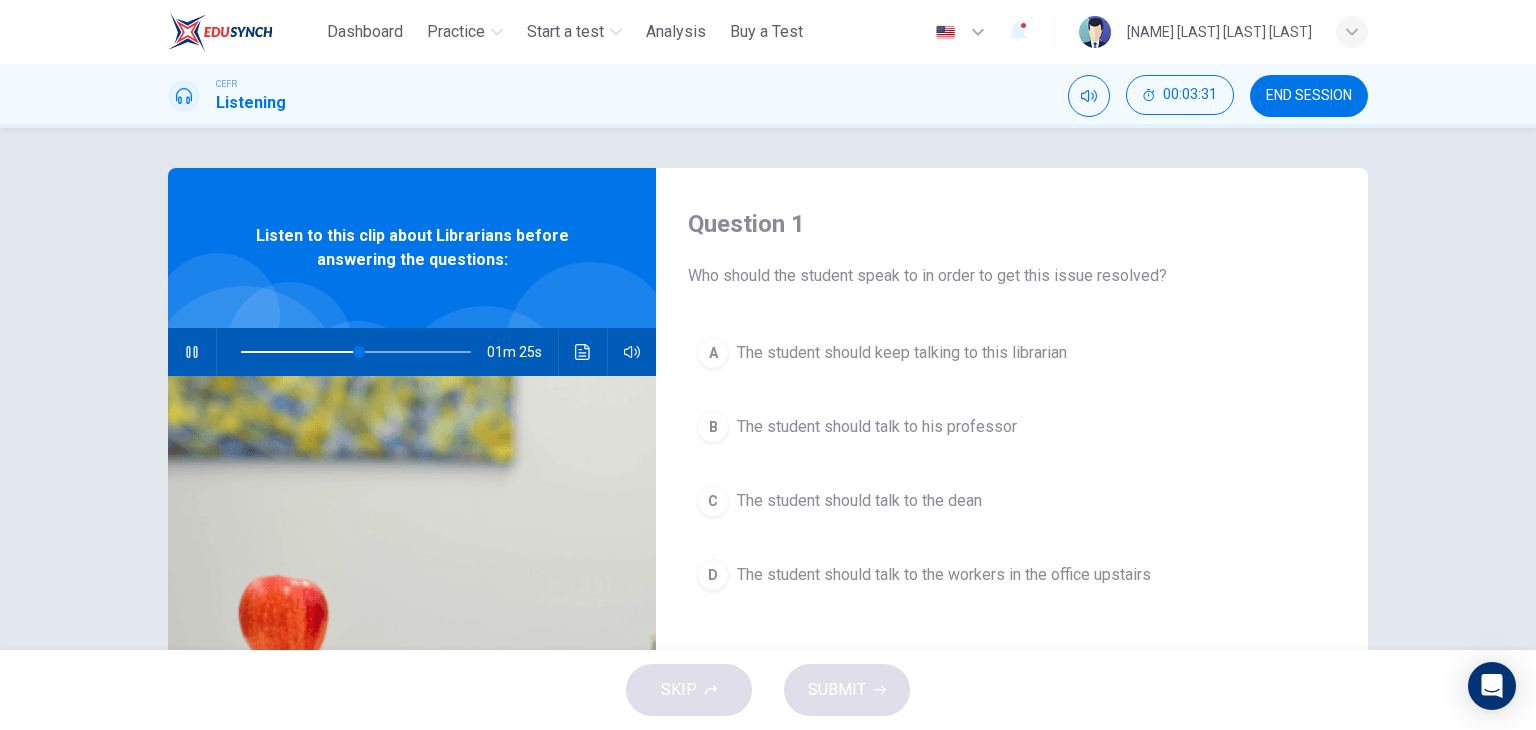click at bounding box center (192, 352) 